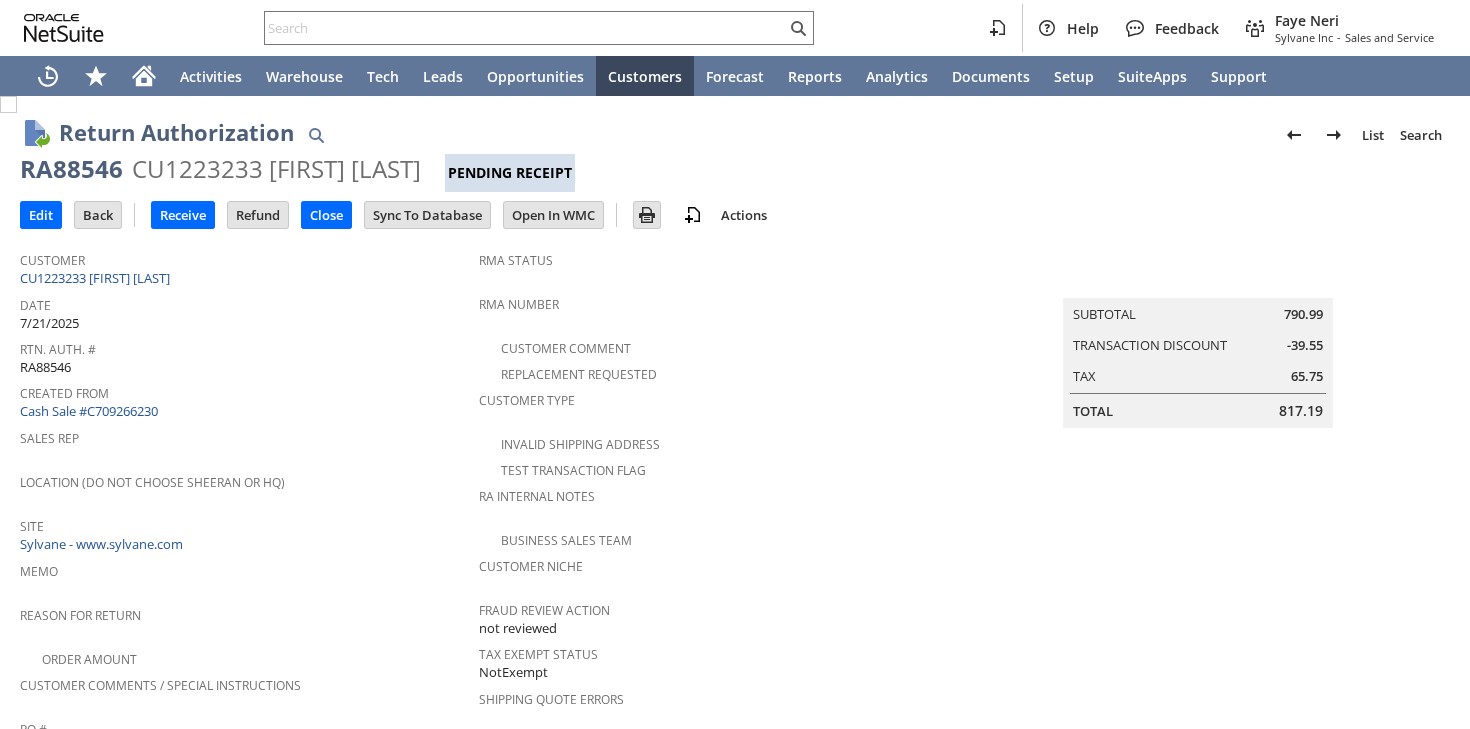 scroll, scrollTop: 0, scrollLeft: 0, axis: both 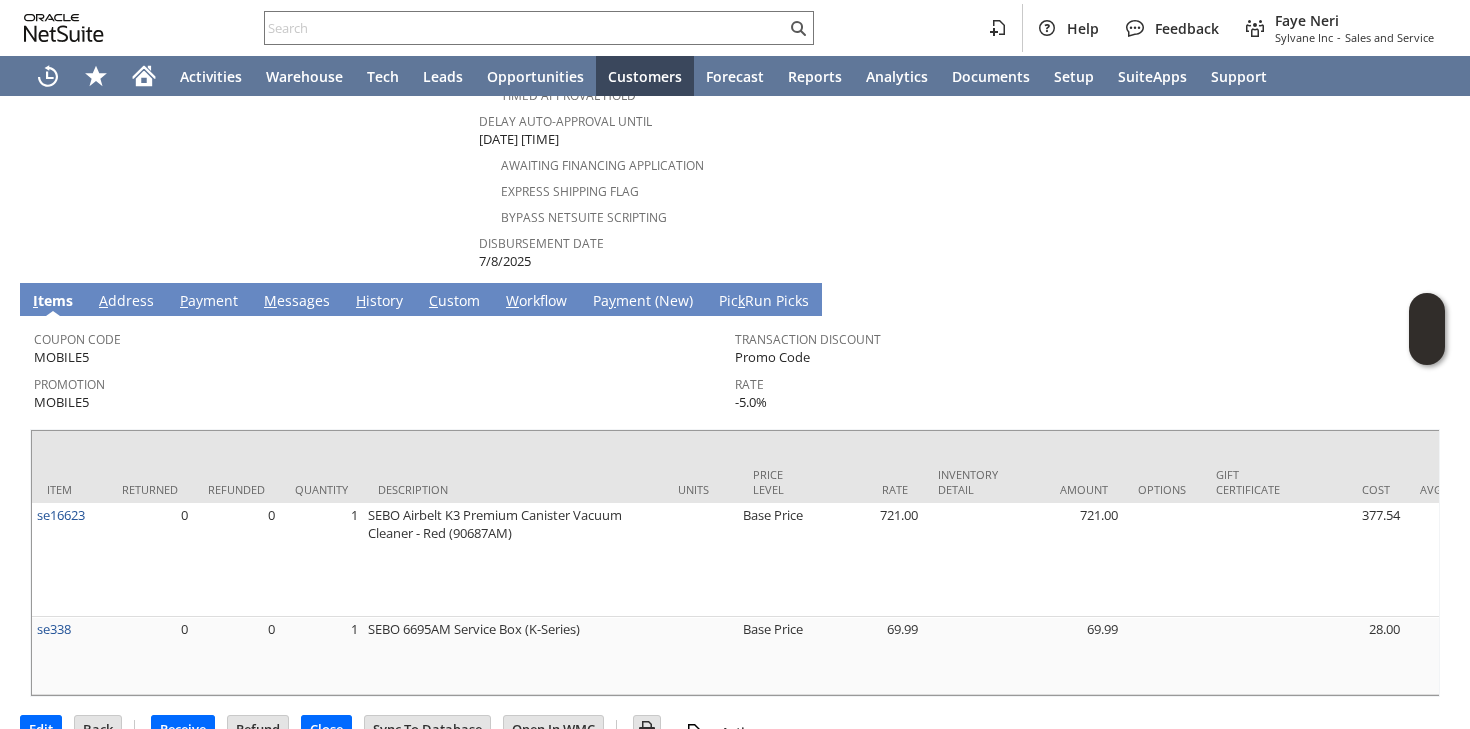 click on "H istory" at bounding box center [379, 302] 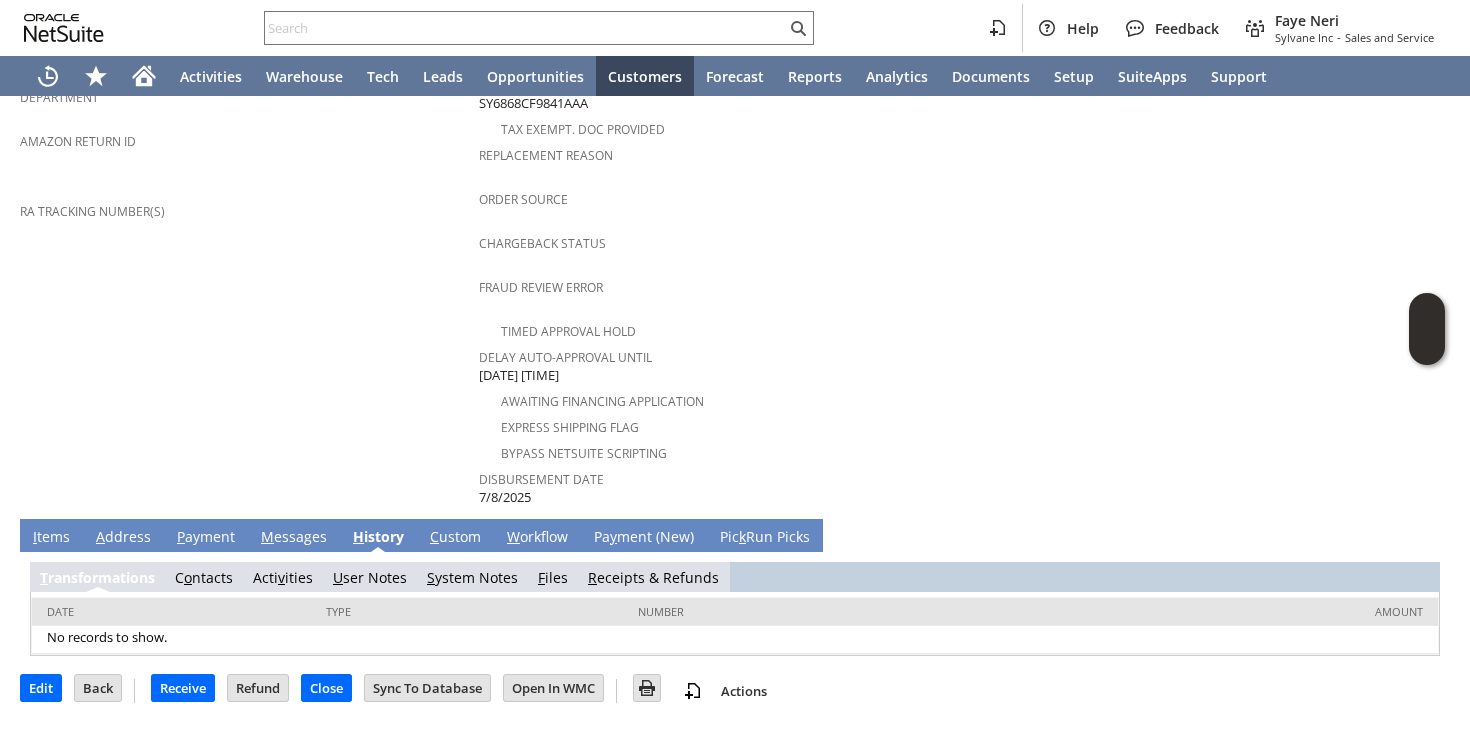 scroll, scrollTop: 683, scrollLeft: 0, axis: vertical 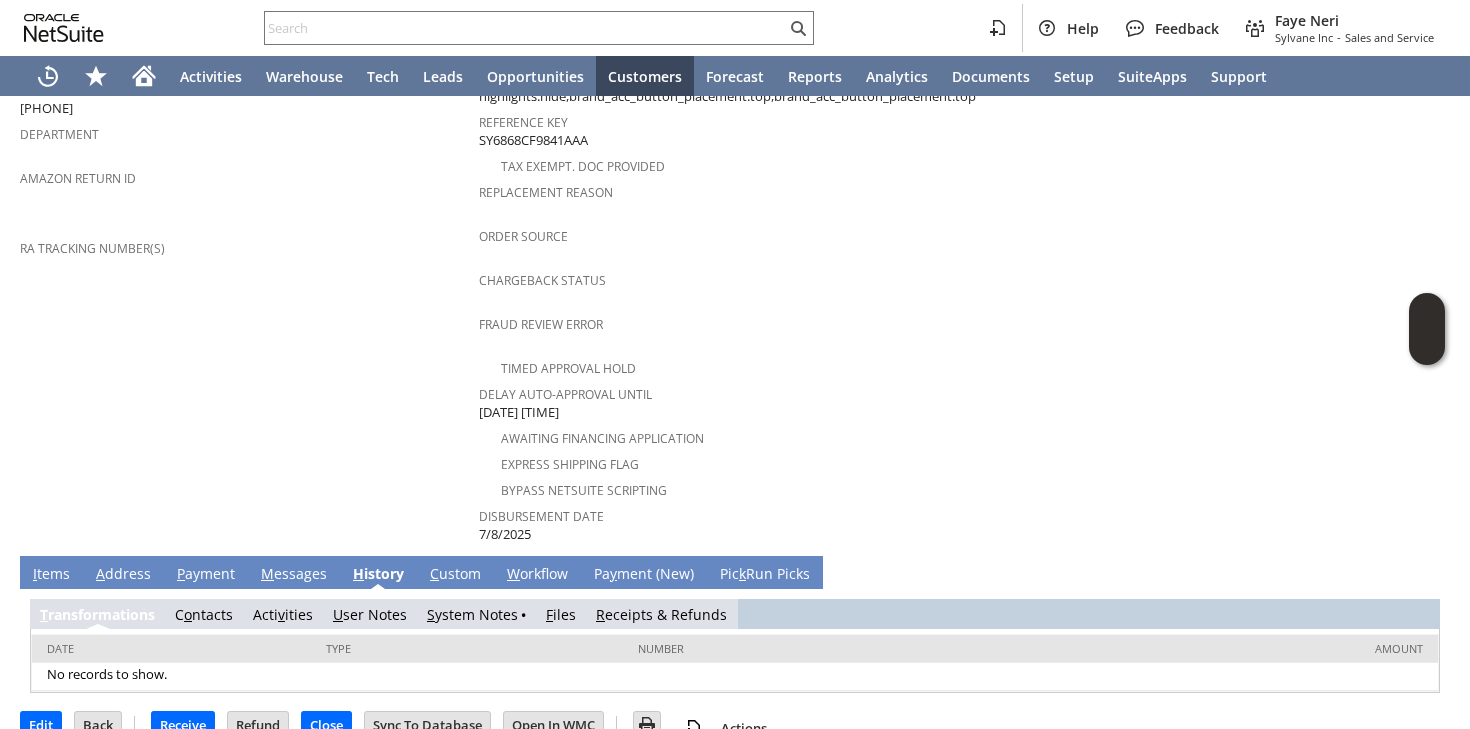 click on "S ystem Notes" at bounding box center (472, 614) 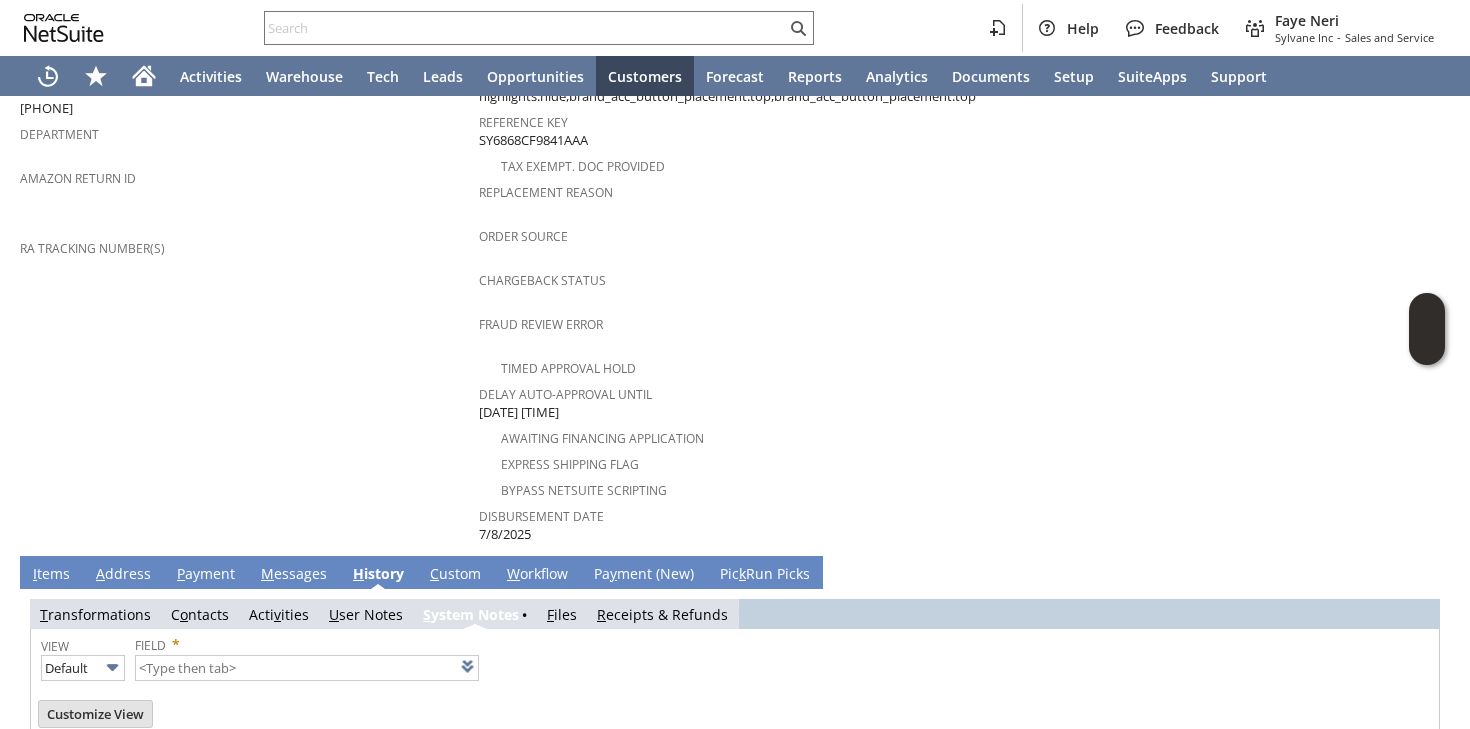 scroll, scrollTop: 753, scrollLeft: 0, axis: vertical 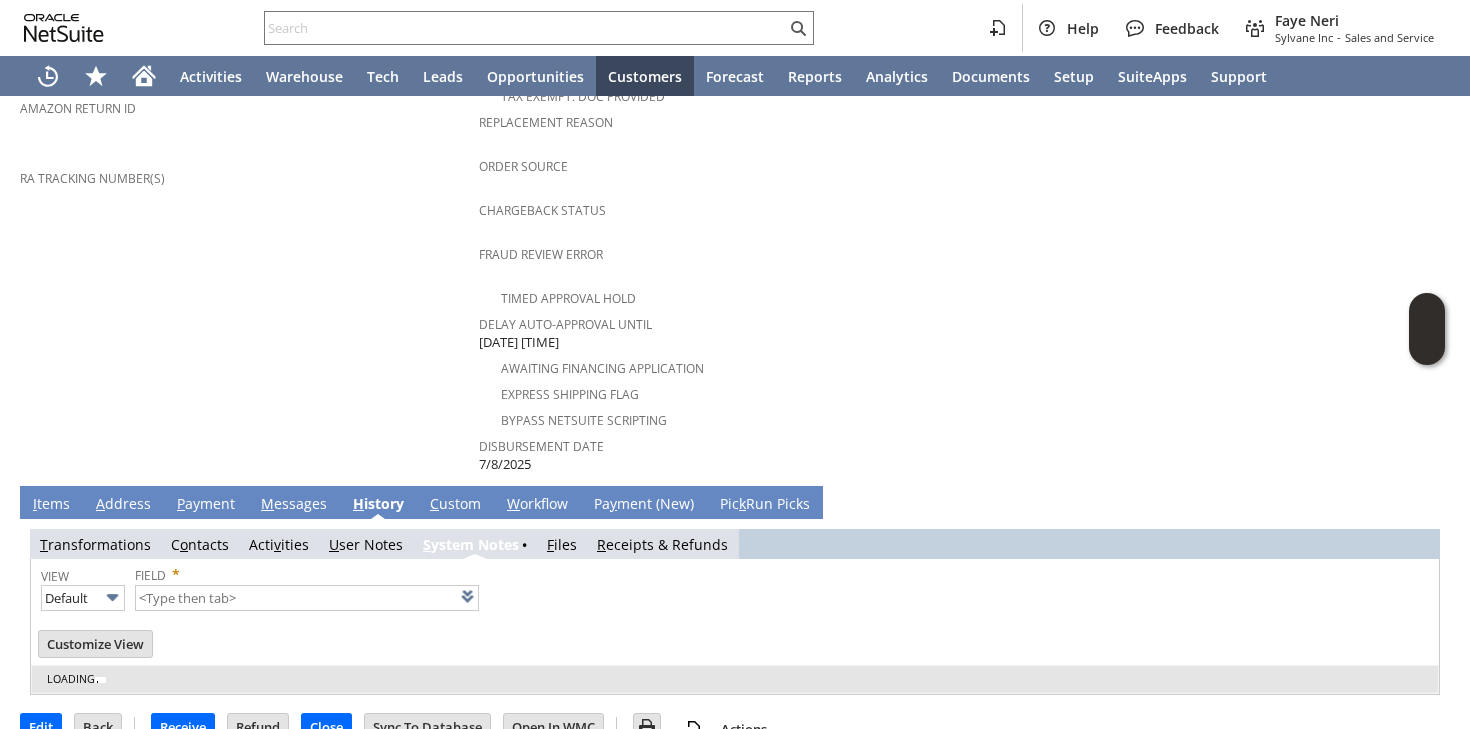 type on "1 to 25 of 76" 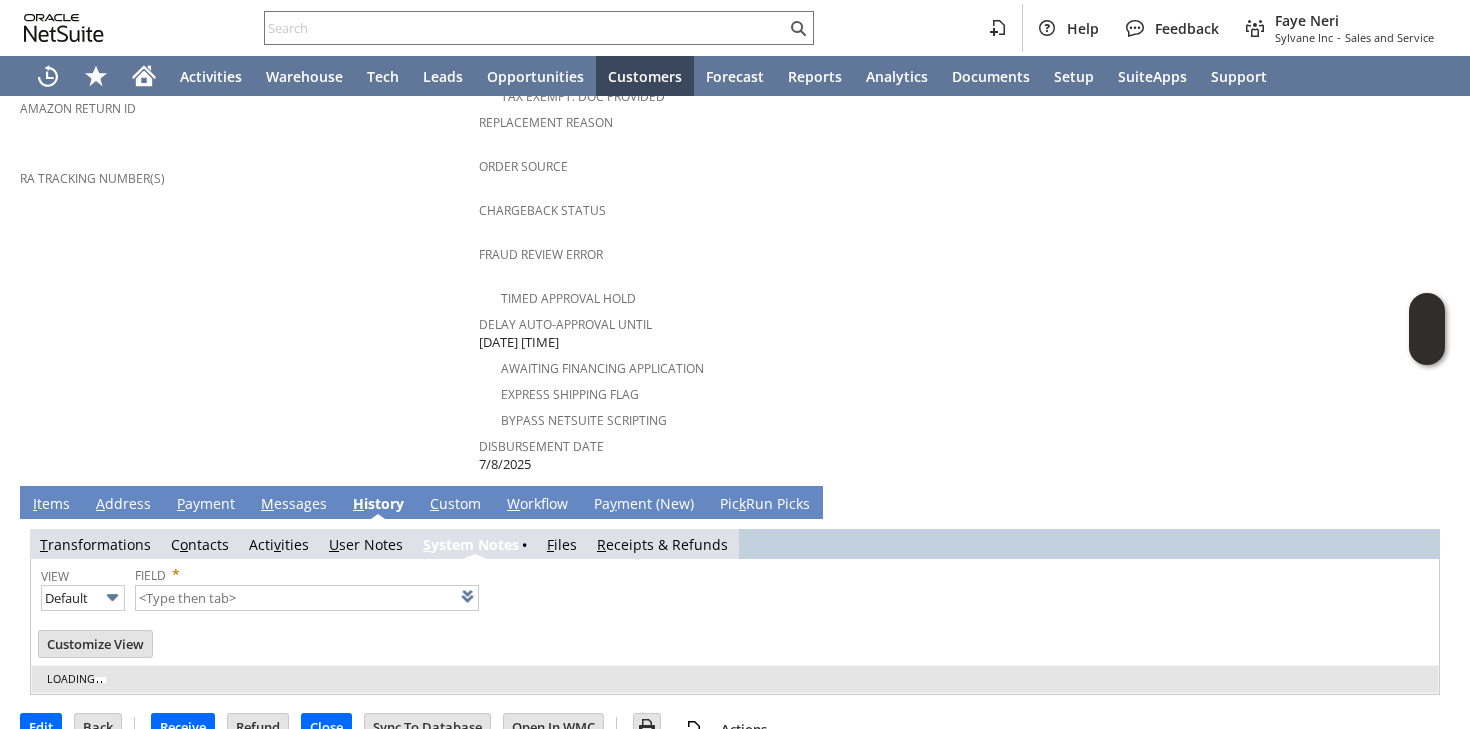 scroll, scrollTop: 0, scrollLeft: 0, axis: both 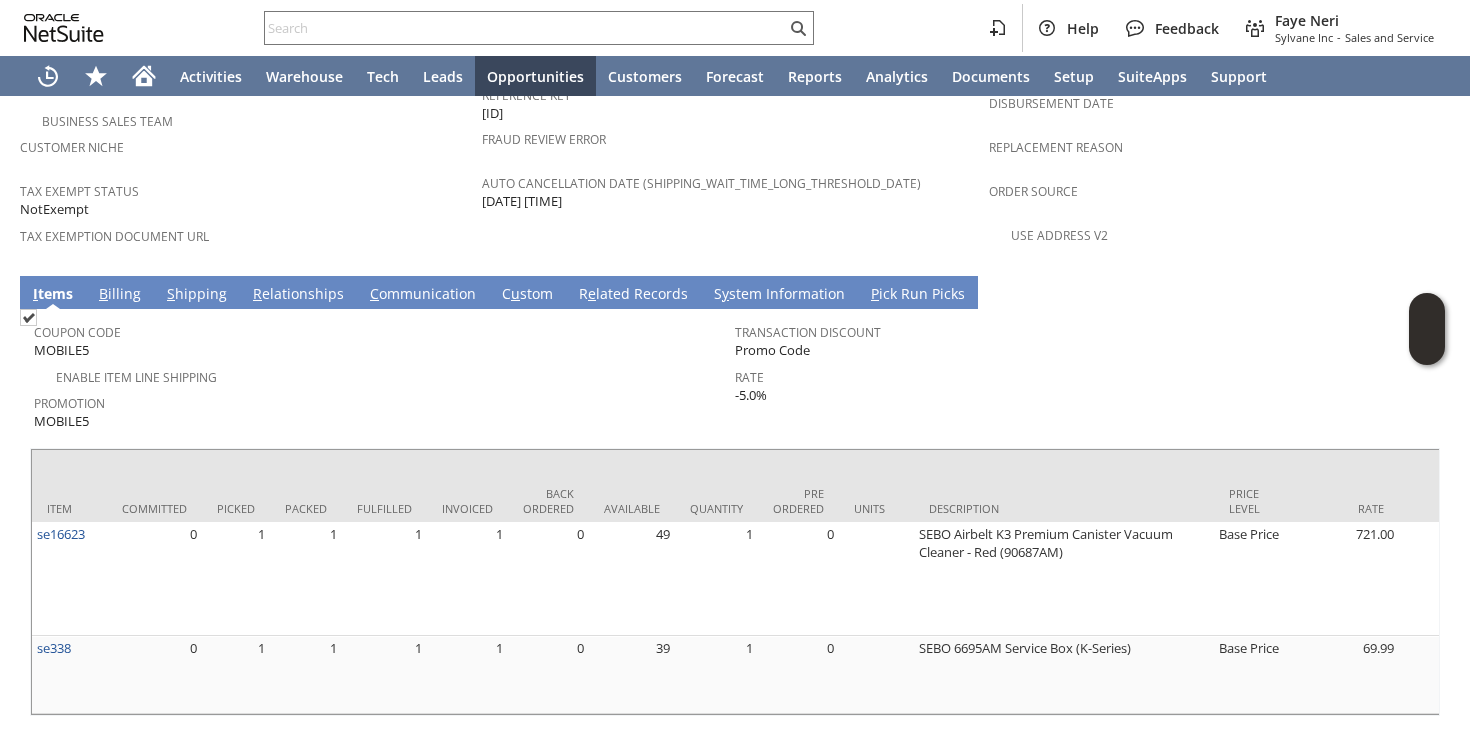 click on "S hipping" at bounding box center [197, 295] 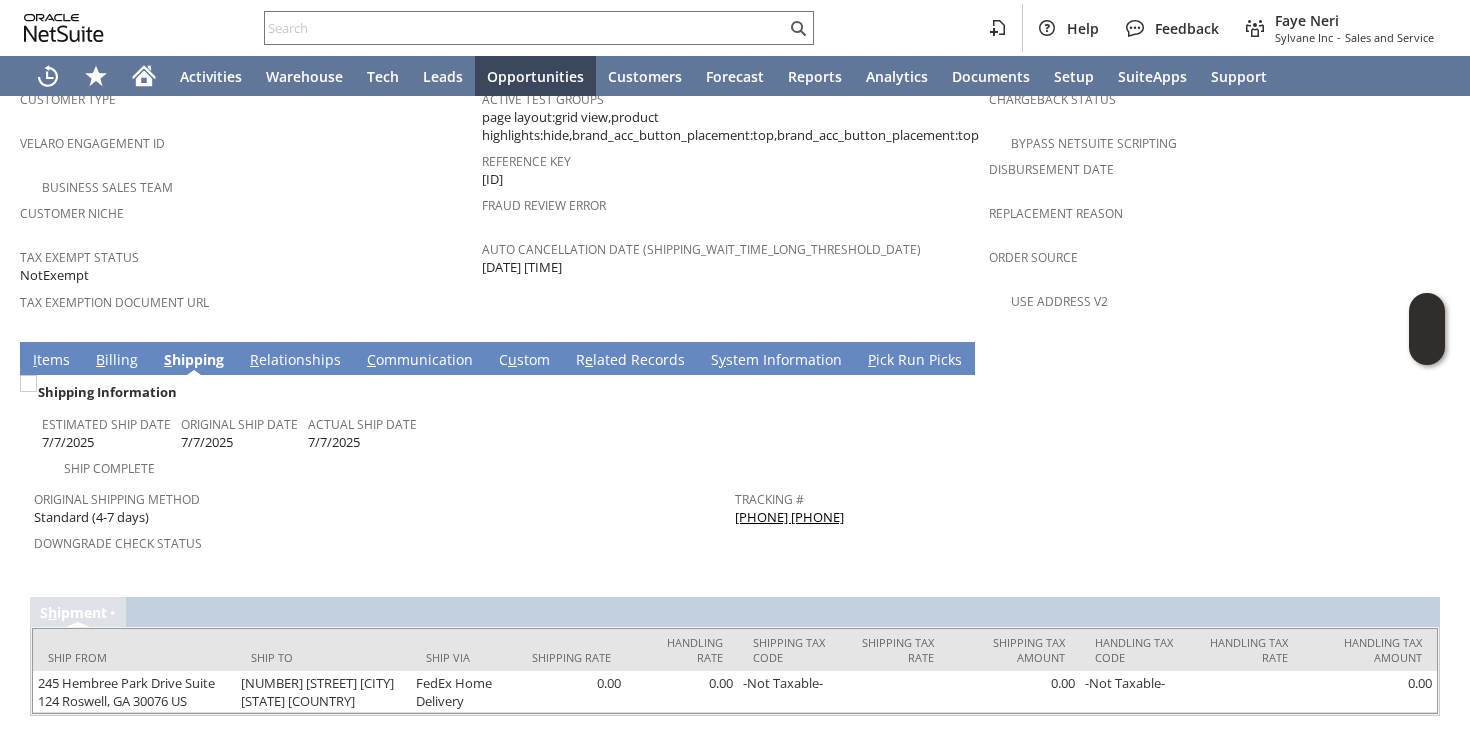 click on "882563079688 882573050966" at bounding box center [789, 517] 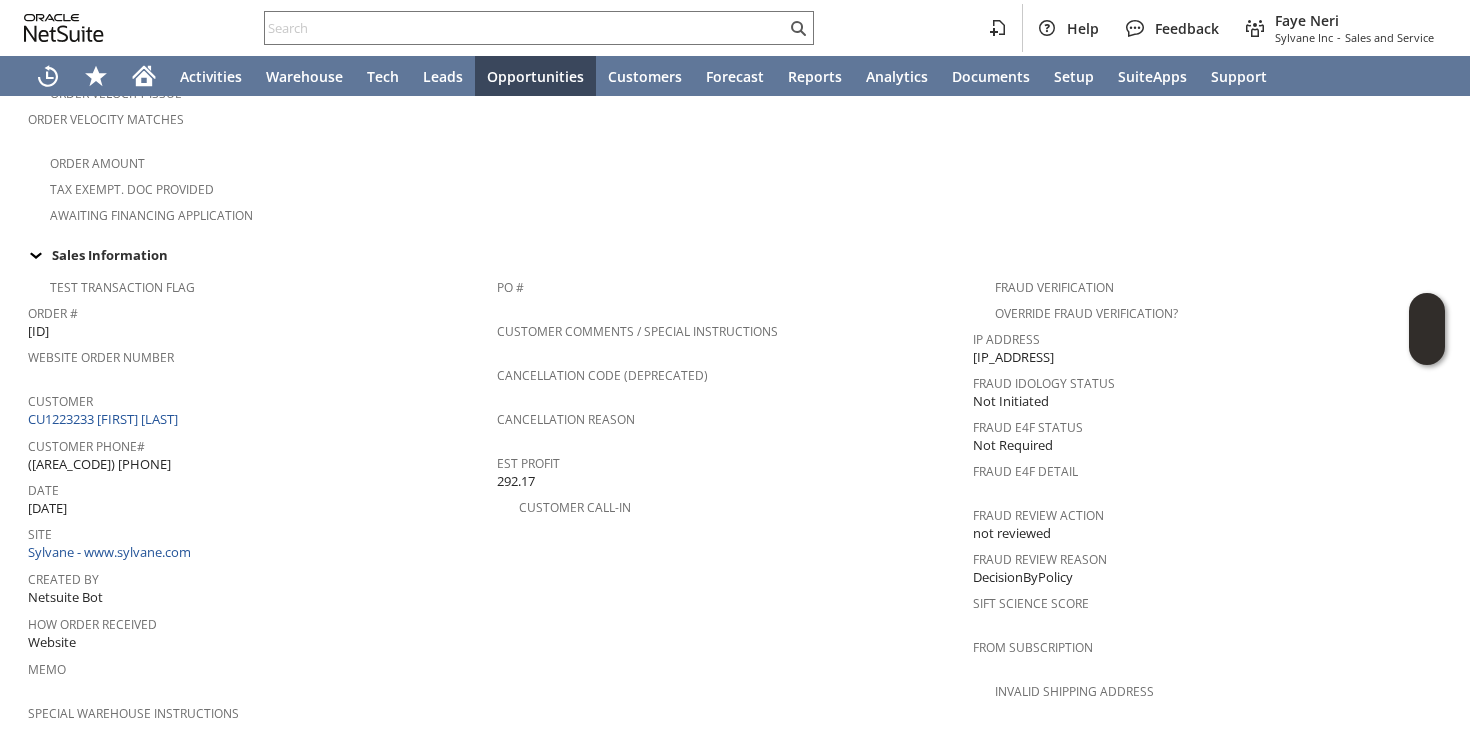scroll, scrollTop: 859, scrollLeft: 0, axis: vertical 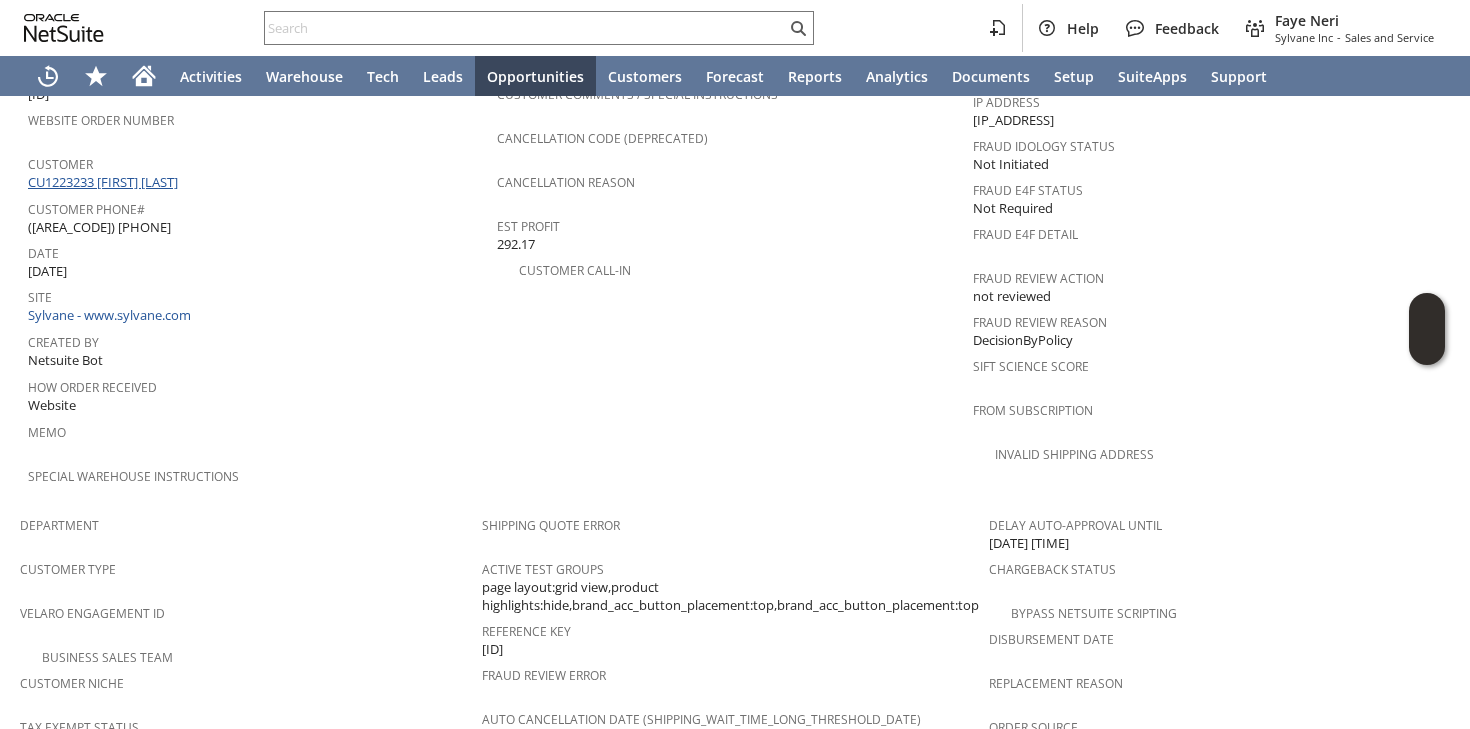 click on "CU1223233 [FIRST] [LAST]" at bounding box center [105, 182] 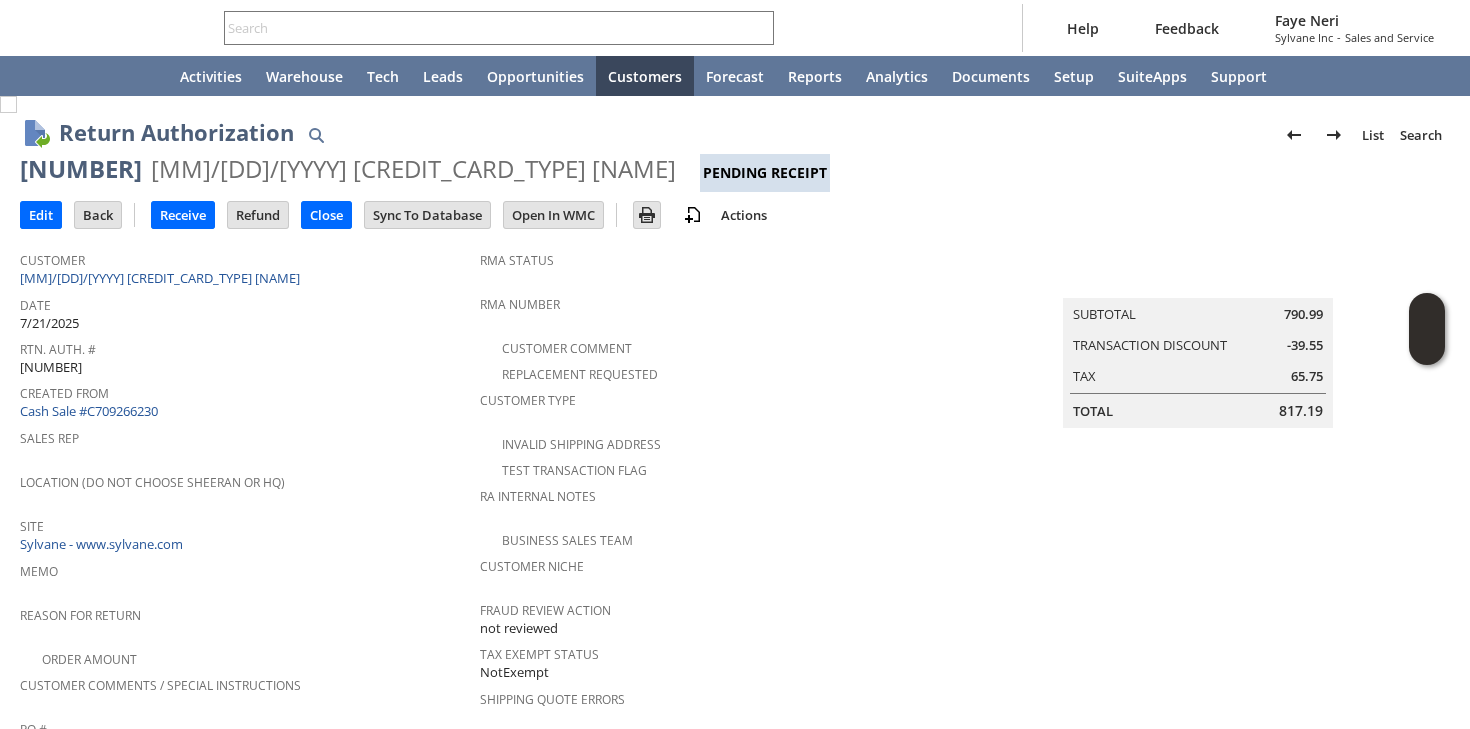 scroll, scrollTop: 0, scrollLeft: 0, axis: both 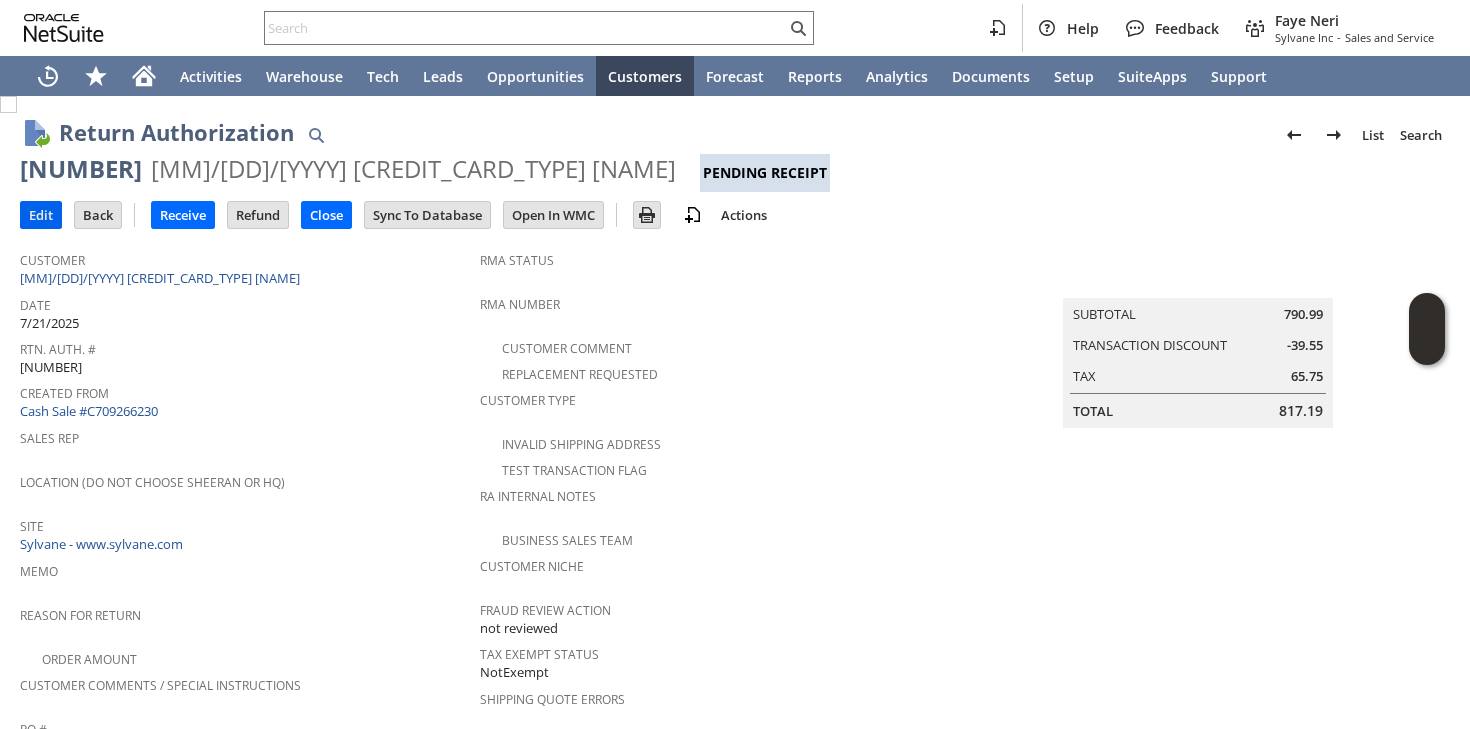 click on "Edit" at bounding box center [41, 215] 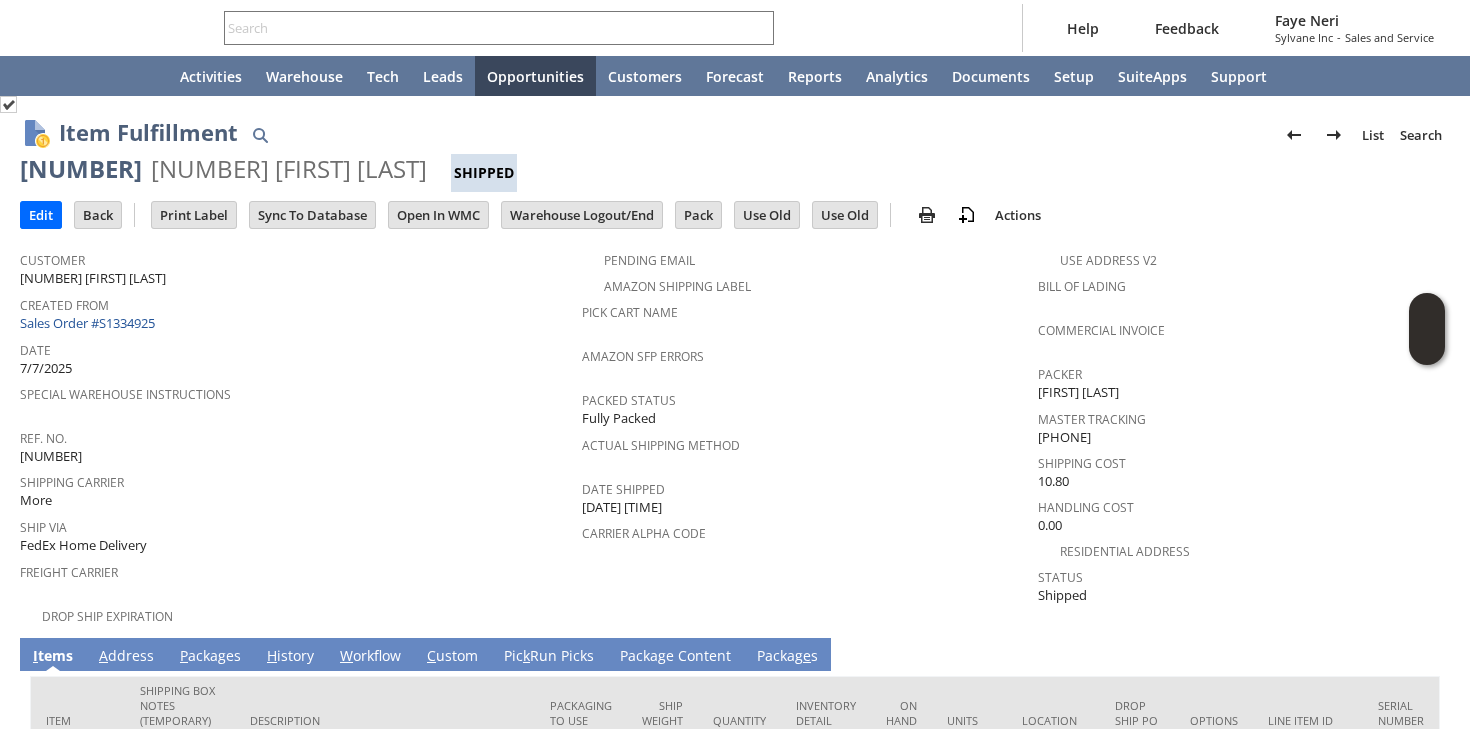 scroll, scrollTop: 0, scrollLeft: 0, axis: both 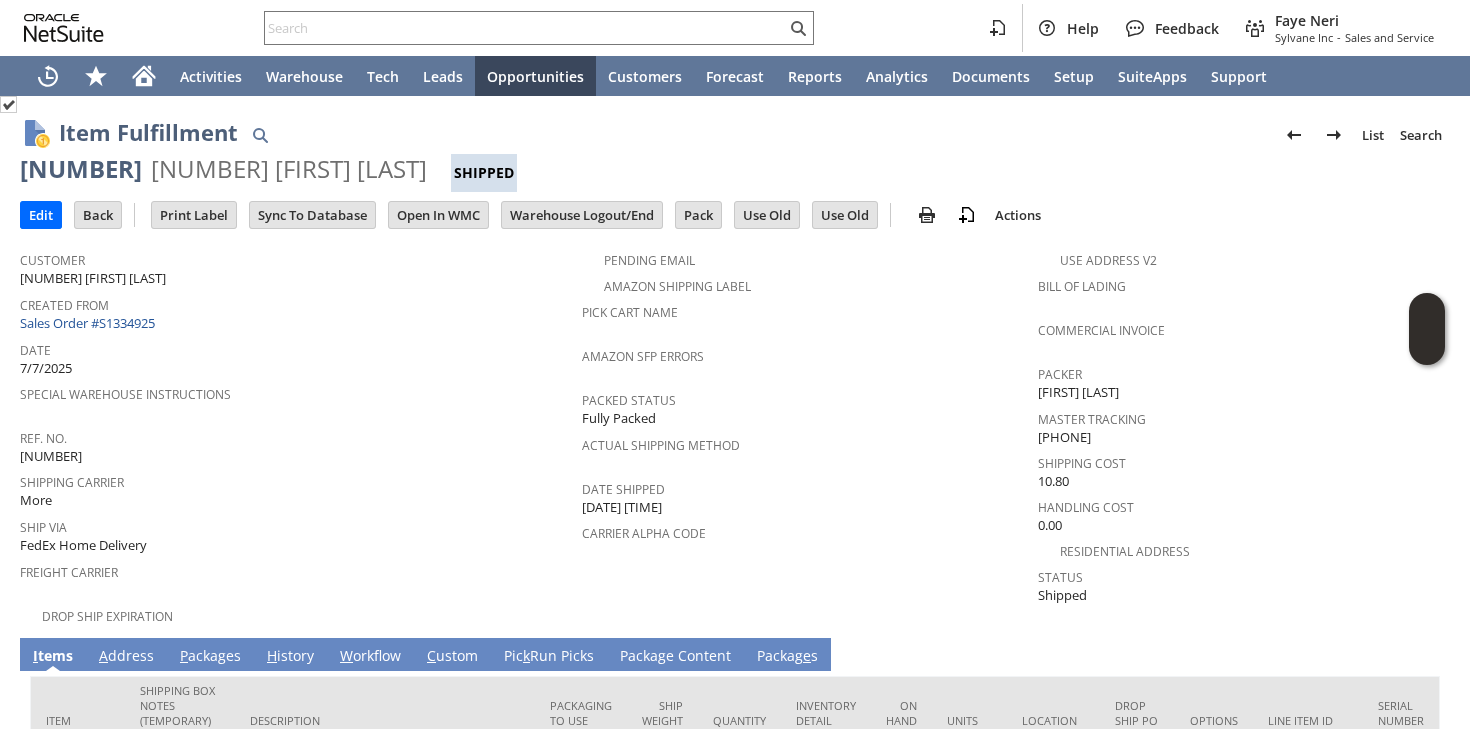 click on "P ackages" at bounding box center (210, 657) 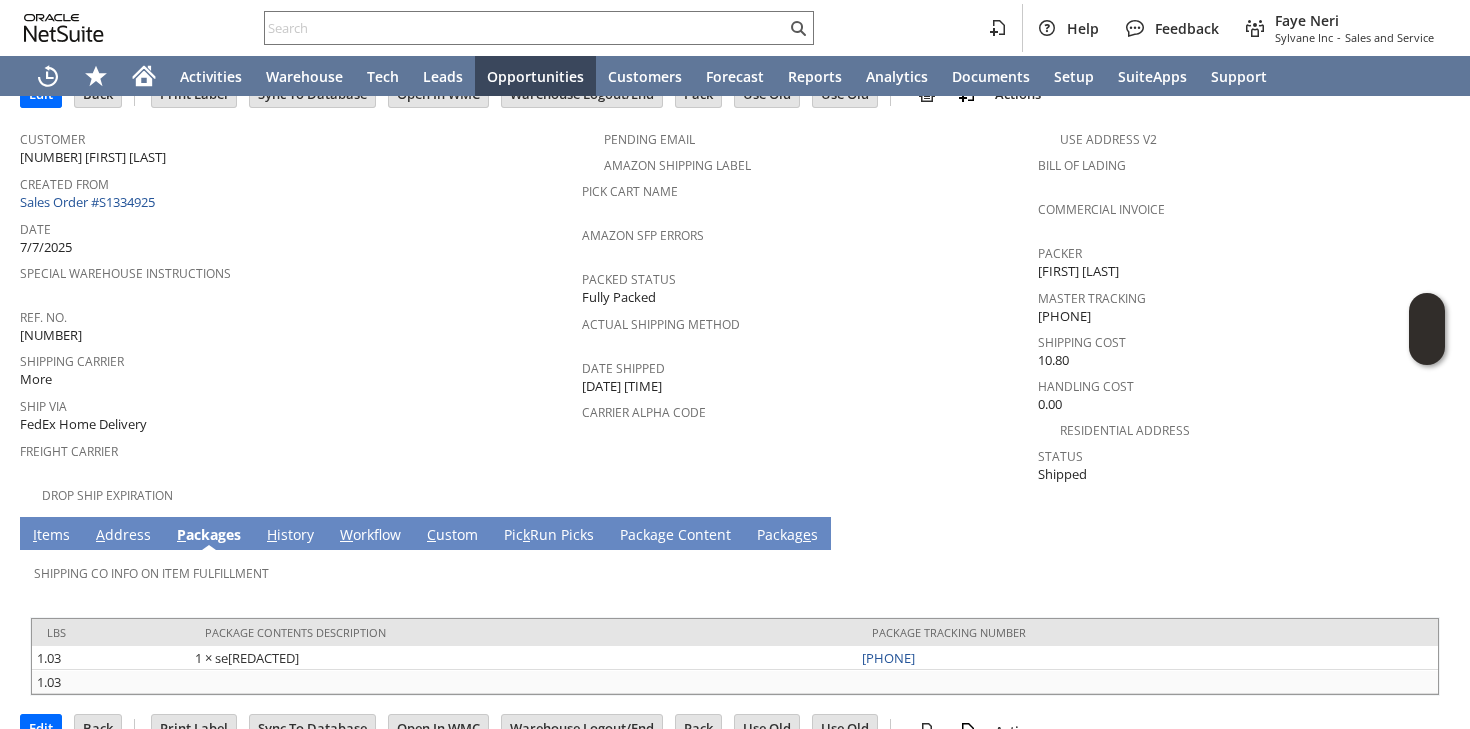 scroll, scrollTop: 127, scrollLeft: 0, axis: vertical 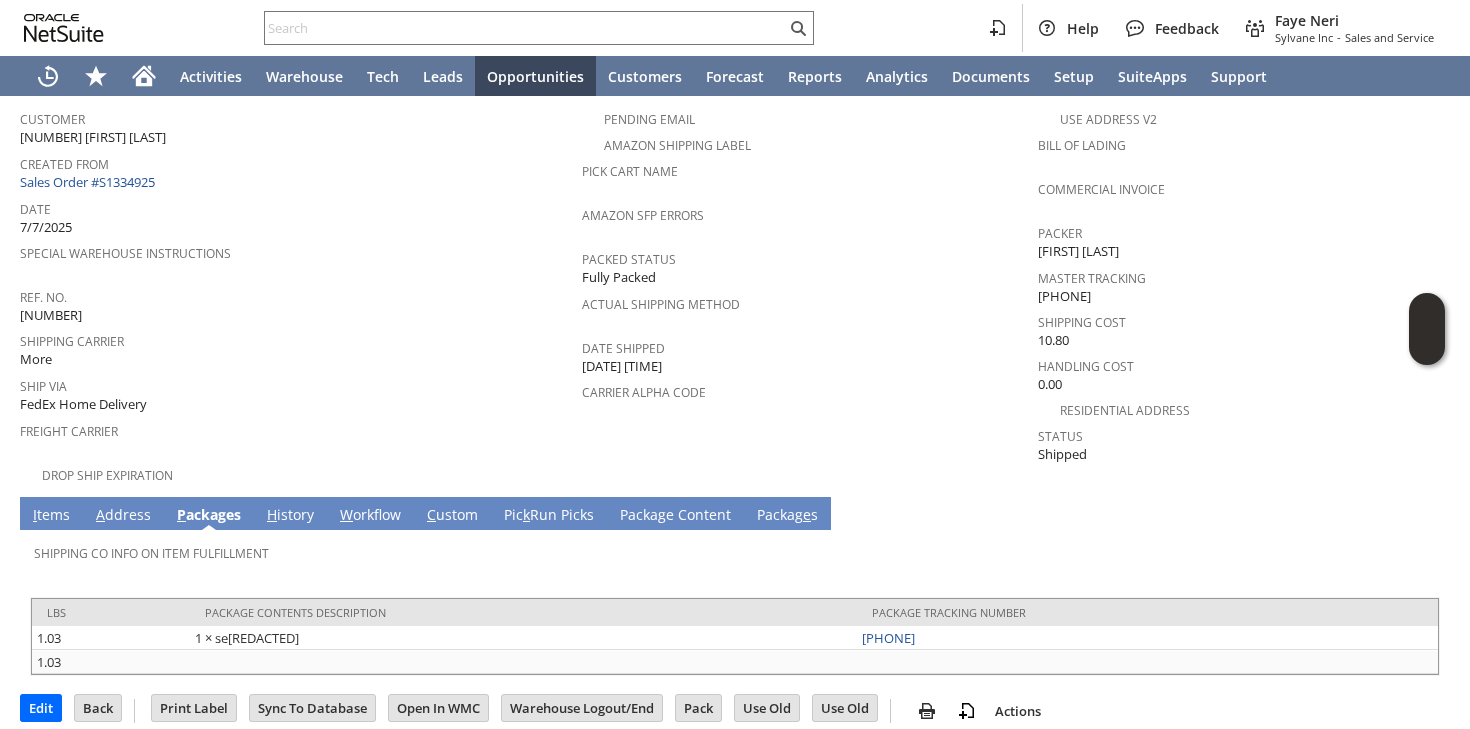 click on "I tems" at bounding box center [51, 516] 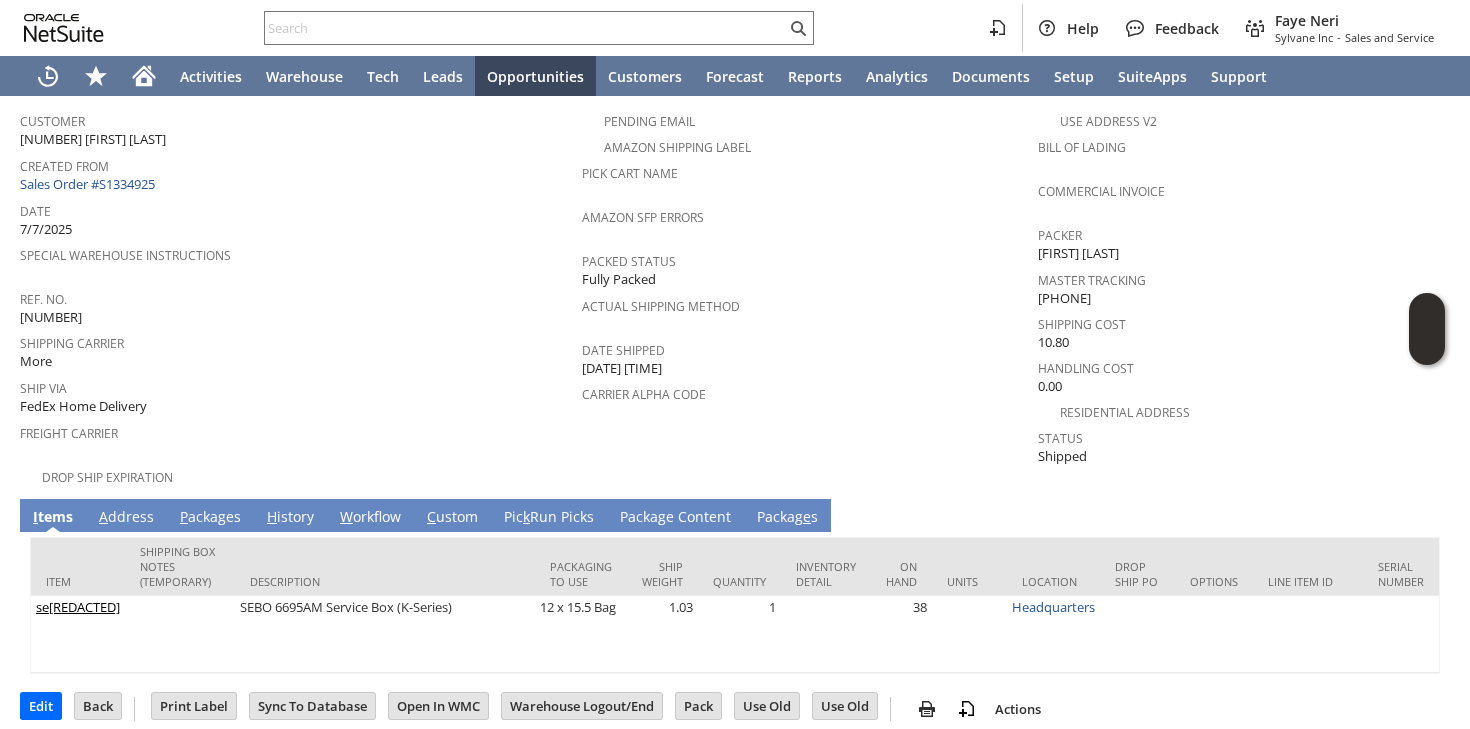 click on "P ackages" at bounding box center (210, 518) 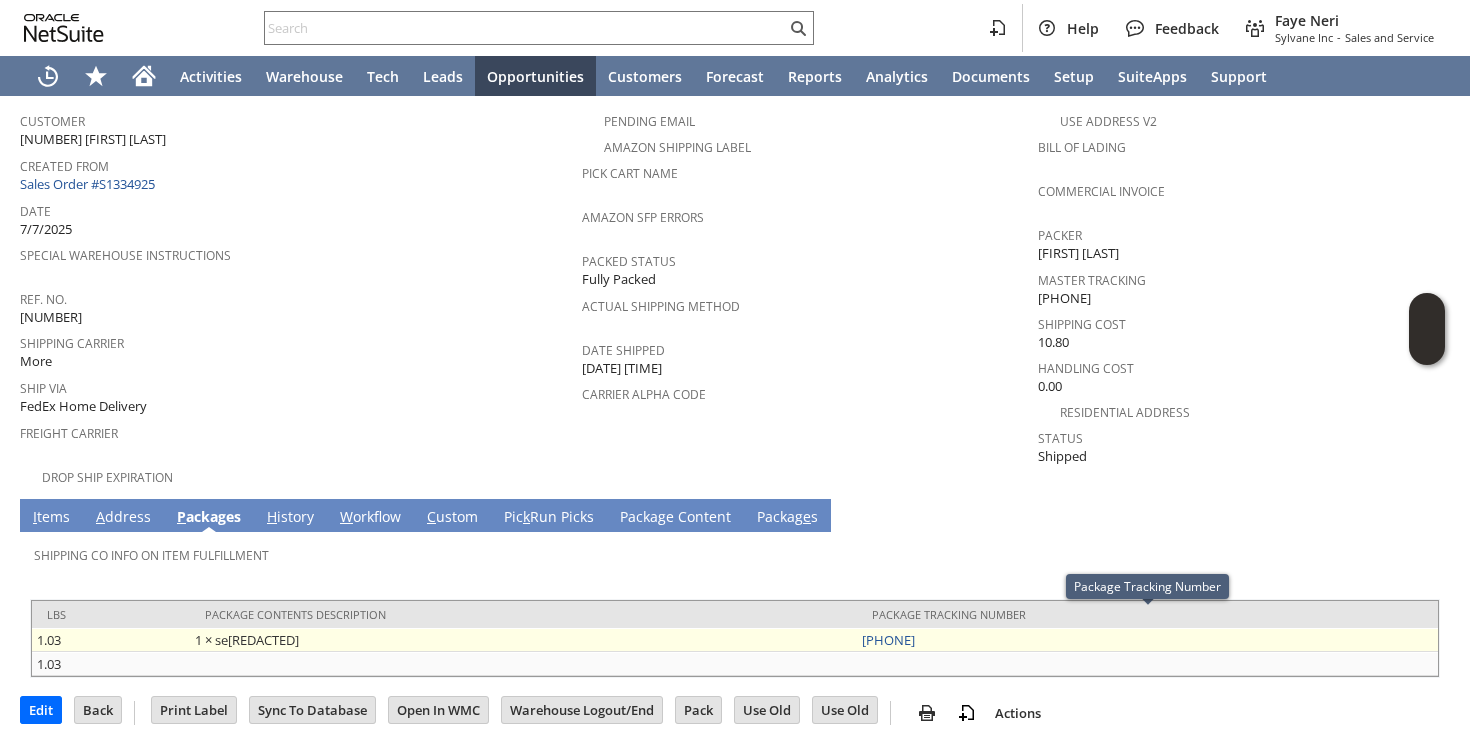 drag, startPoint x: 958, startPoint y: 611, endPoint x: 951, endPoint y: 620, distance: 11.401754 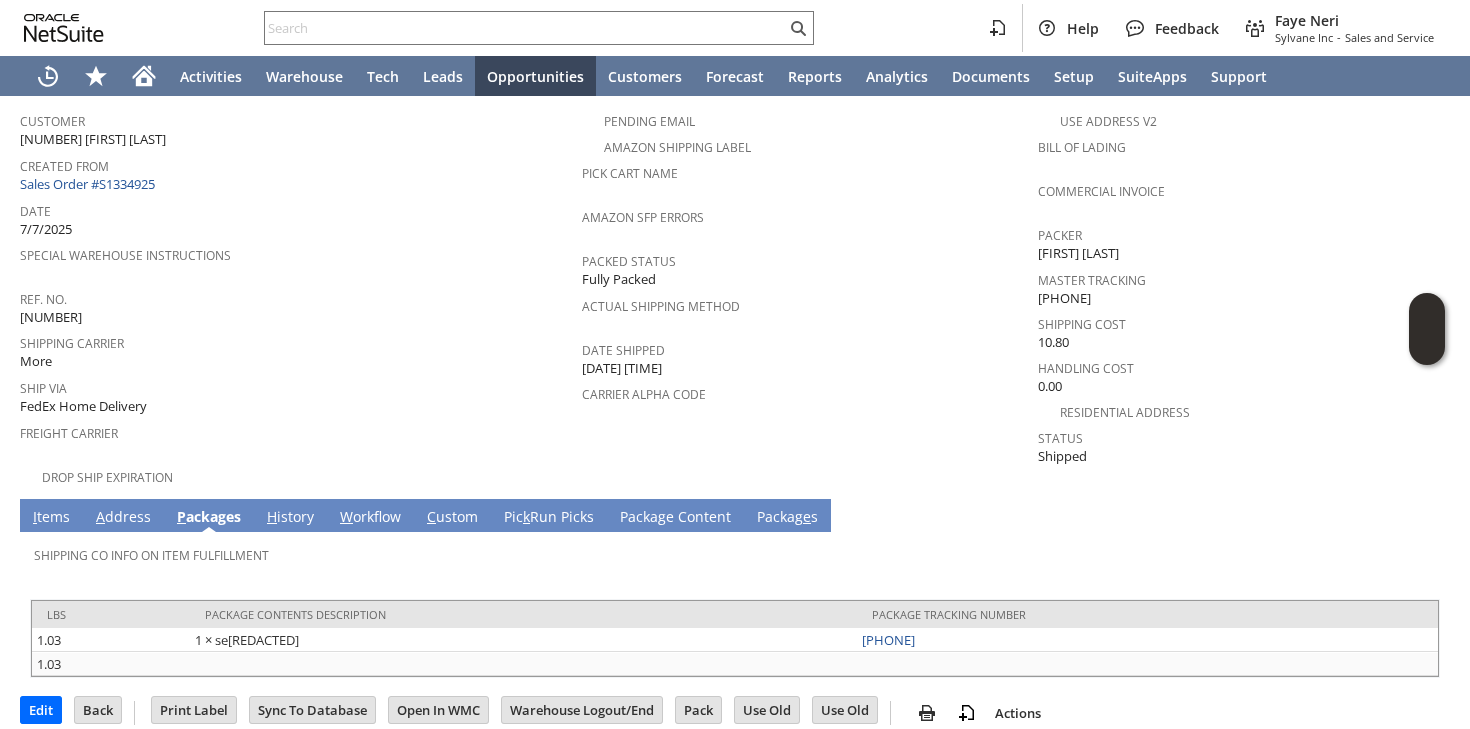 click on "I tems" at bounding box center (51, 518) 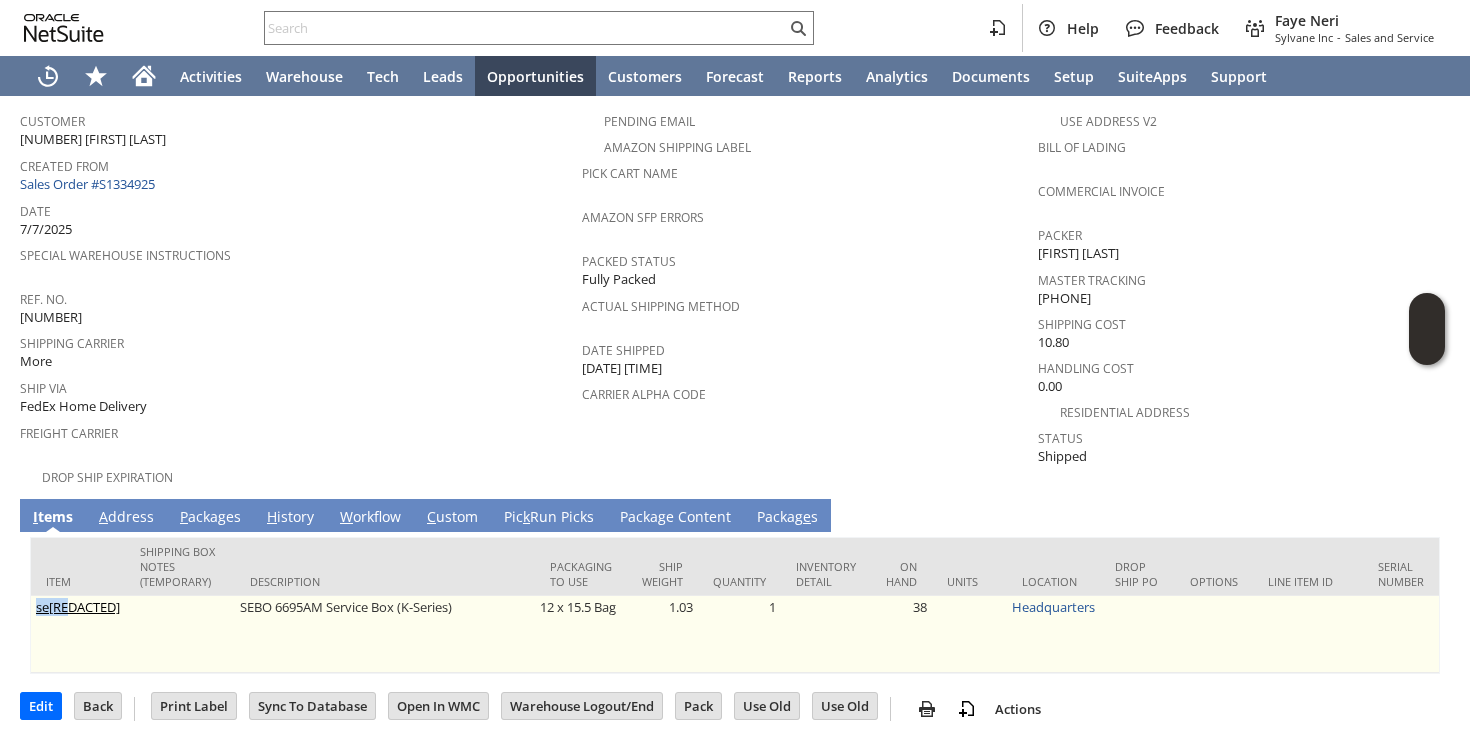 drag, startPoint x: 99, startPoint y: 605, endPoint x: 34, endPoint y: 589, distance: 66.94027 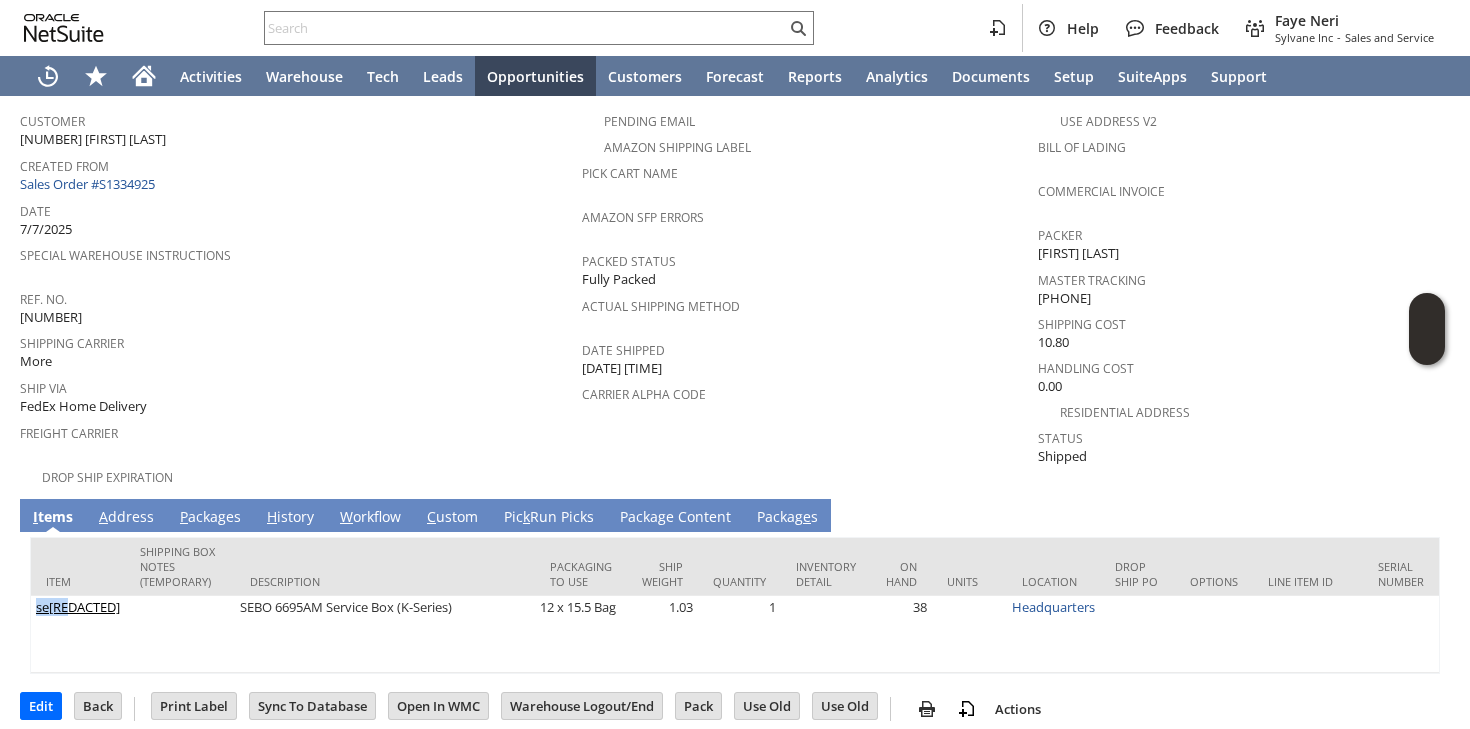 click on "P ackages" at bounding box center (210, 518) 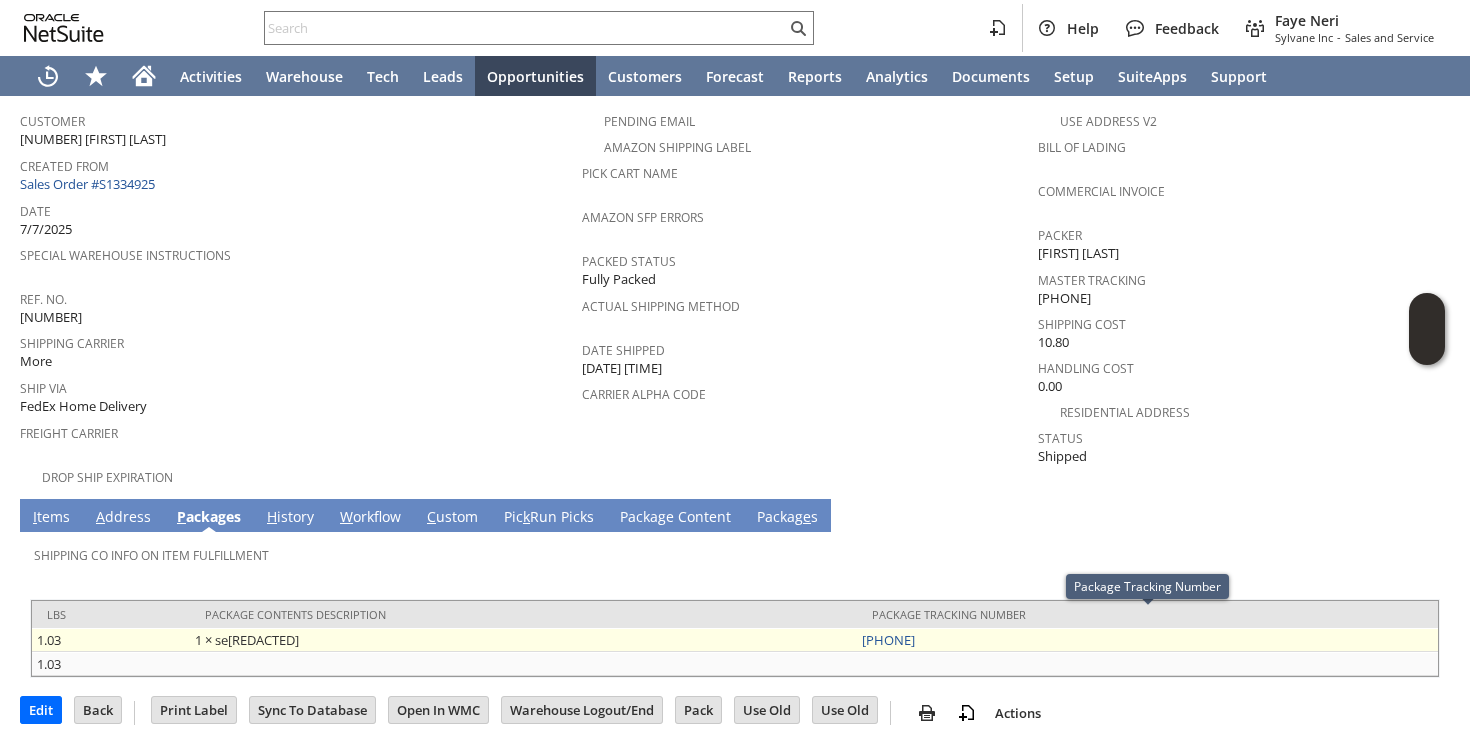 drag, startPoint x: 966, startPoint y: 614, endPoint x: 857, endPoint y: 627, distance: 109.77249 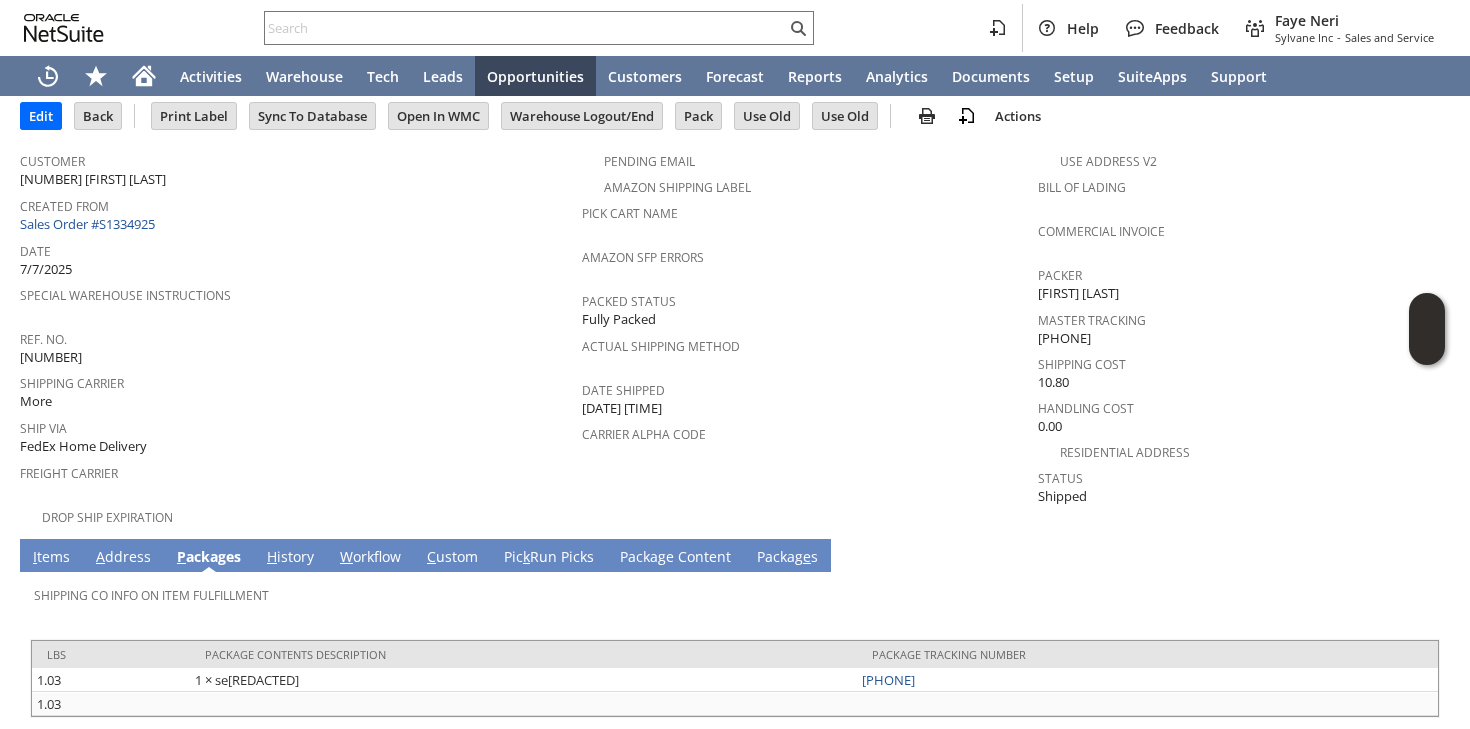 scroll, scrollTop: 101, scrollLeft: 0, axis: vertical 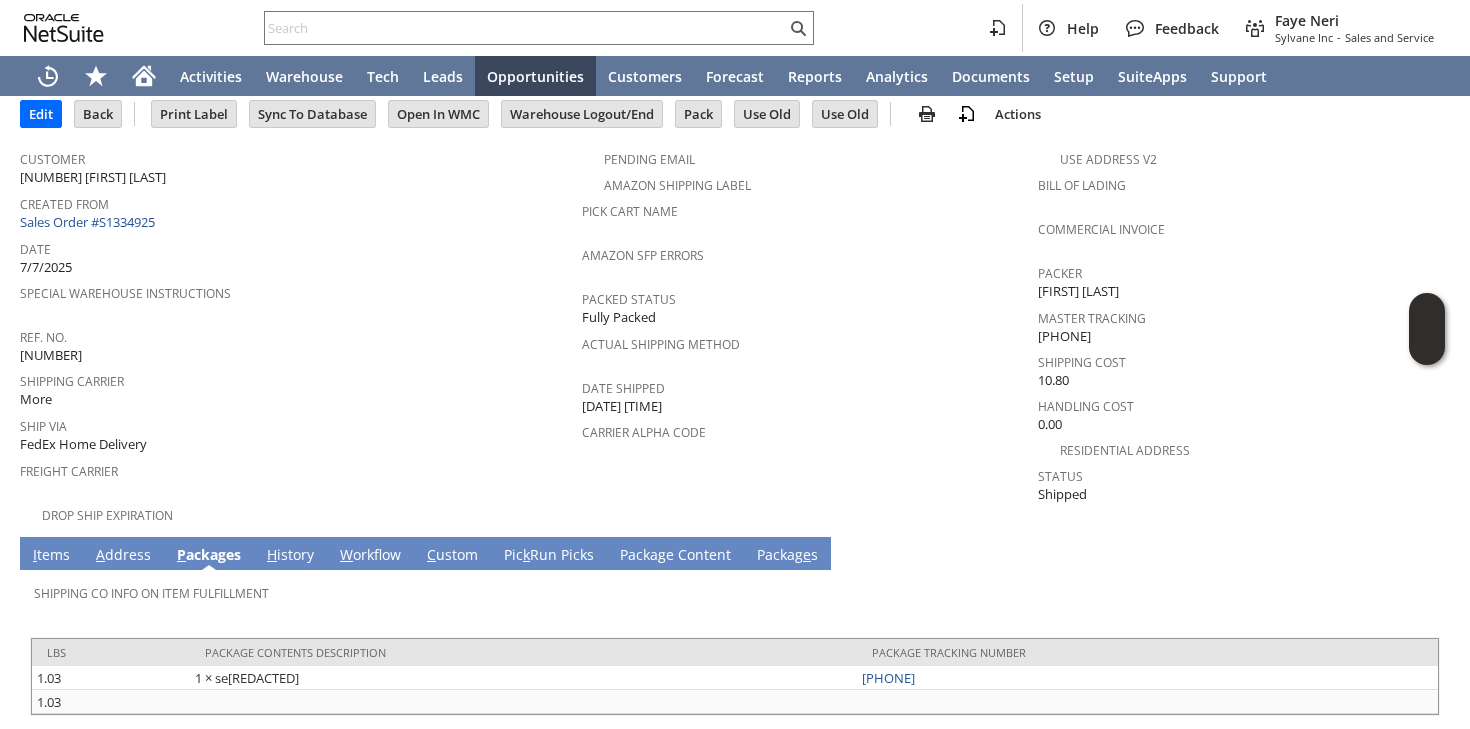 click on "Shipping Carrier
More" at bounding box center (296, 388) 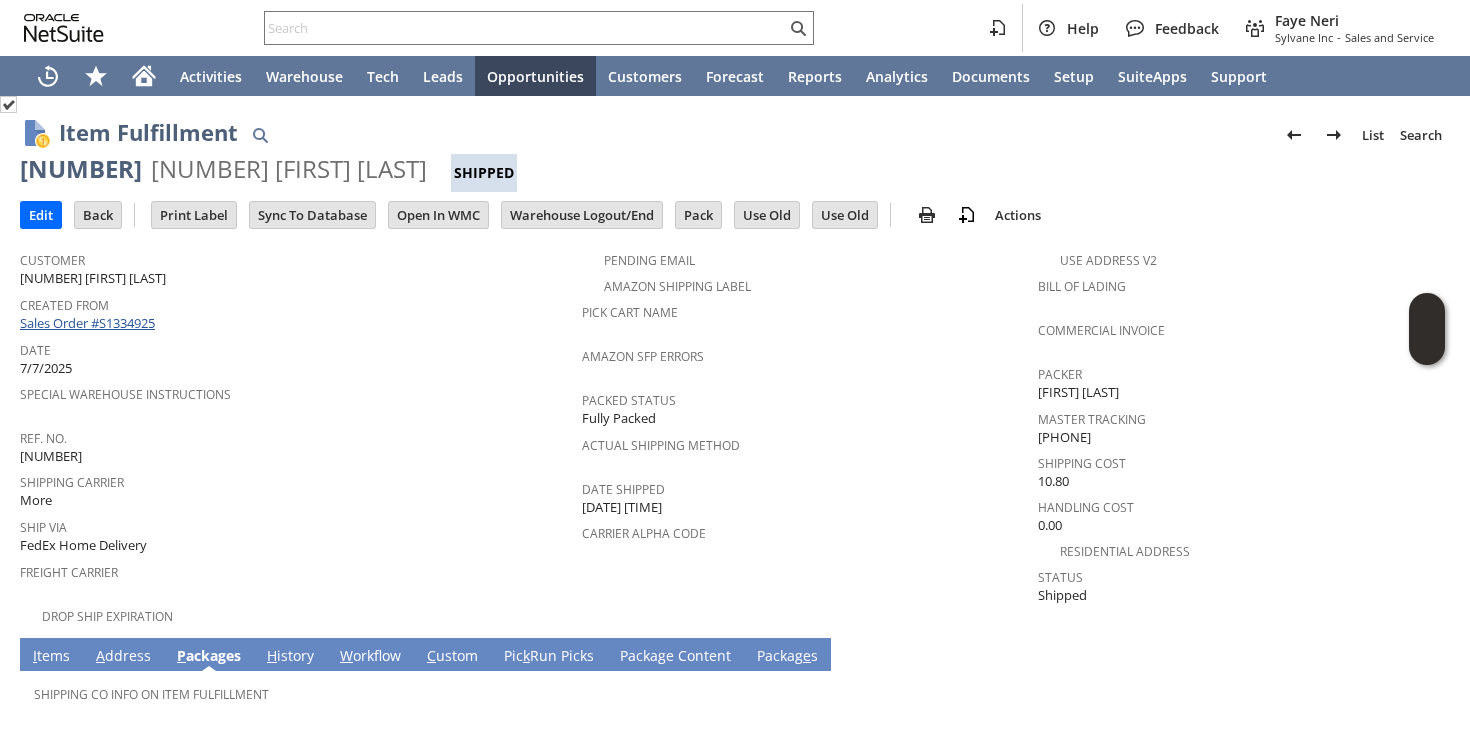 click on "Sales Order #S1334925" at bounding box center (90, 323) 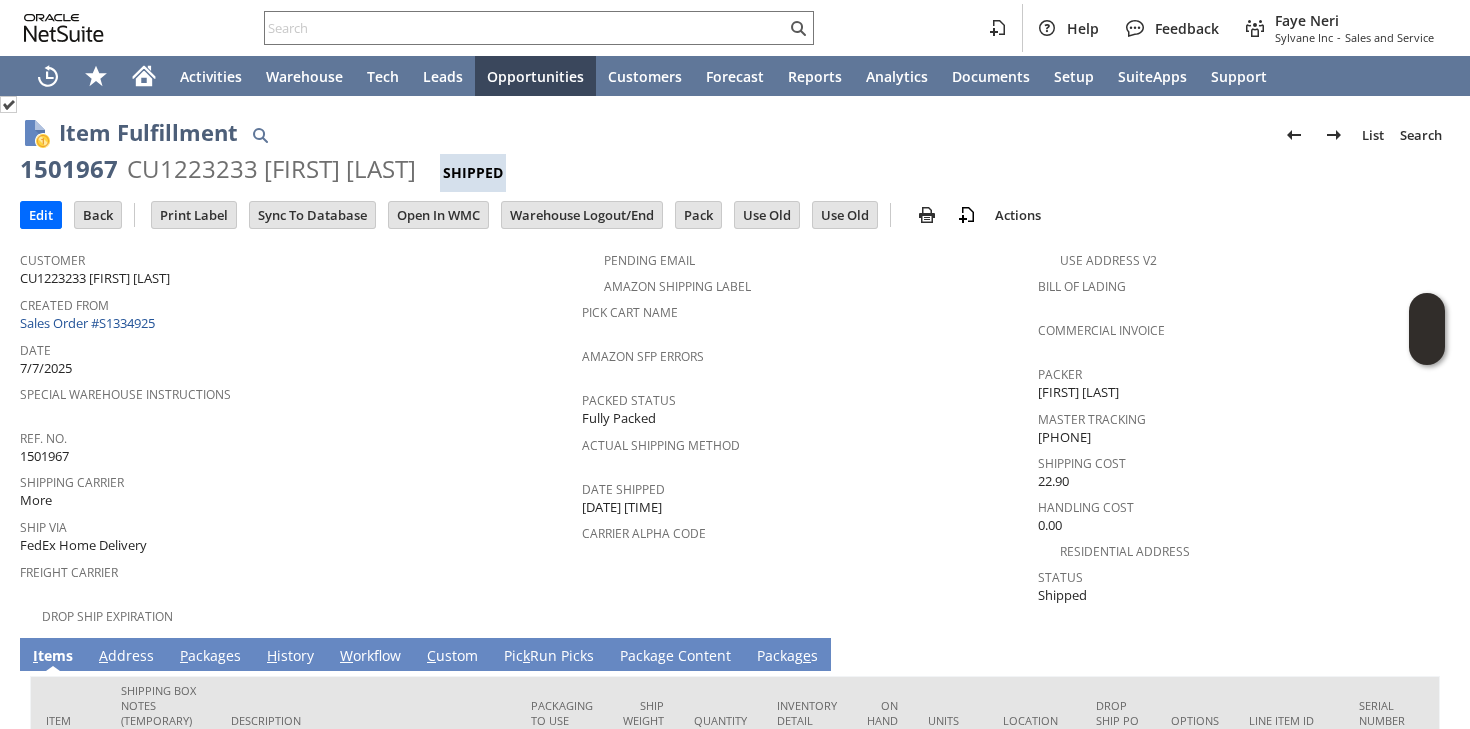 scroll, scrollTop: 0, scrollLeft: 0, axis: both 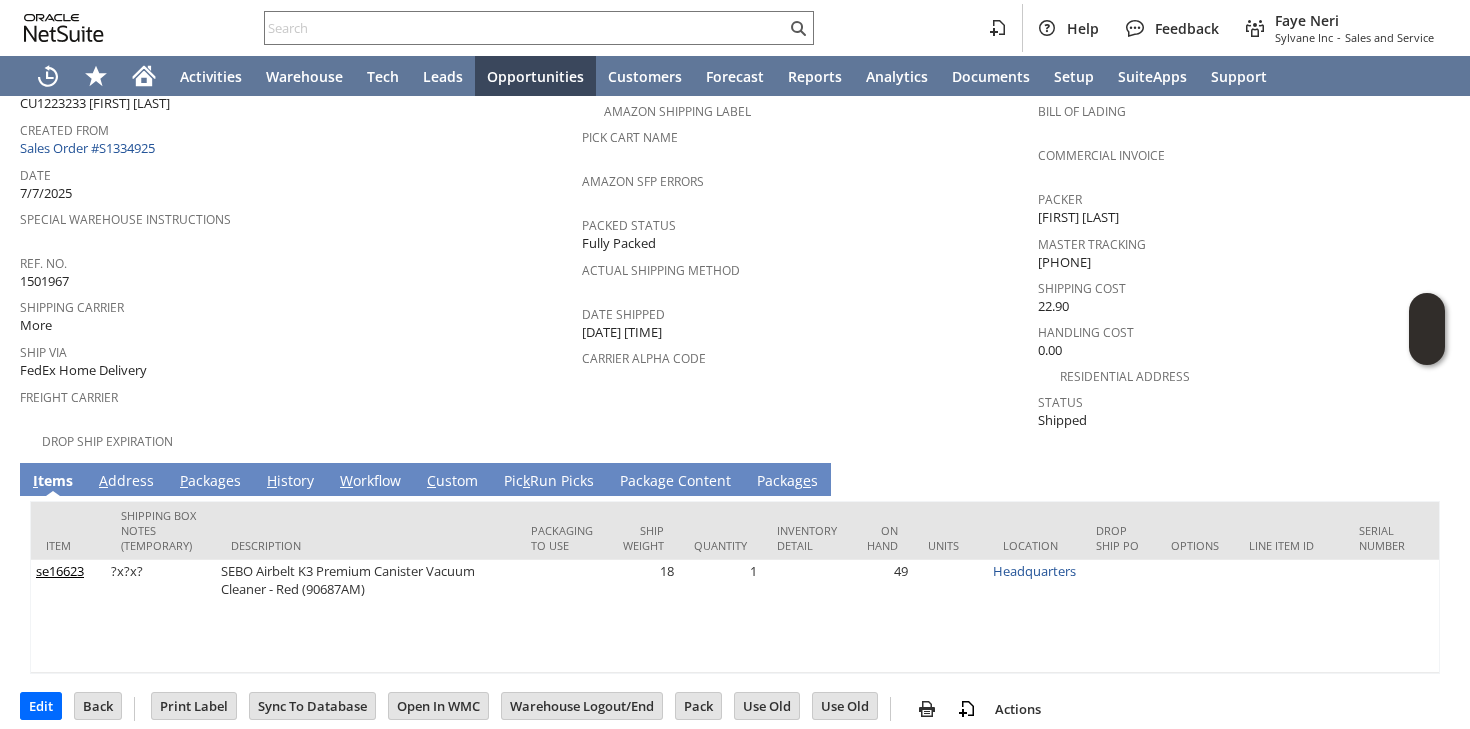 click on "P ackages" at bounding box center [210, 482] 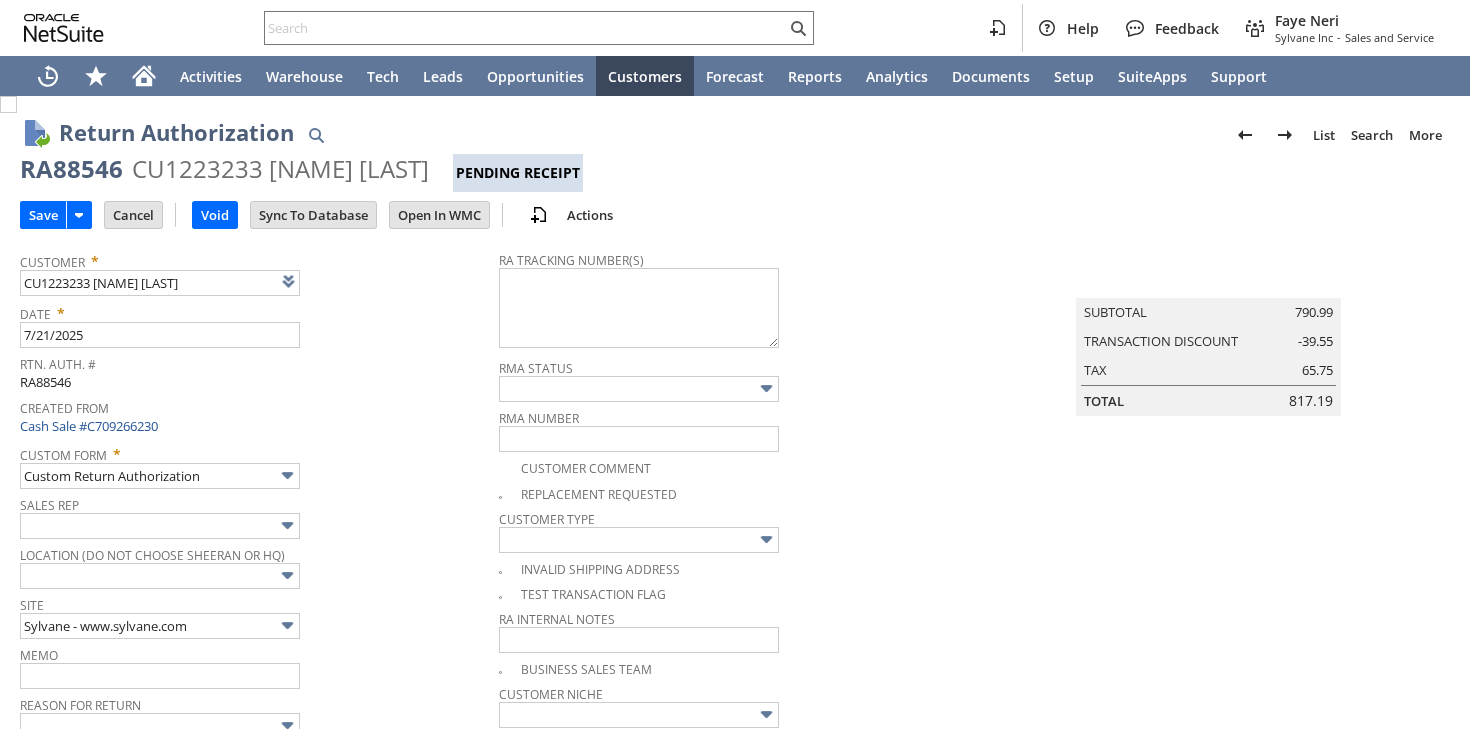 scroll, scrollTop: 0, scrollLeft: 0, axis: both 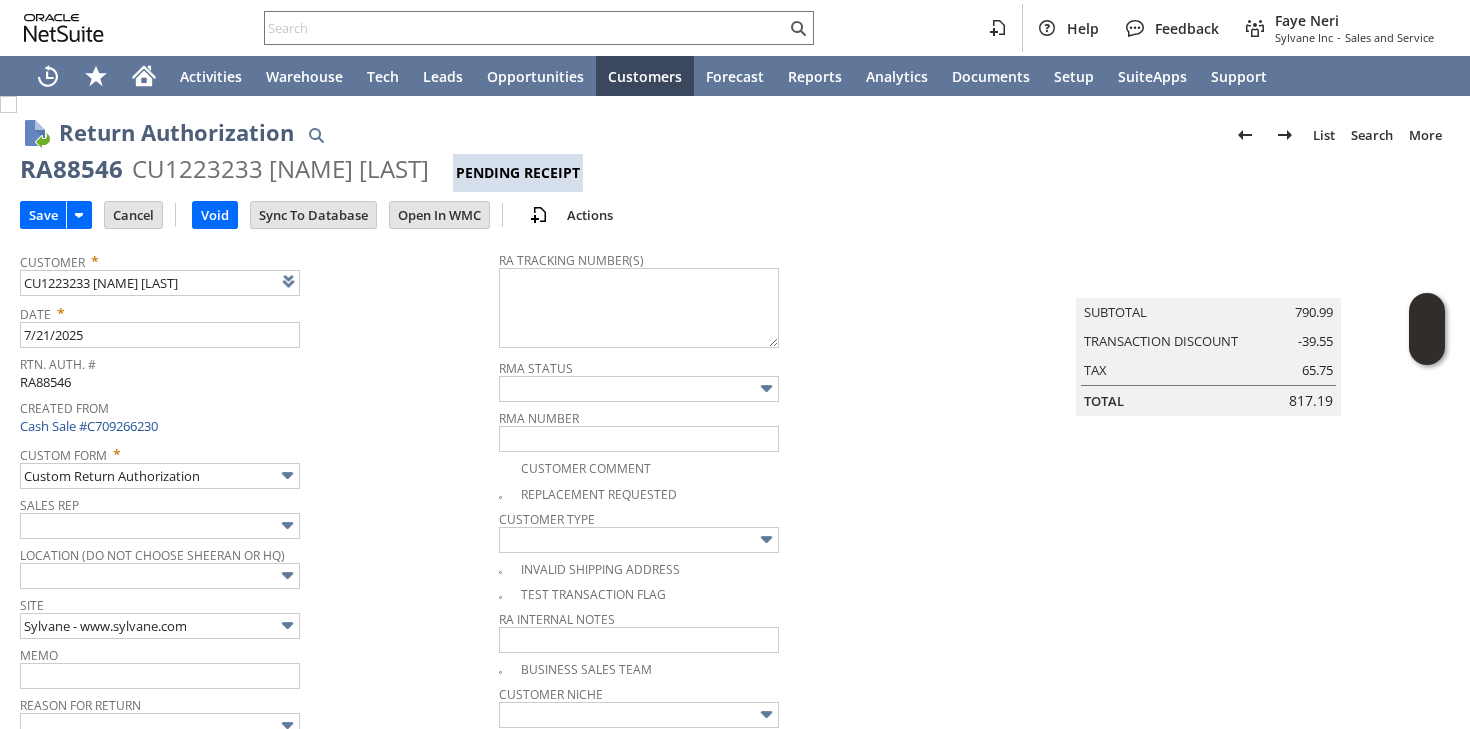 click at bounding box center [8, 104] 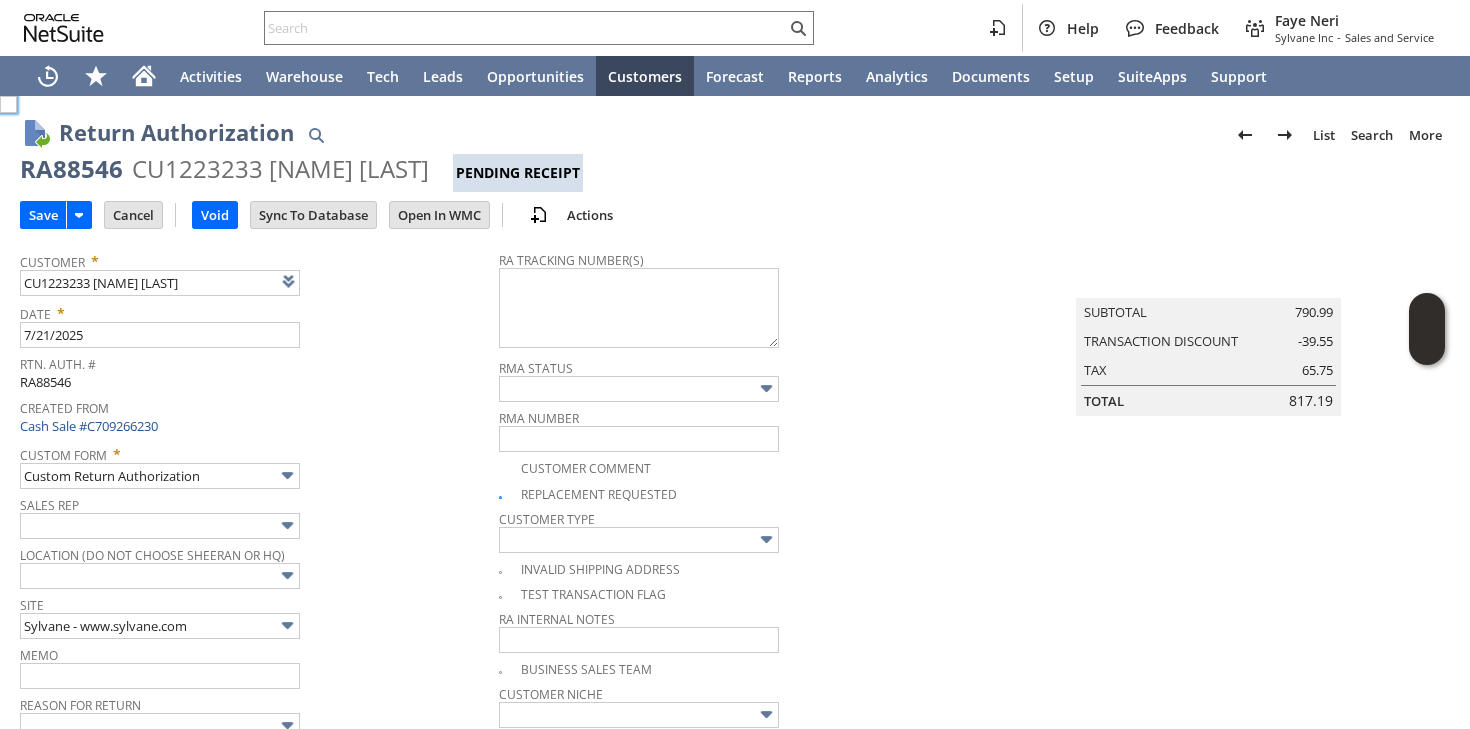 checkbox on "true" 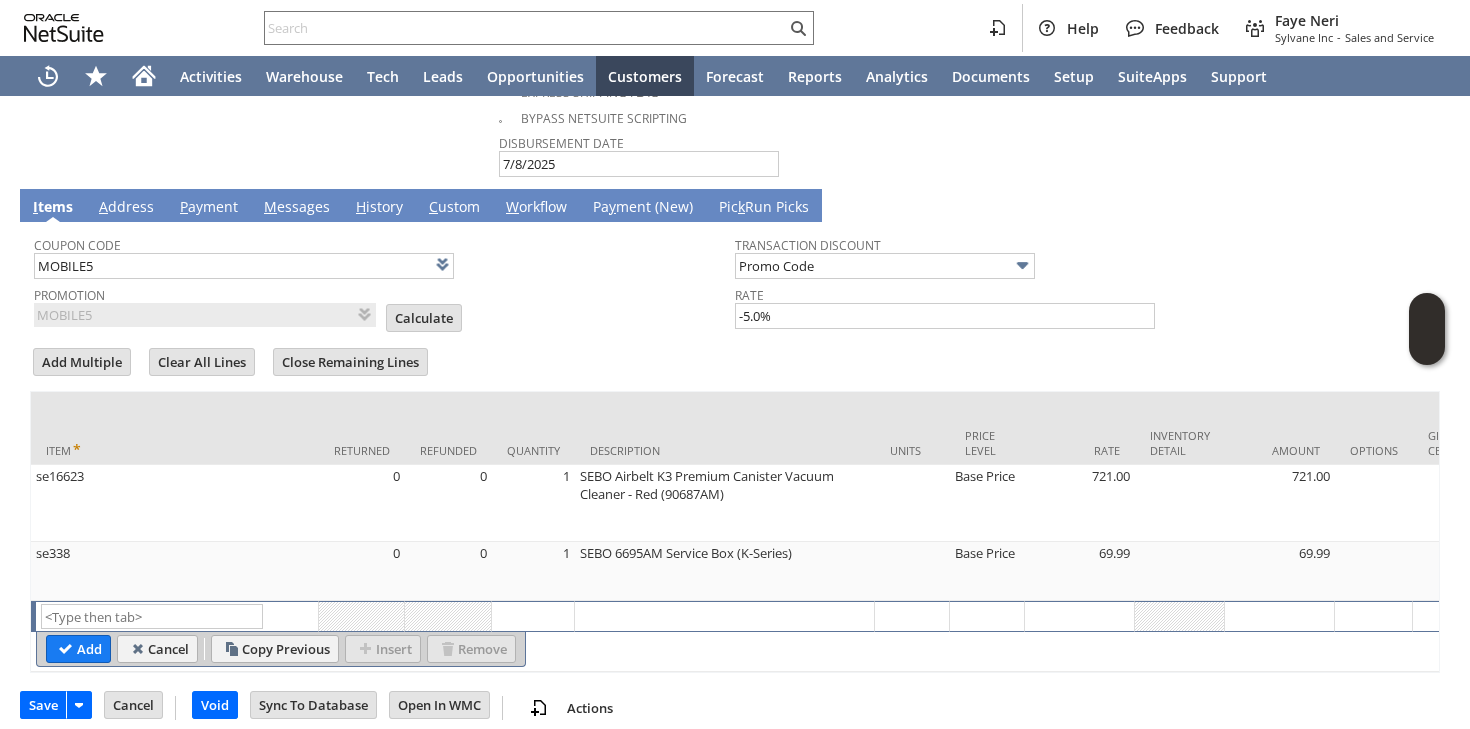 scroll, scrollTop: 1303, scrollLeft: 0, axis: vertical 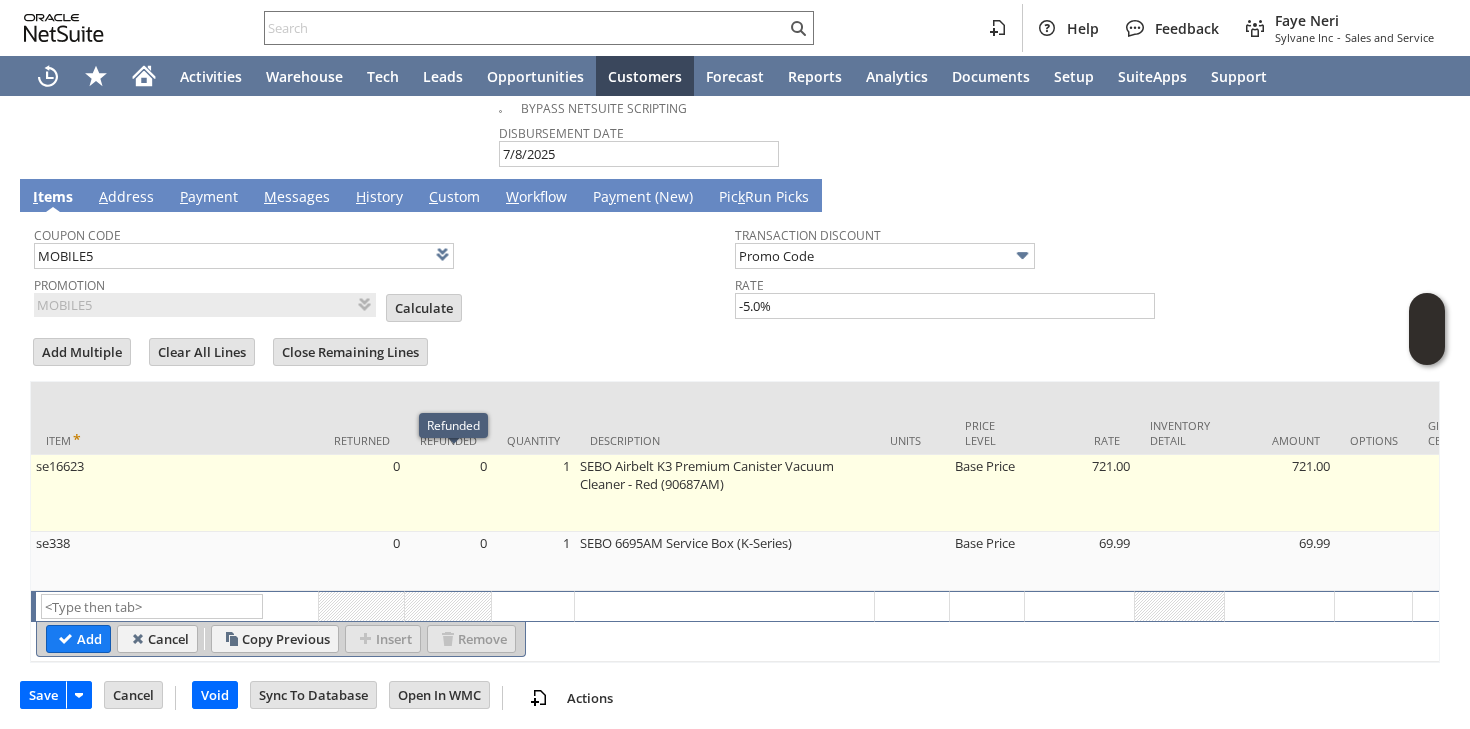 click on "0" at bounding box center (448, 493) 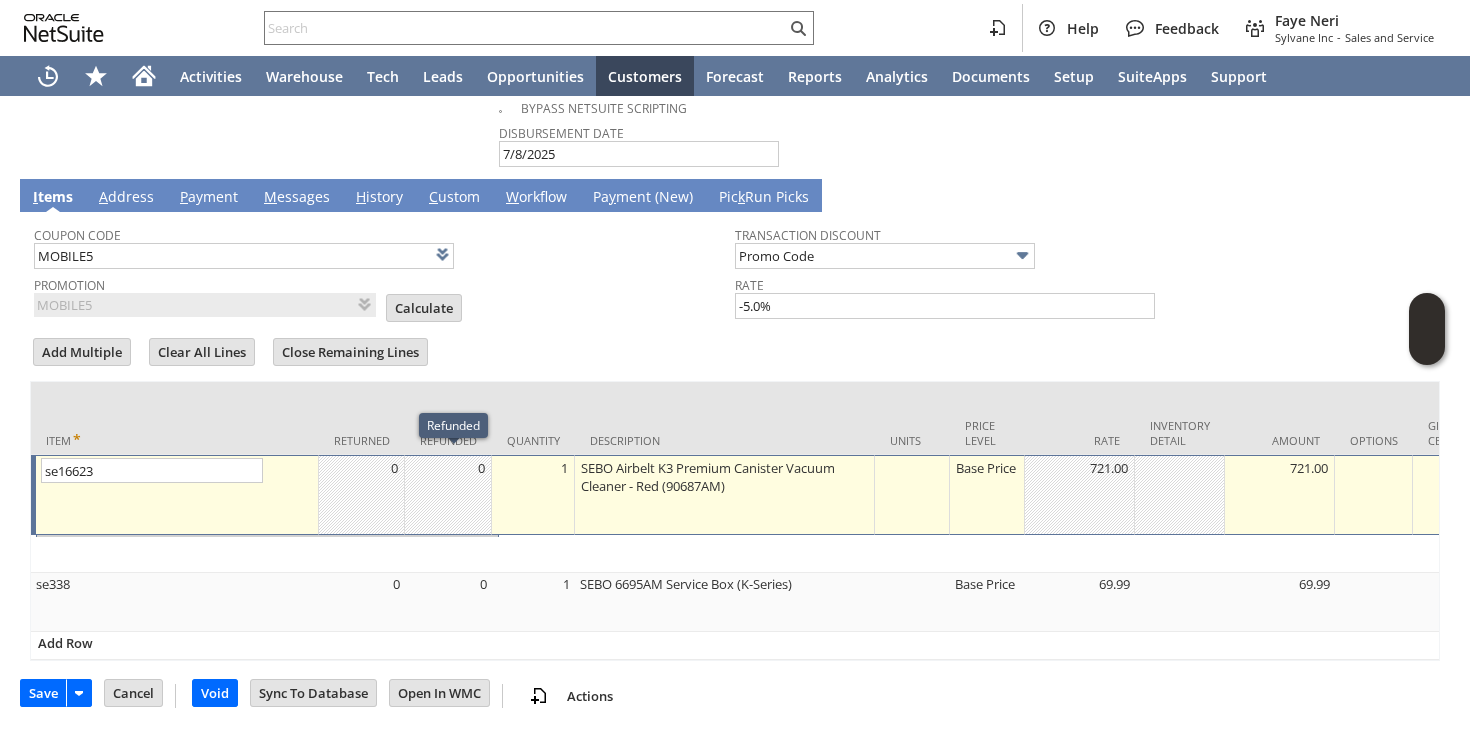 scroll, scrollTop: 1301, scrollLeft: 0, axis: vertical 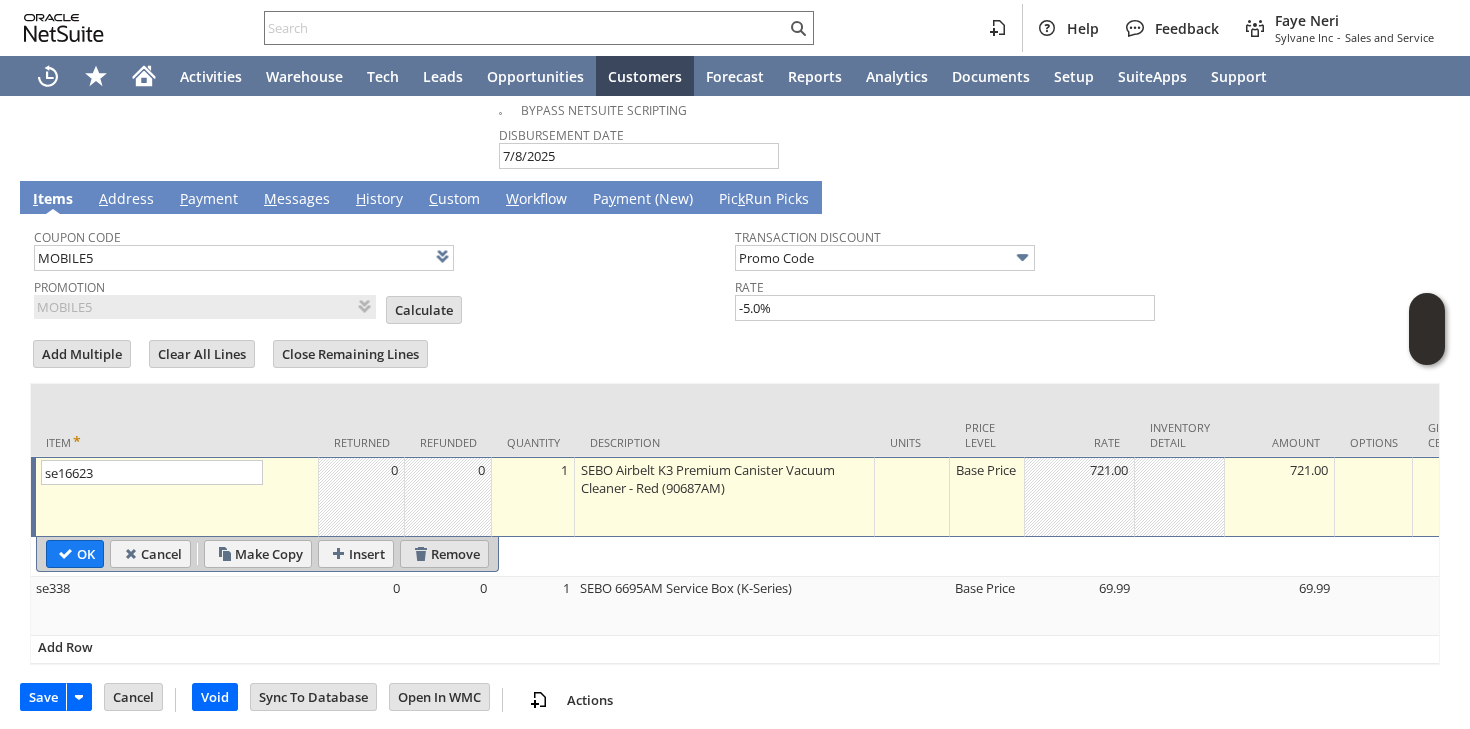 click on "Remove" at bounding box center [444, 554] 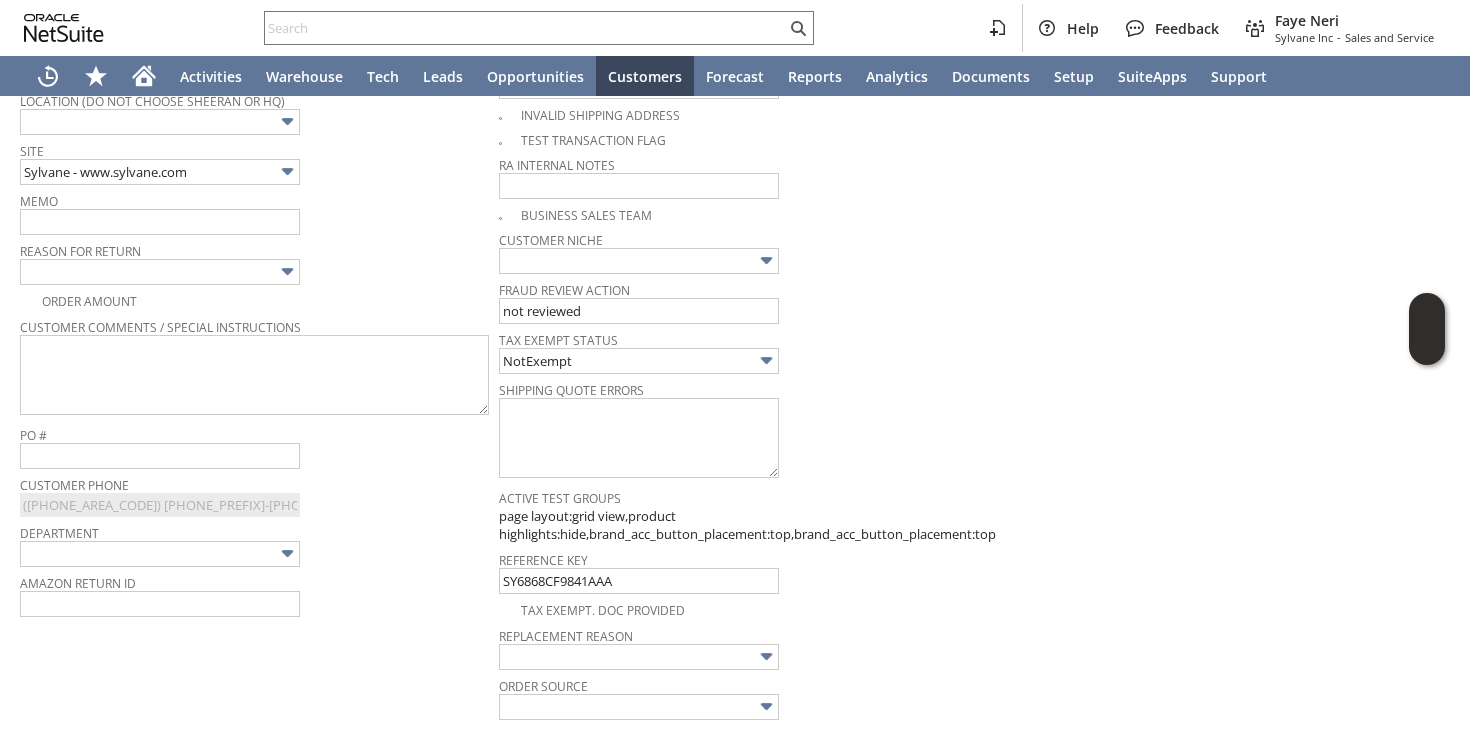 scroll, scrollTop: 381, scrollLeft: 0, axis: vertical 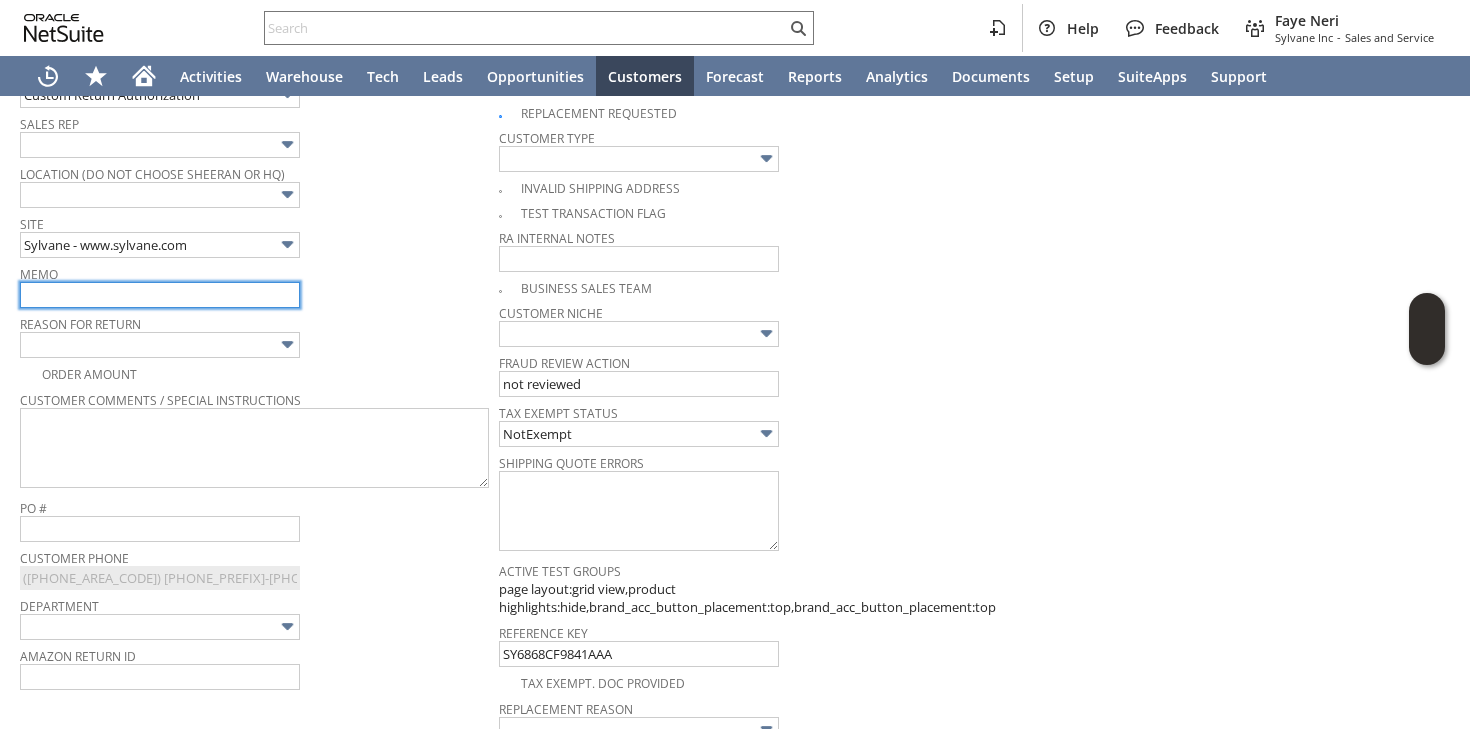 click at bounding box center [160, 295] 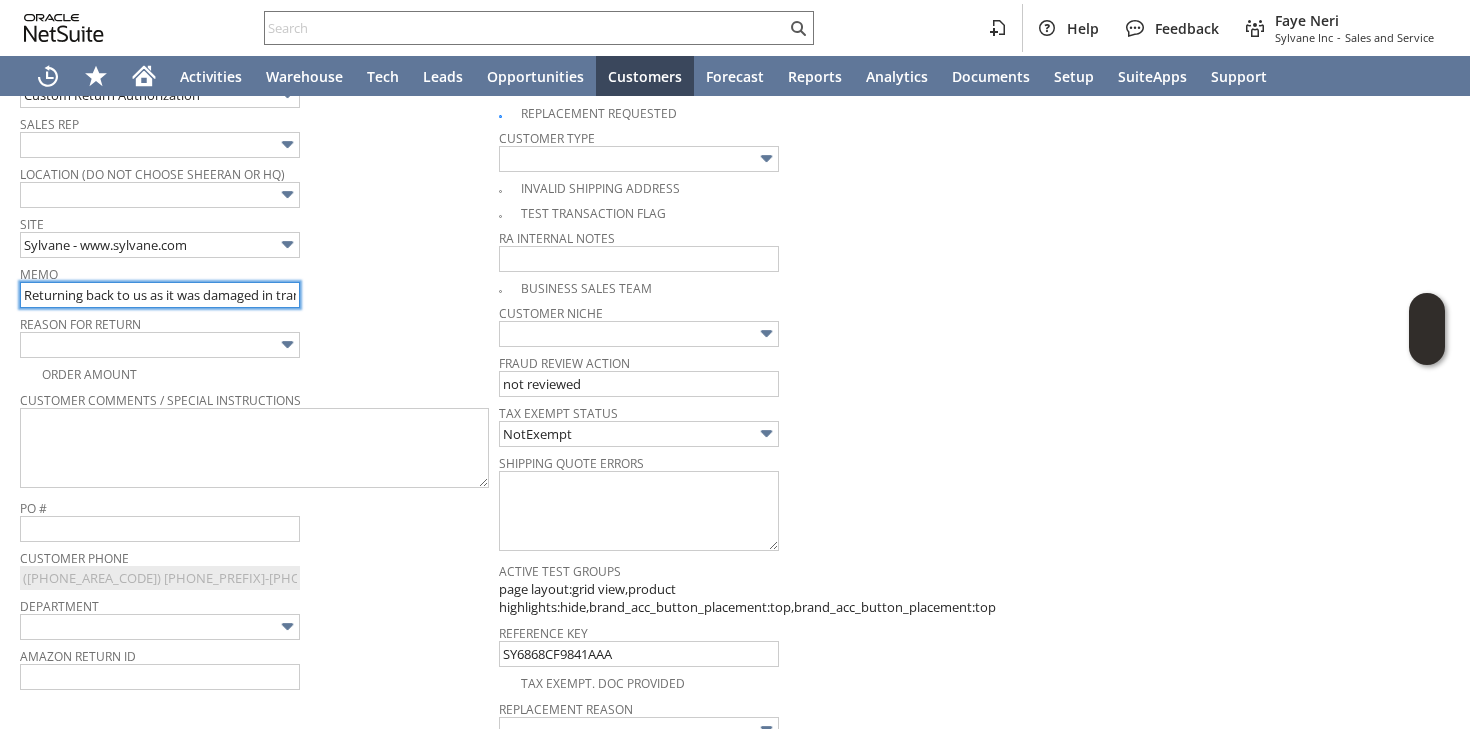 click on "Returning back to us as it was damaged in transit and FedEx is unable to deliver it | Wants a refund immediately | iRate Cx | Damage claim filed" at bounding box center (160, 295) 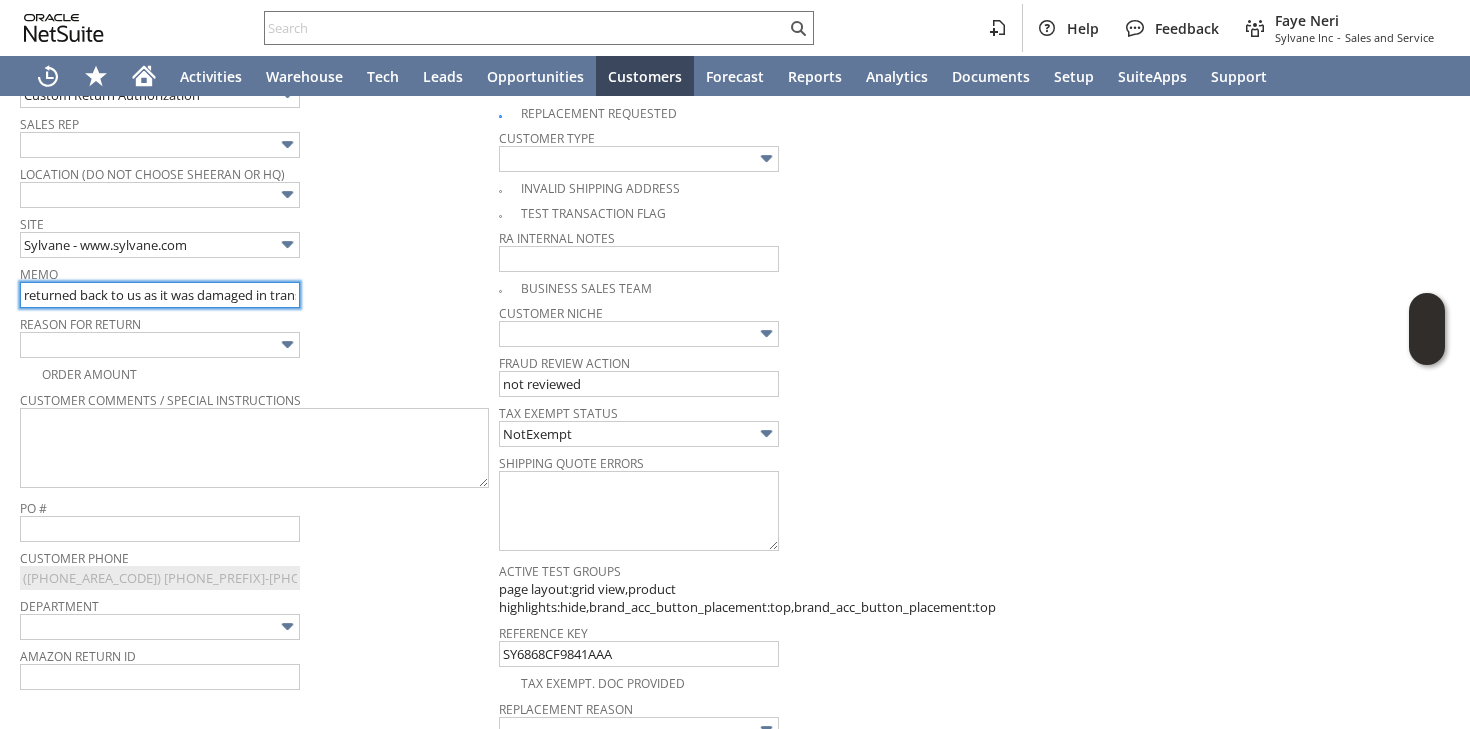 click on "returned back to us as it was damaged in transit and FedEx is unable to deliver it | Wants a refund immediately | iRate Cx | Damage claim filed" at bounding box center [160, 295] 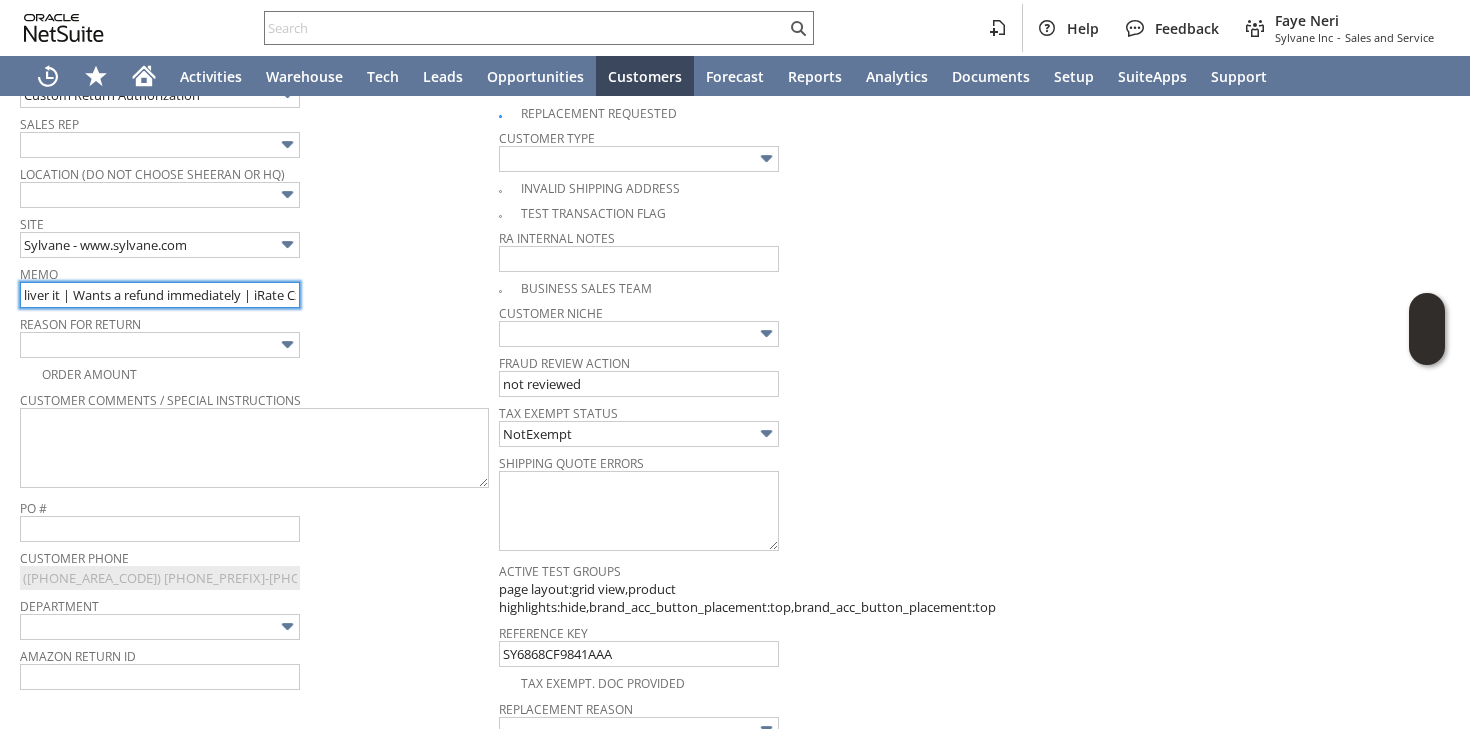 scroll, scrollTop: 0, scrollLeft: 442, axis: horizontal 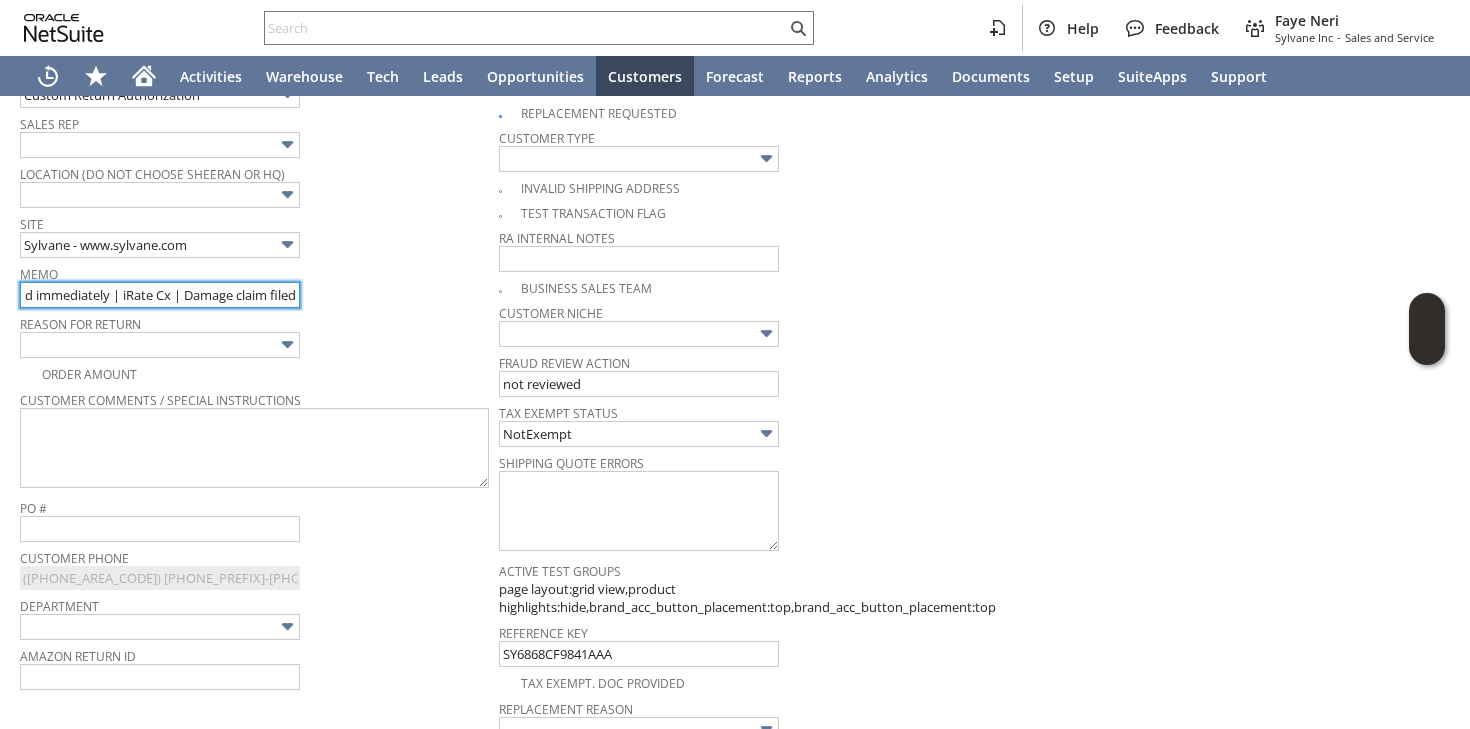 drag, startPoint x: 137, startPoint y: 293, endPoint x: 362, endPoint y: 316, distance: 226.1725 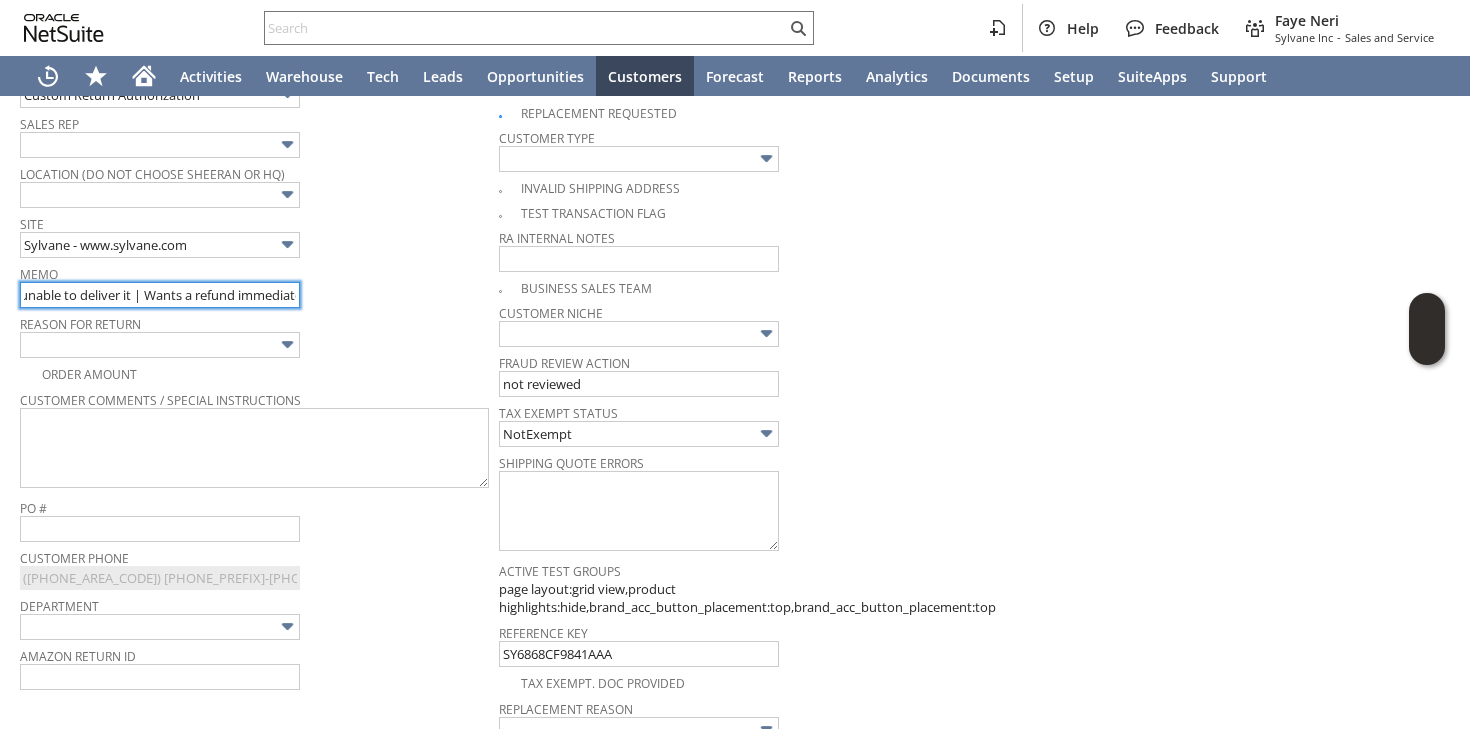 scroll, scrollTop: 0, scrollLeft: 371, axis: horizontal 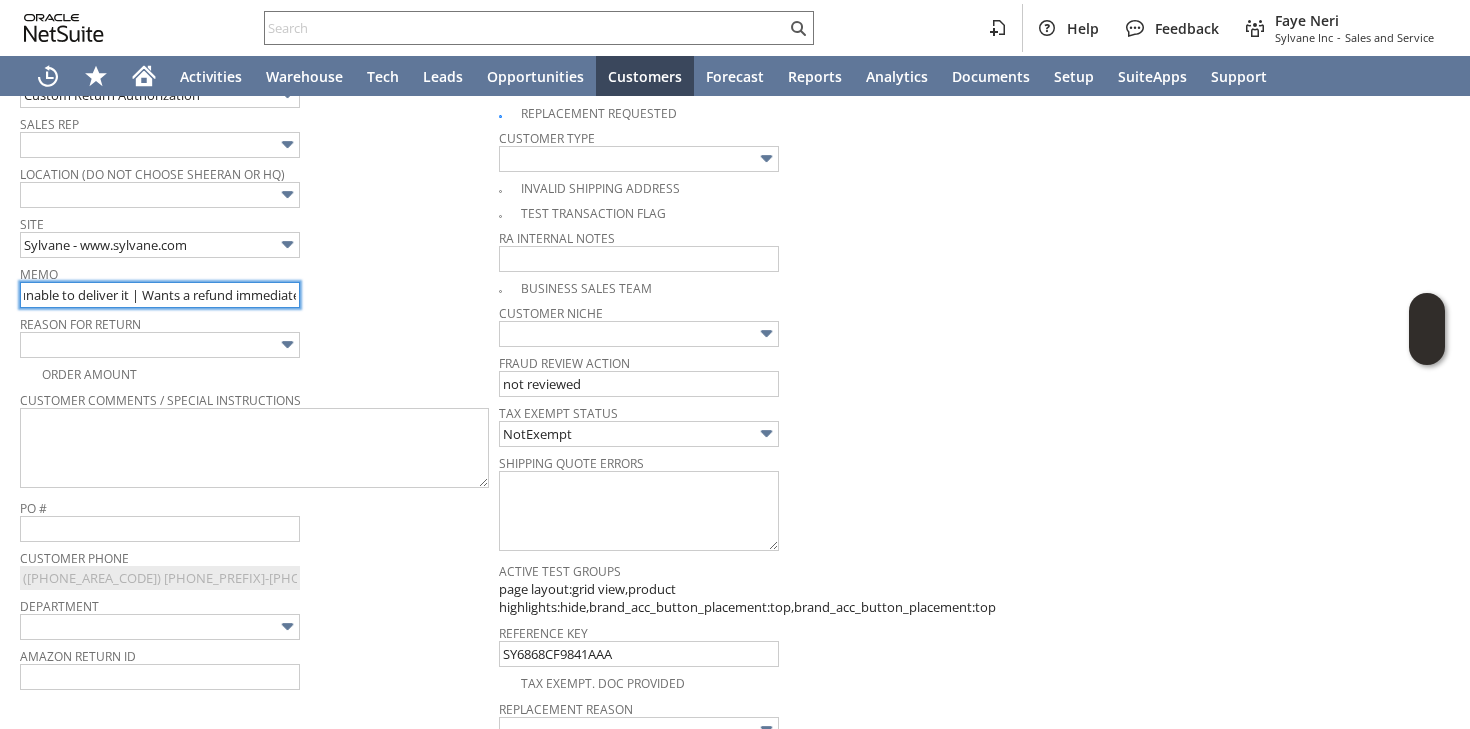 drag, startPoint x: 173, startPoint y: 286, endPoint x: 205, endPoint y: 293, distance: 32.75668 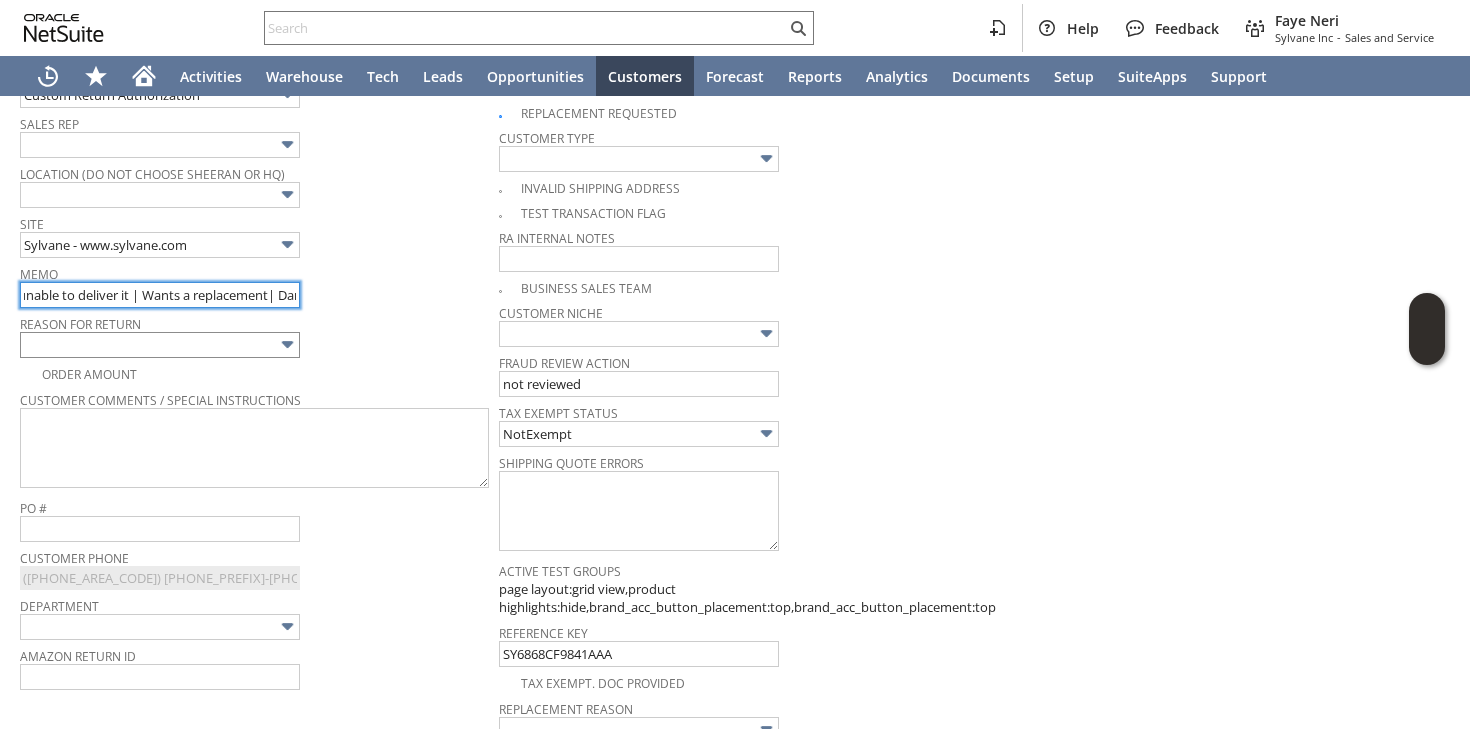 type on "returned back to us as it was damaged in transit and FedEx is unable to deliver it | Wants a replacement| Damage claim filed" 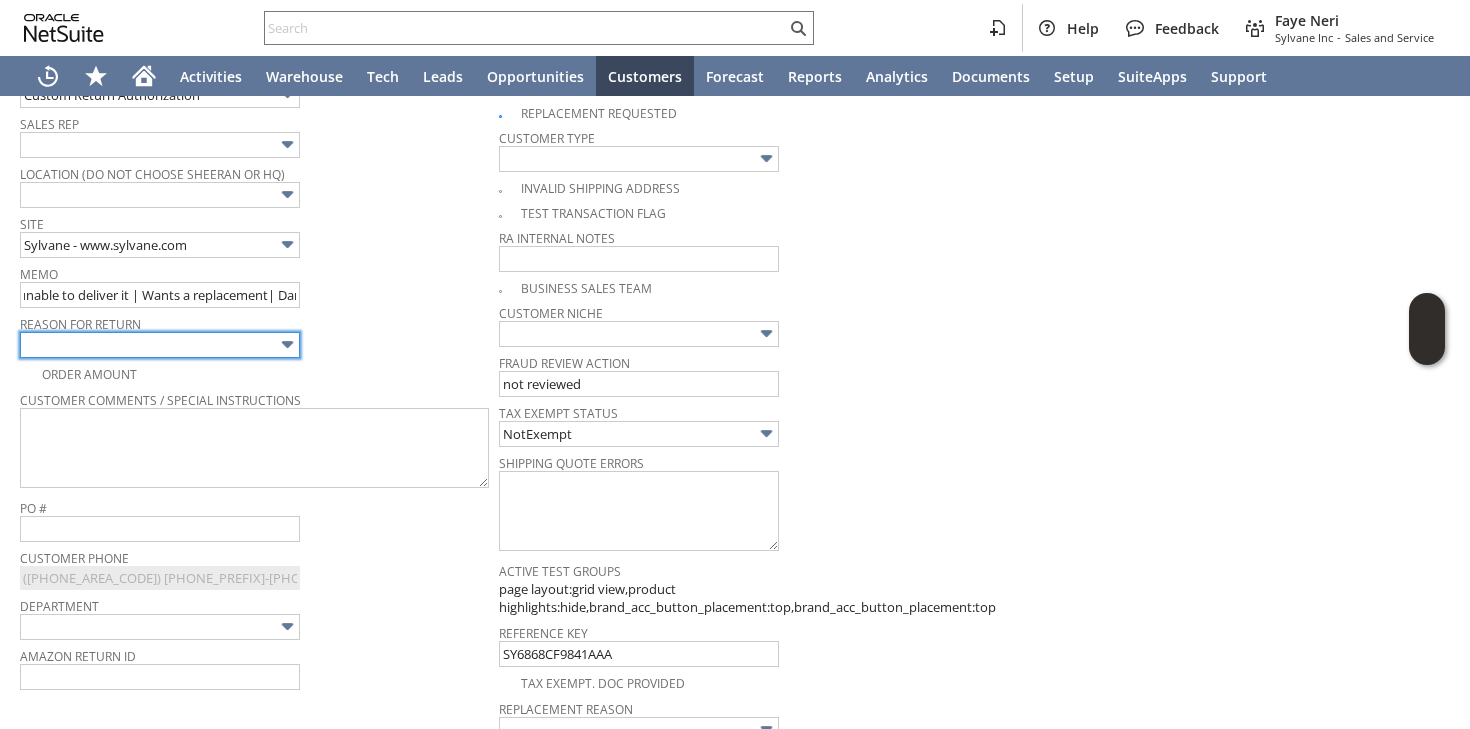 click at bounding box center [160, 345] 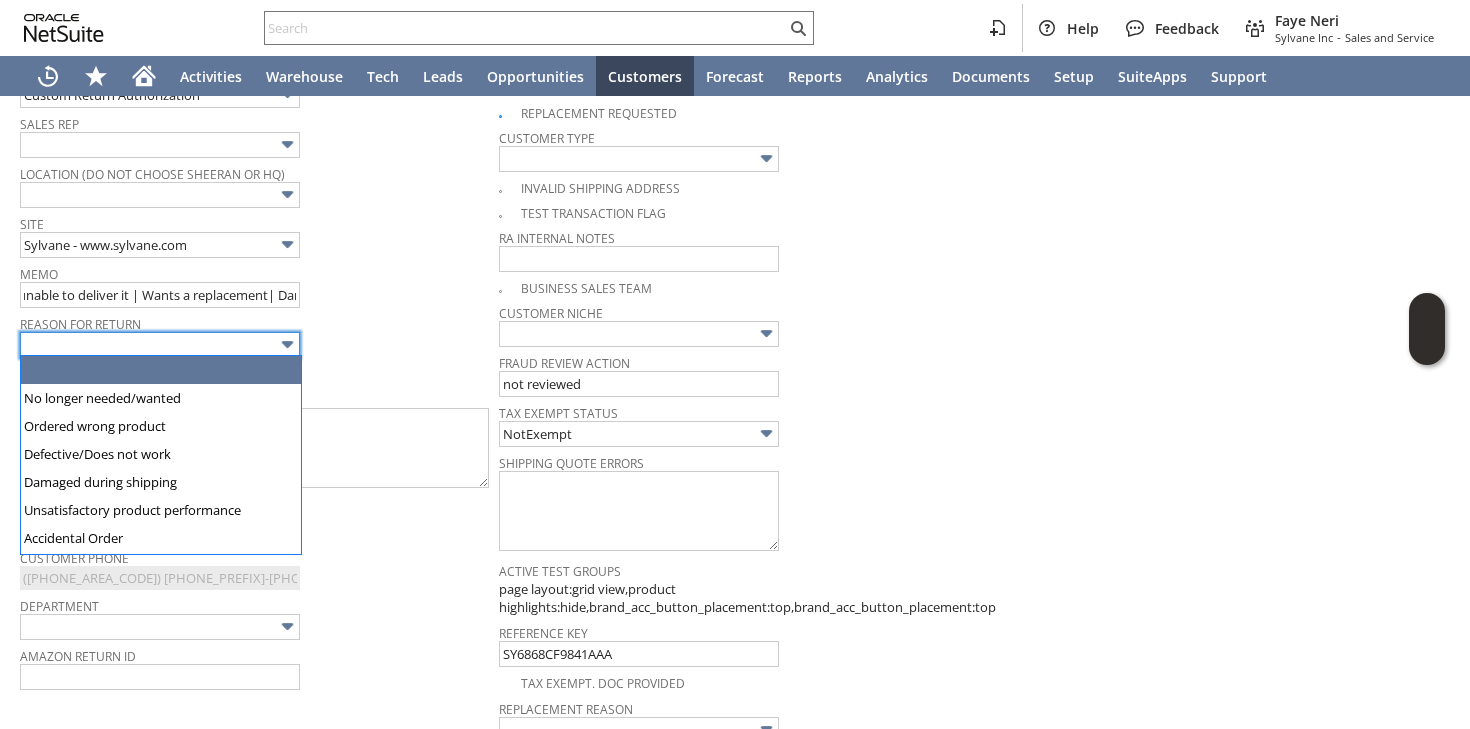 scroll, scrollTop: 0, scrollLeft: 0, axis: both 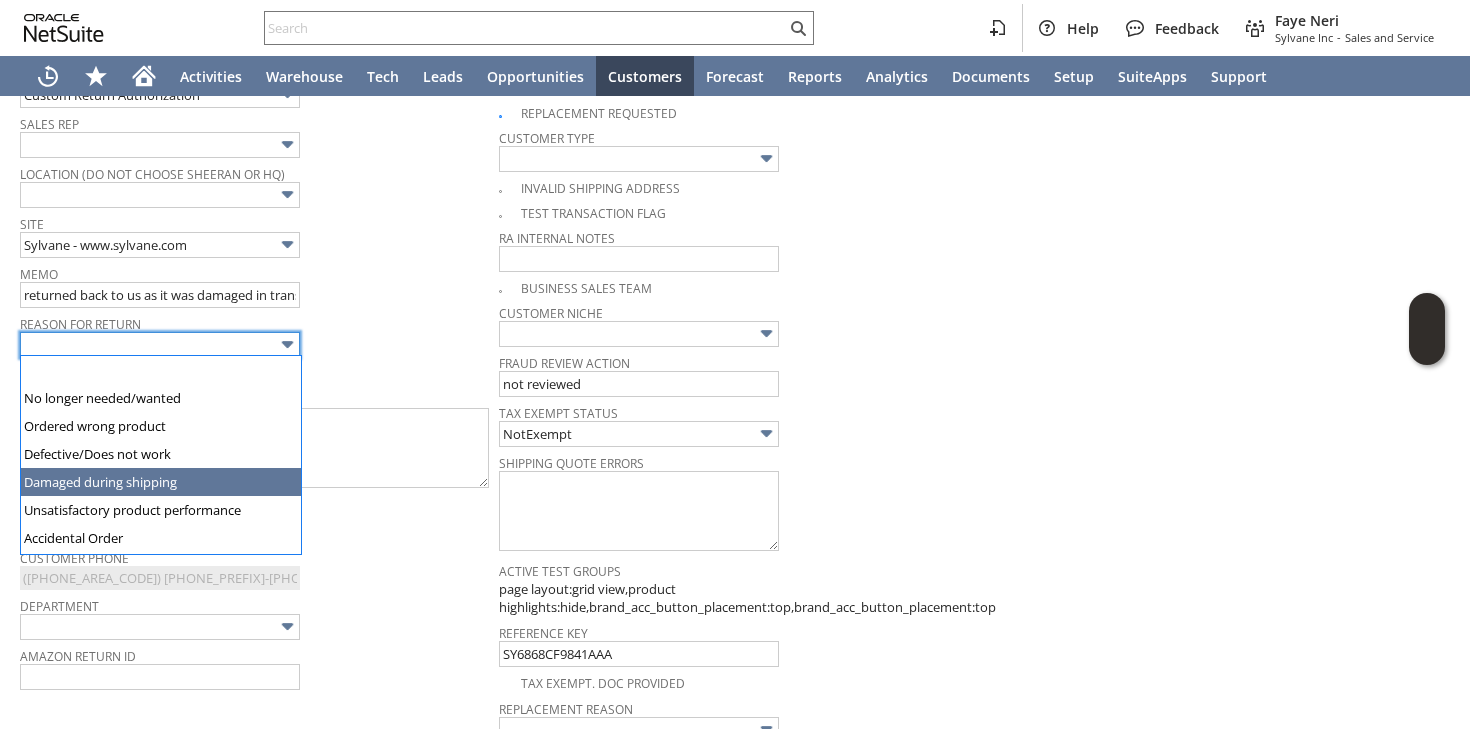 type on "Damaged during shipping" 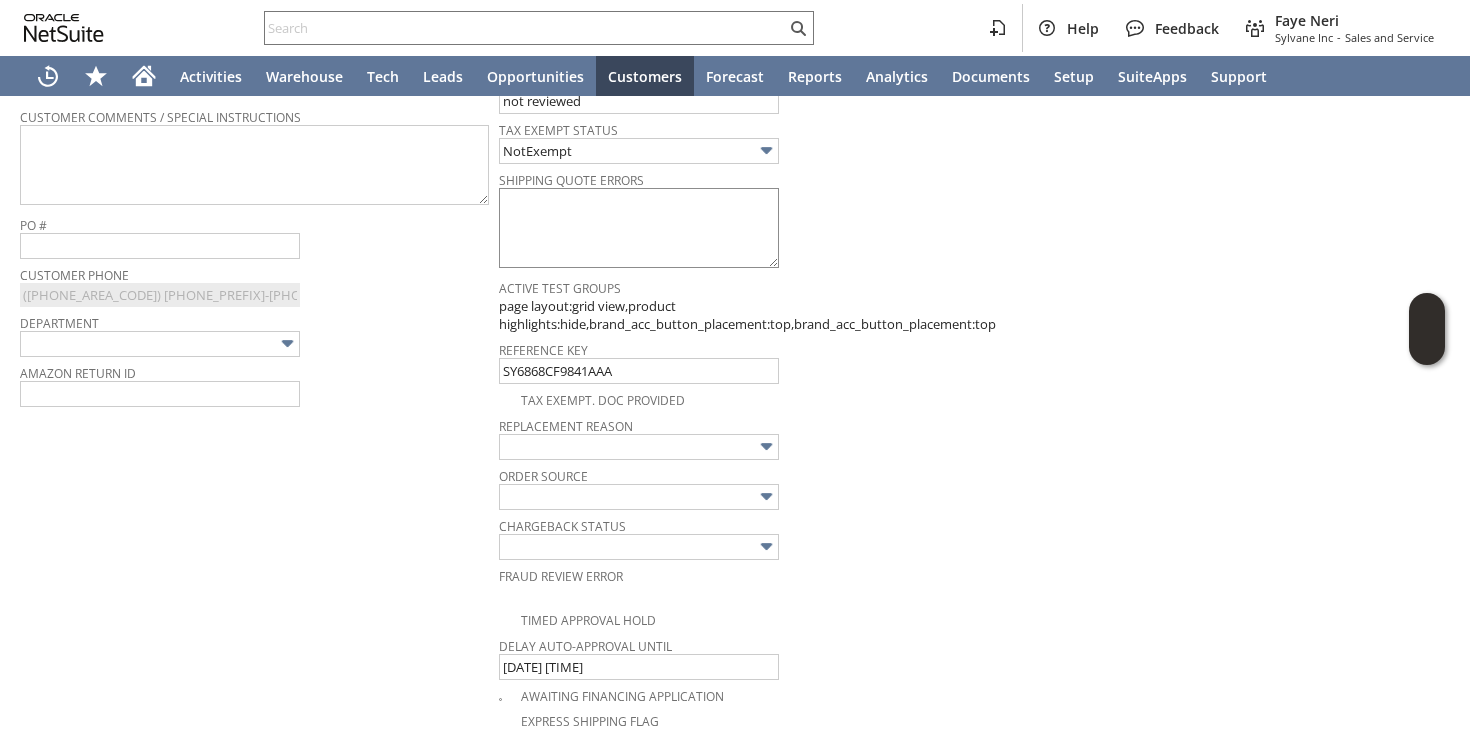 scroll, scrollTop: 671, scrollLeft: 0, axis: vertical 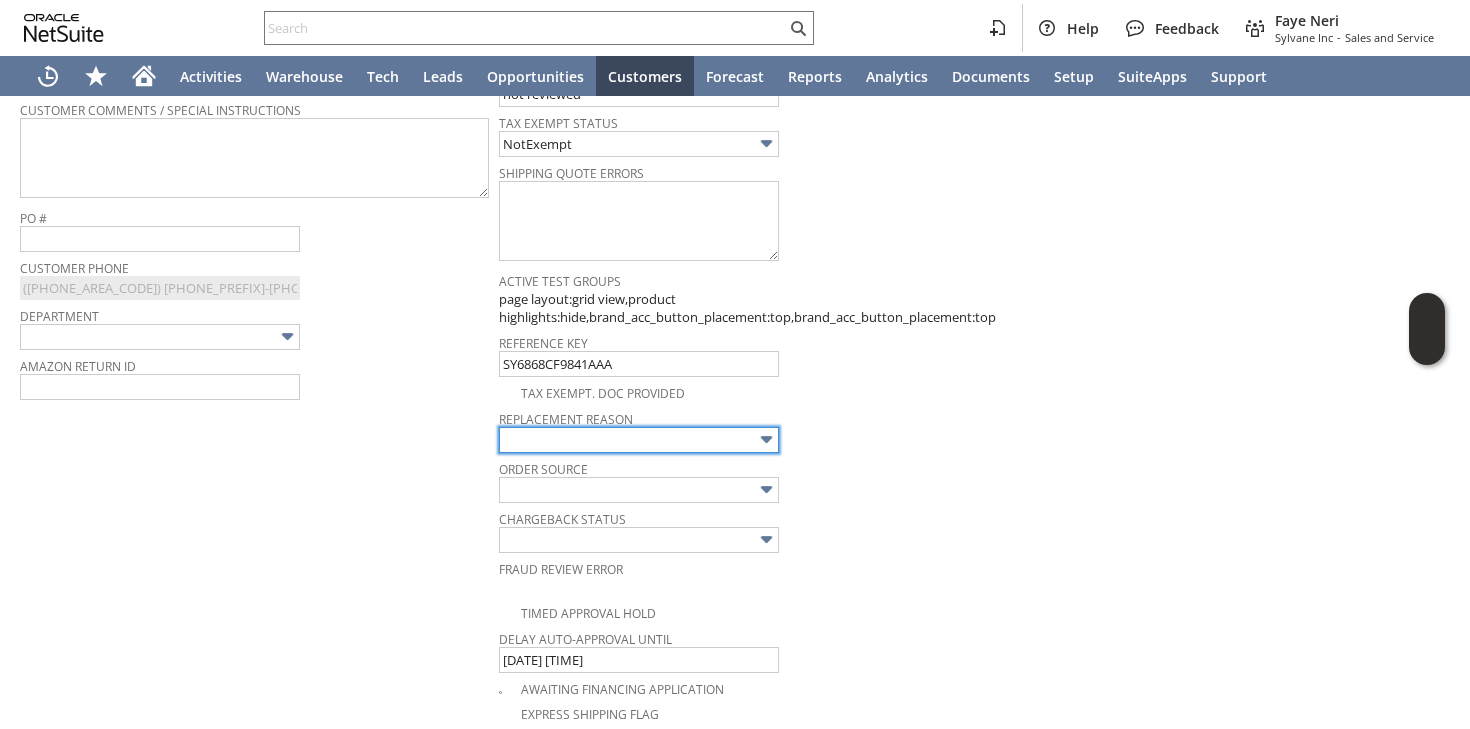 click at bounding box center [639, 440] 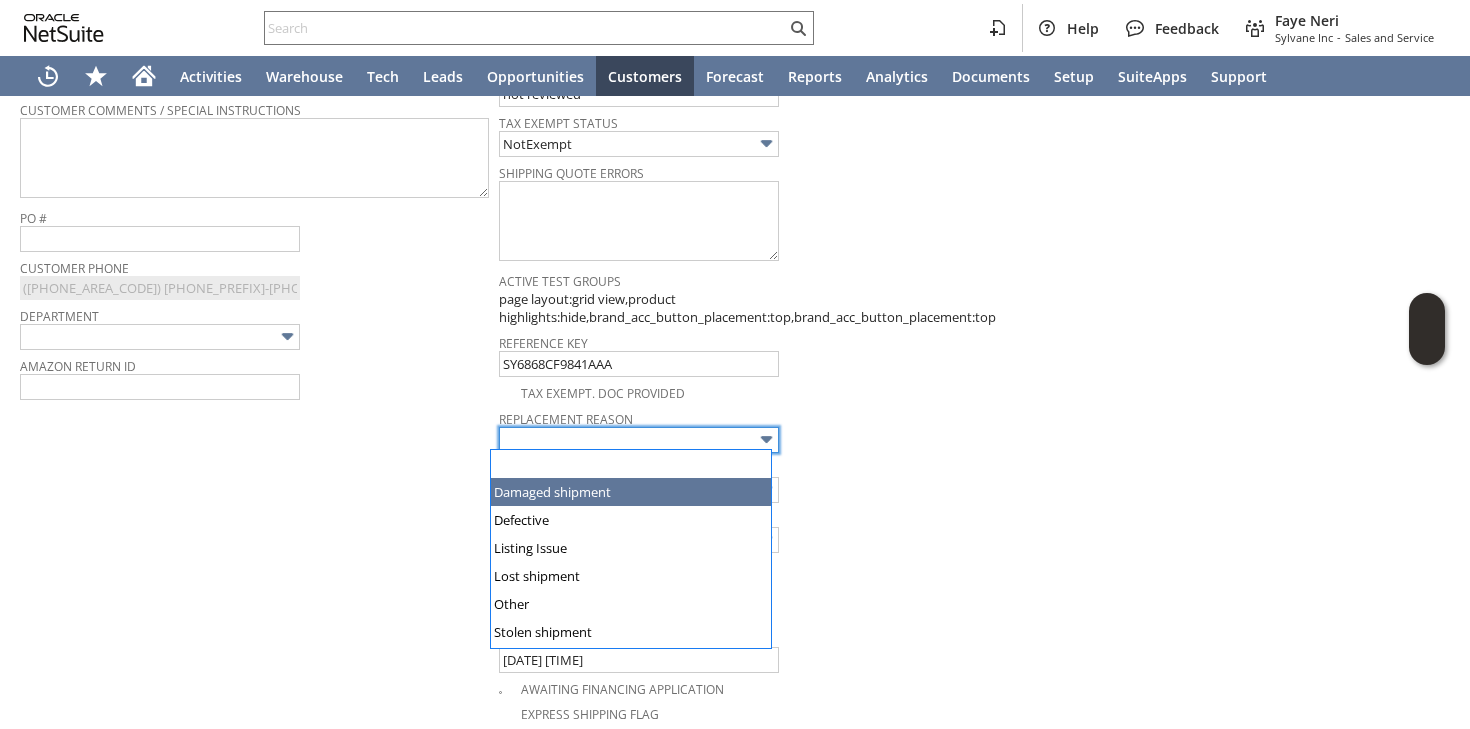 type on "Damaged shipment" 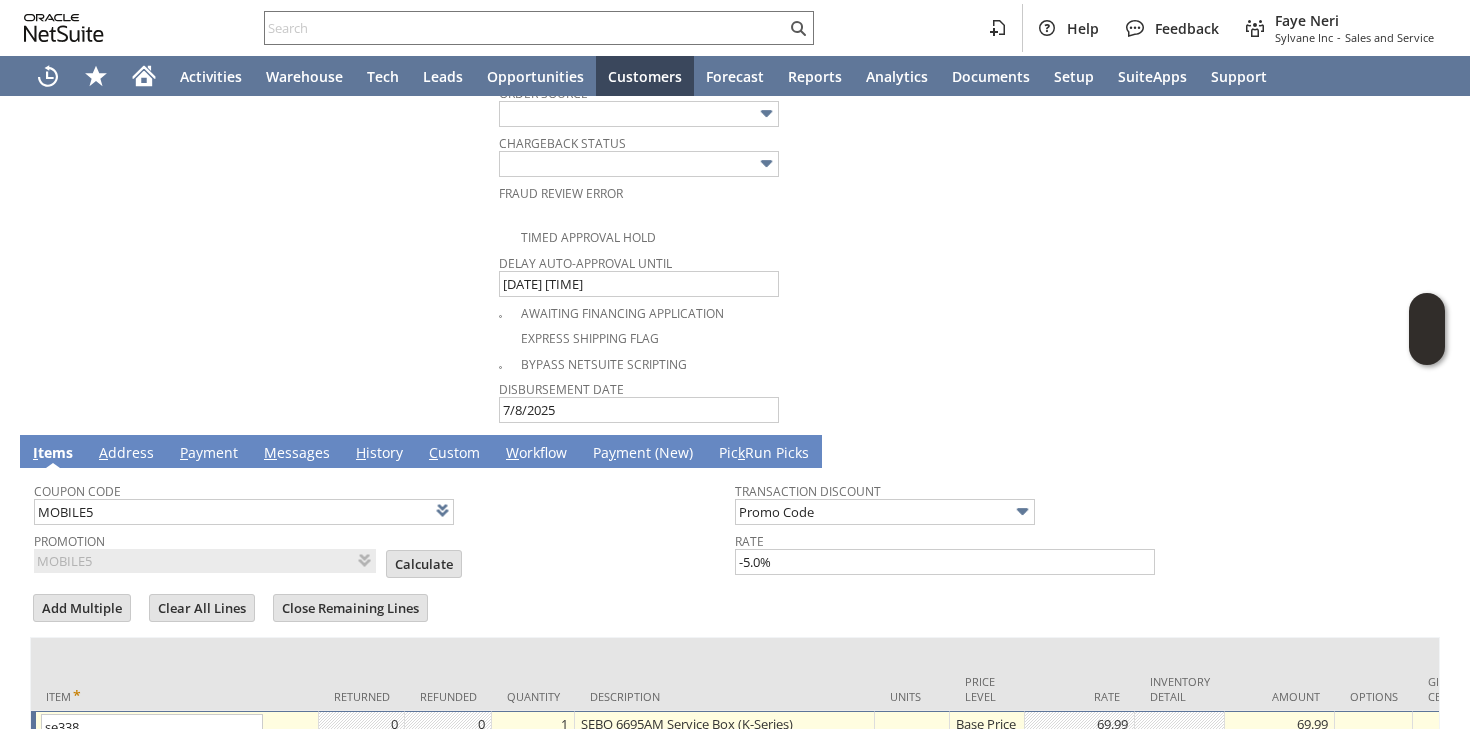 scroll, scrollTop: 1226, scrollLeft: 0, axis: vertical 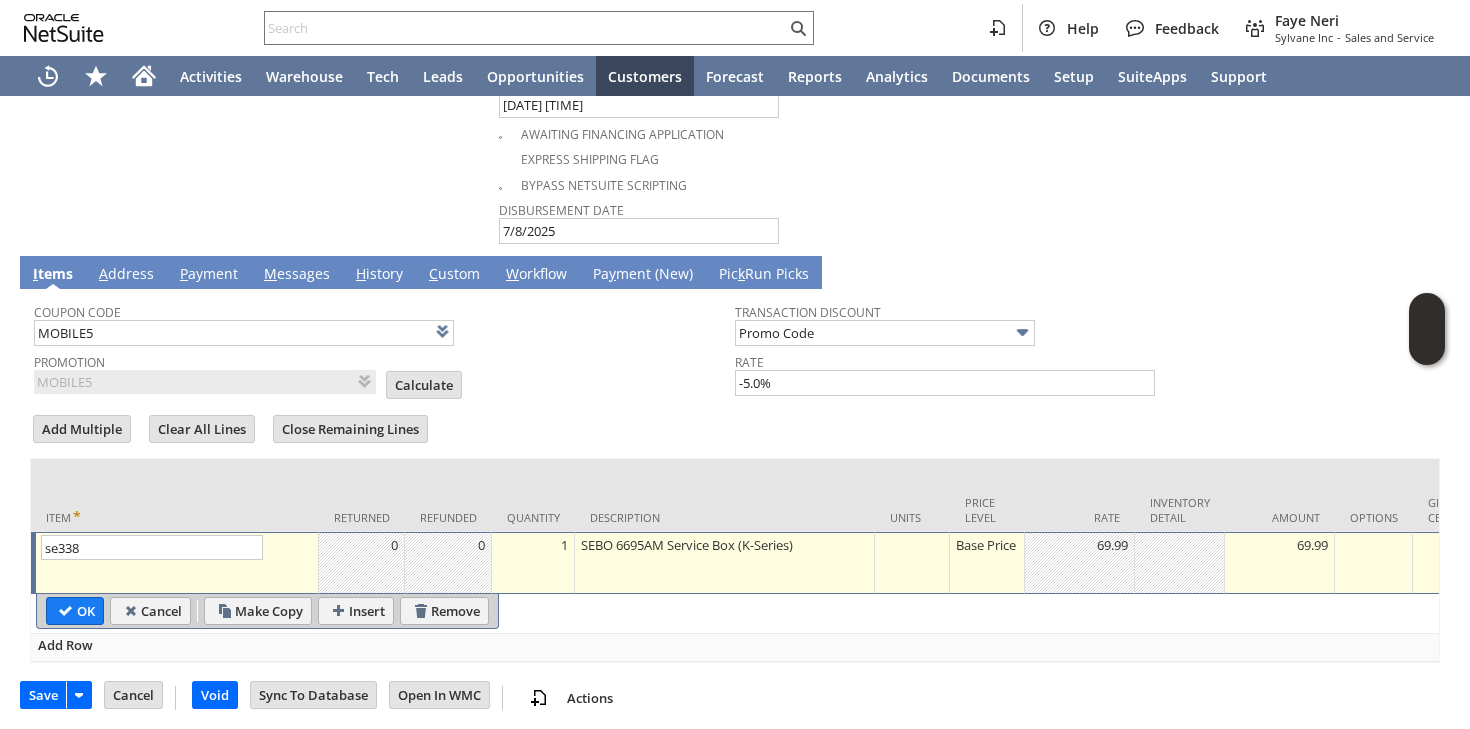 click on "Base Price" at bounding box center [987, 545] 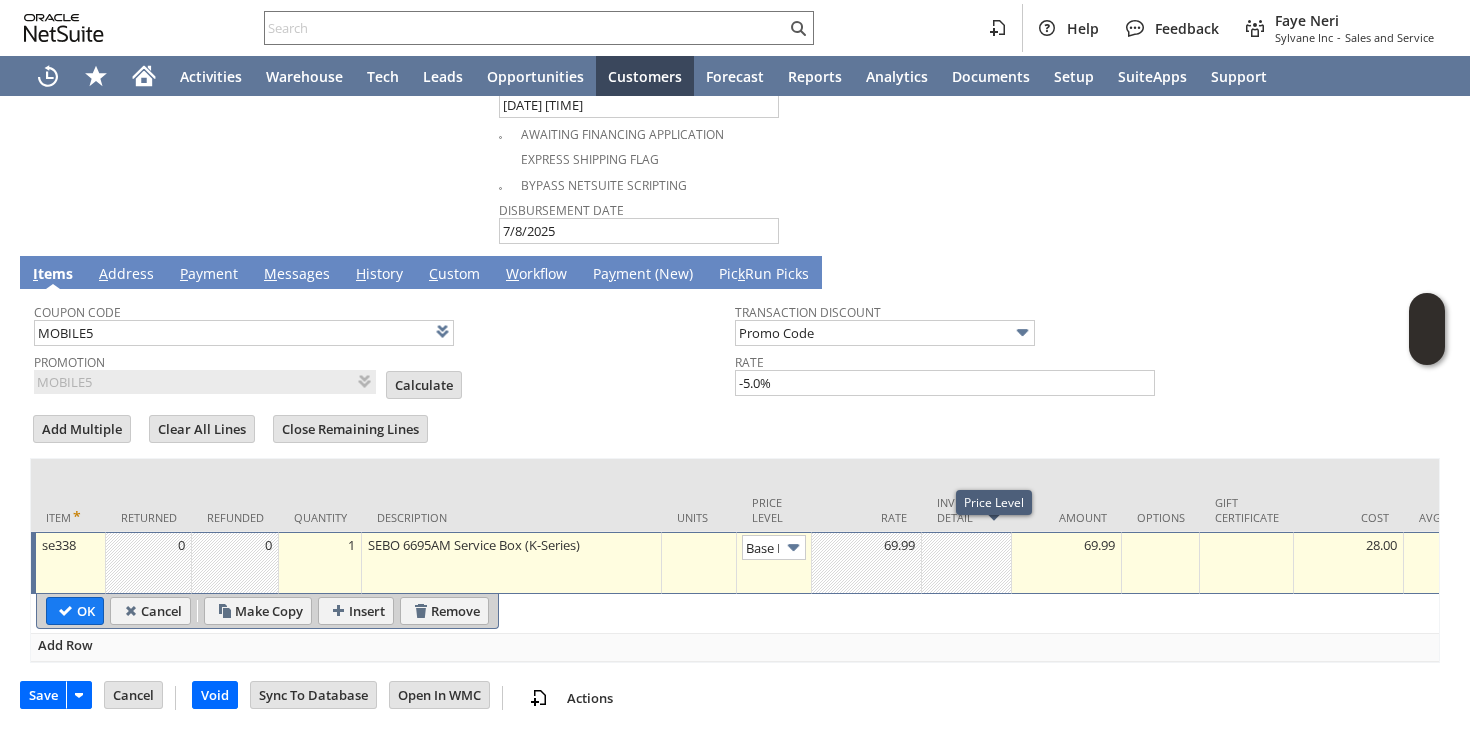 scroll, scrollTop: 0, scrollLeft: 29, axis: horizontal 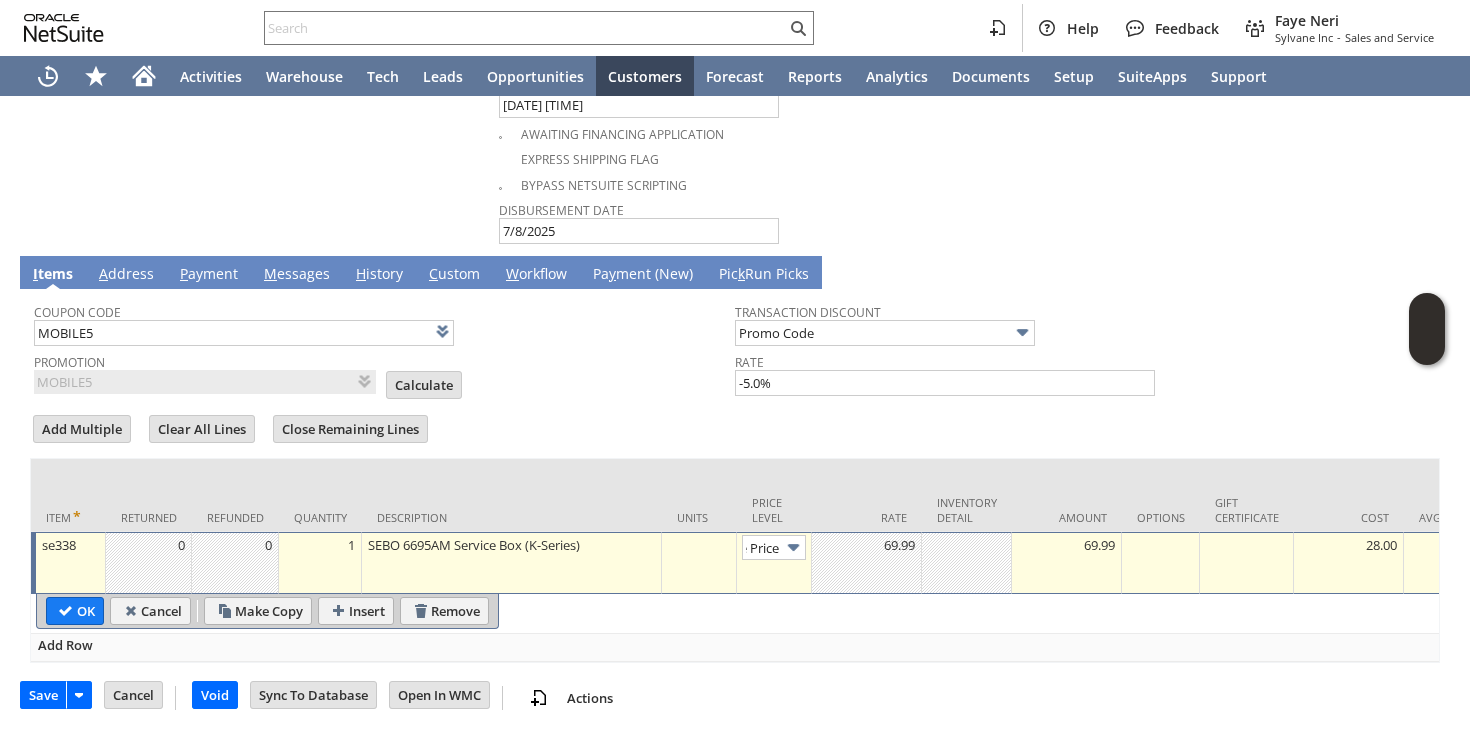 type on "Custom" 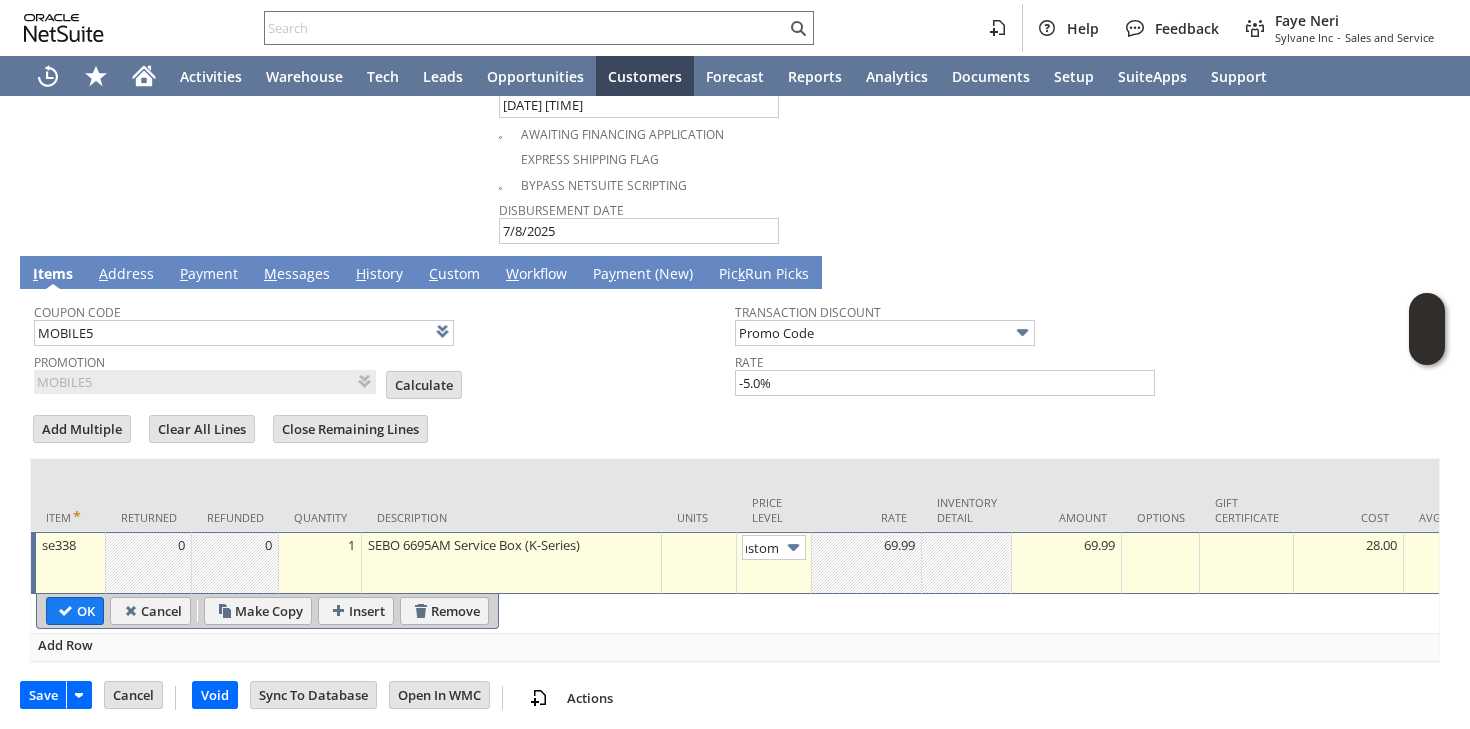 scroll, scrollTop: 0, scrollLeft: 14, axis: horizontal 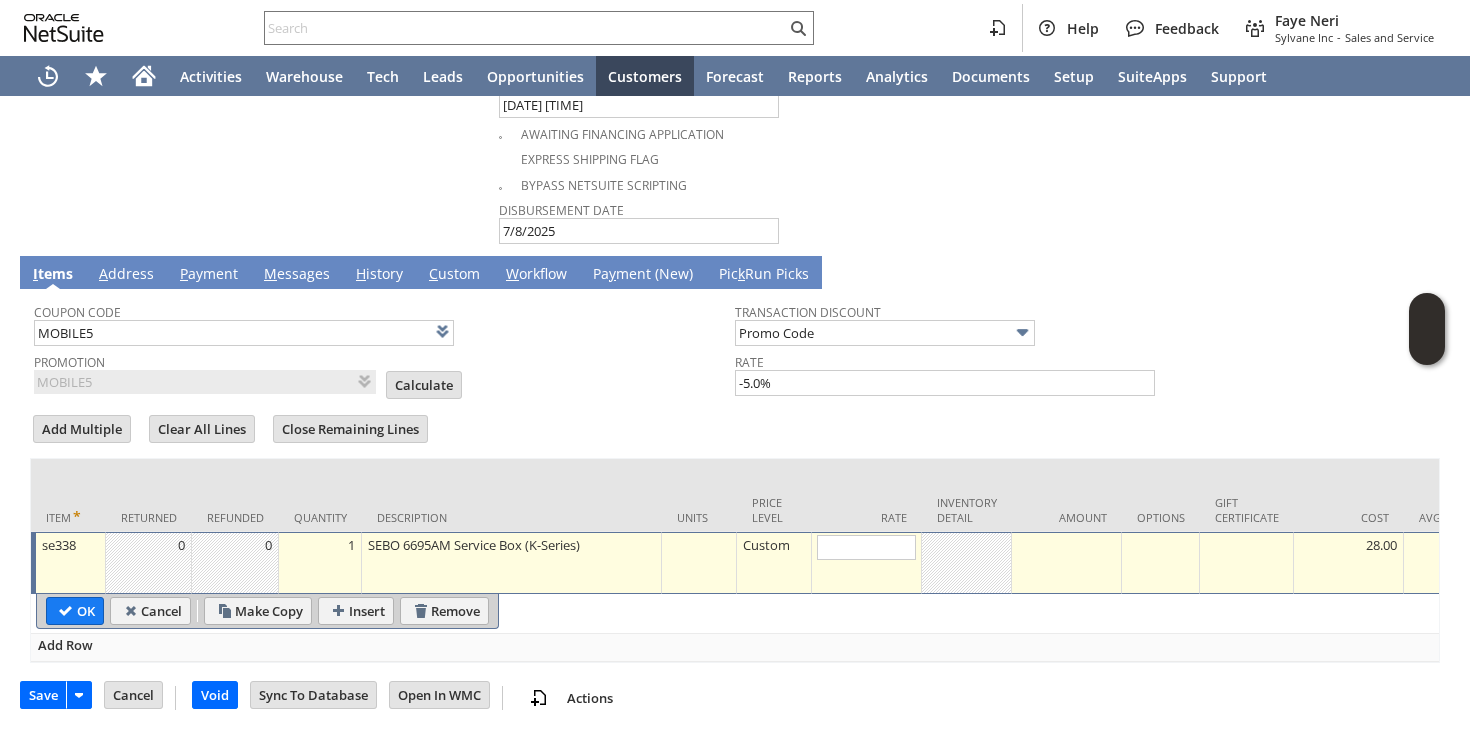 click at bounding box center (867, 563) 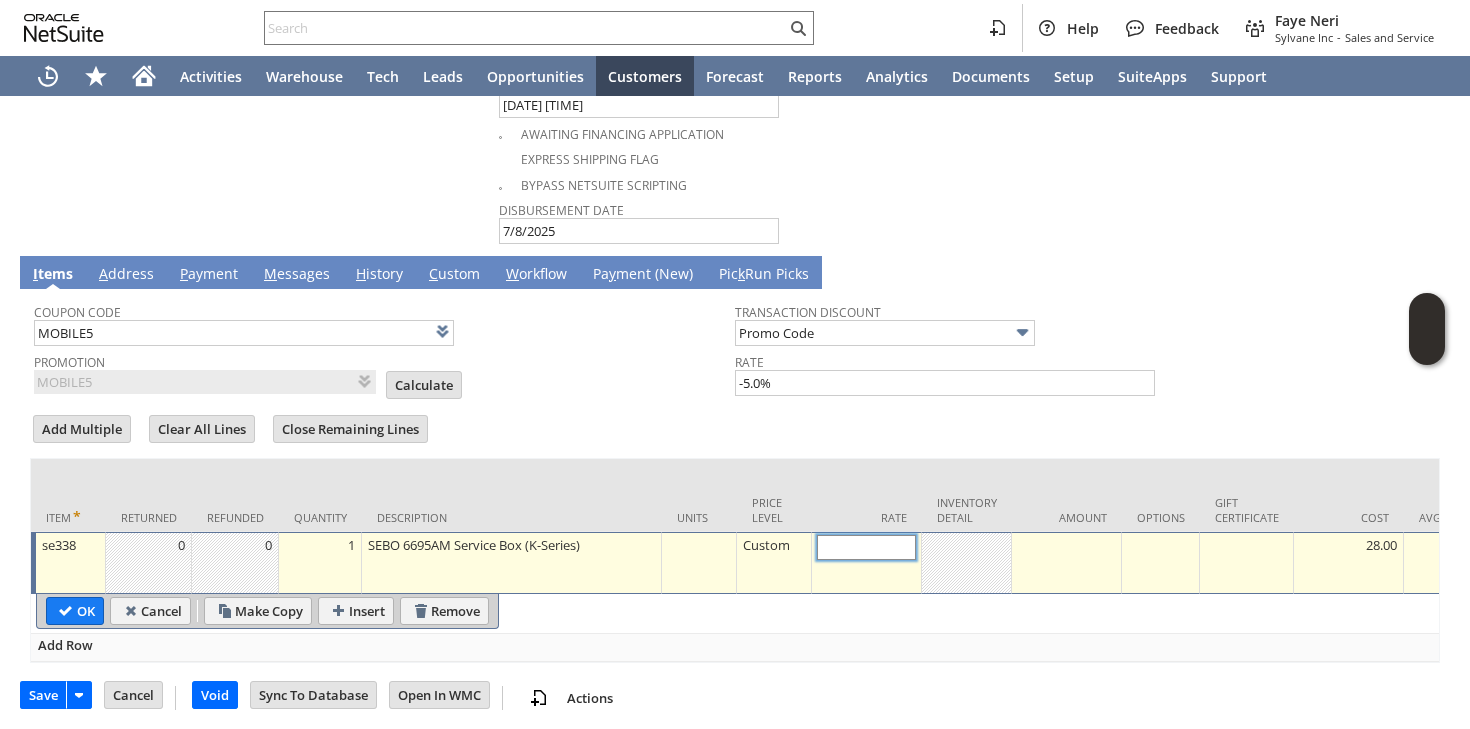click at bounding box center (866, 547) 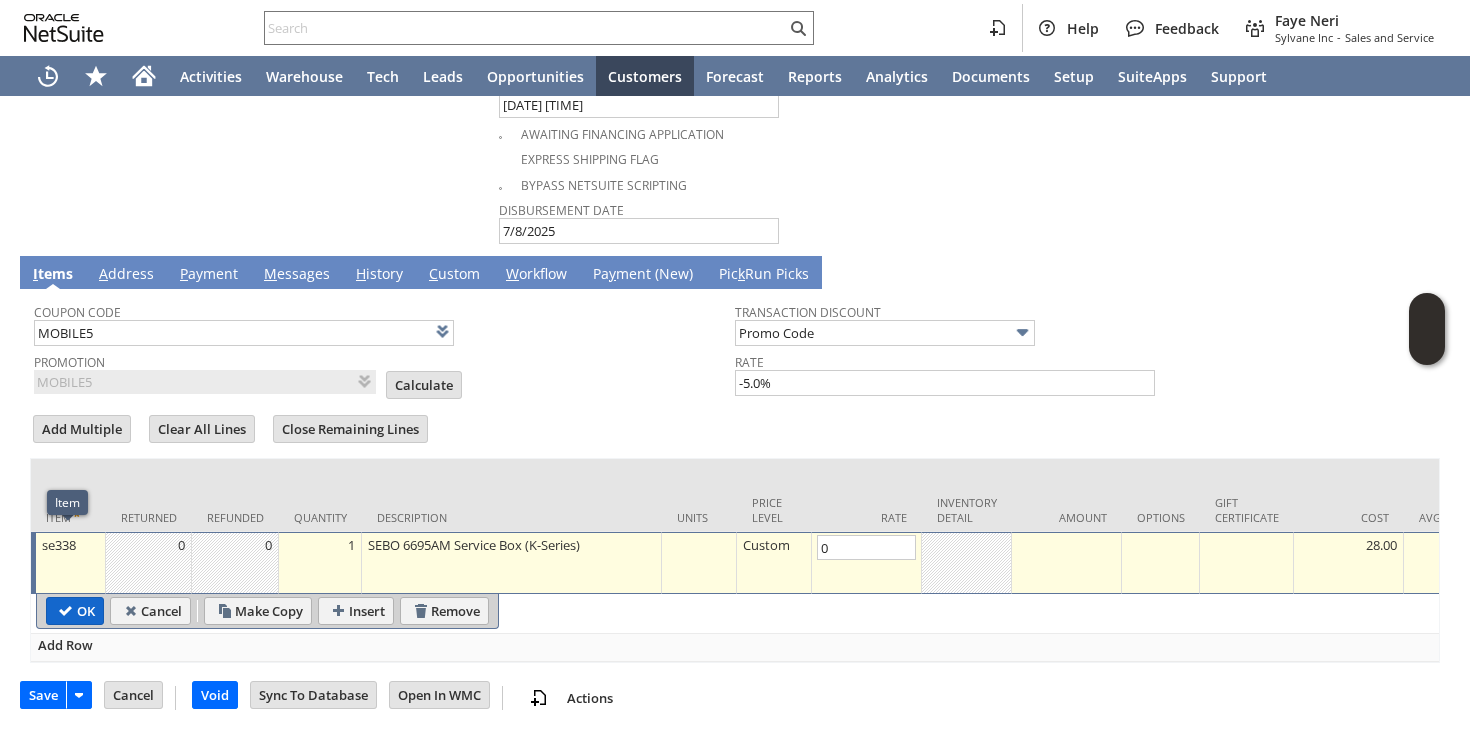 click on "OK" at bounding box center [75, 611] 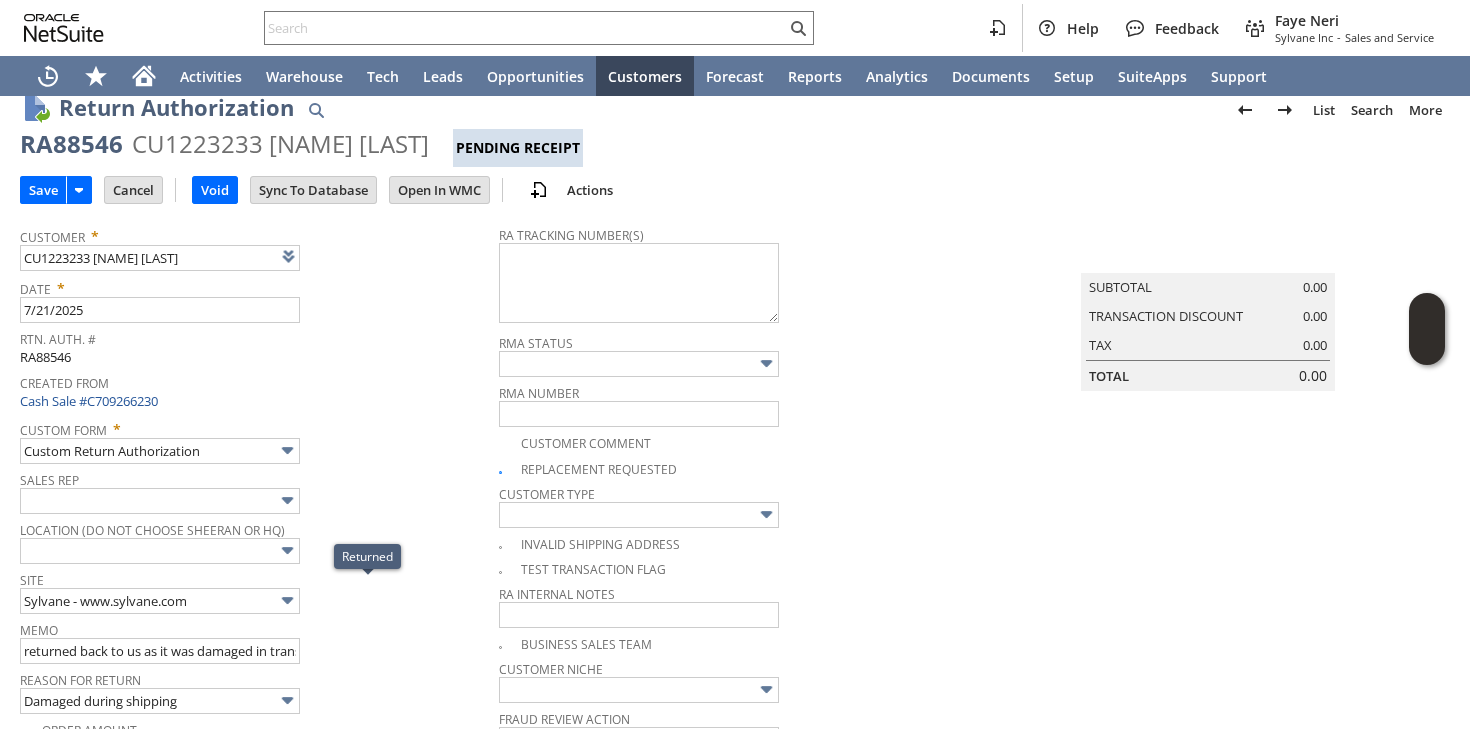 scroll, scrollTop: 0, scrollLeft: 0, axis: both 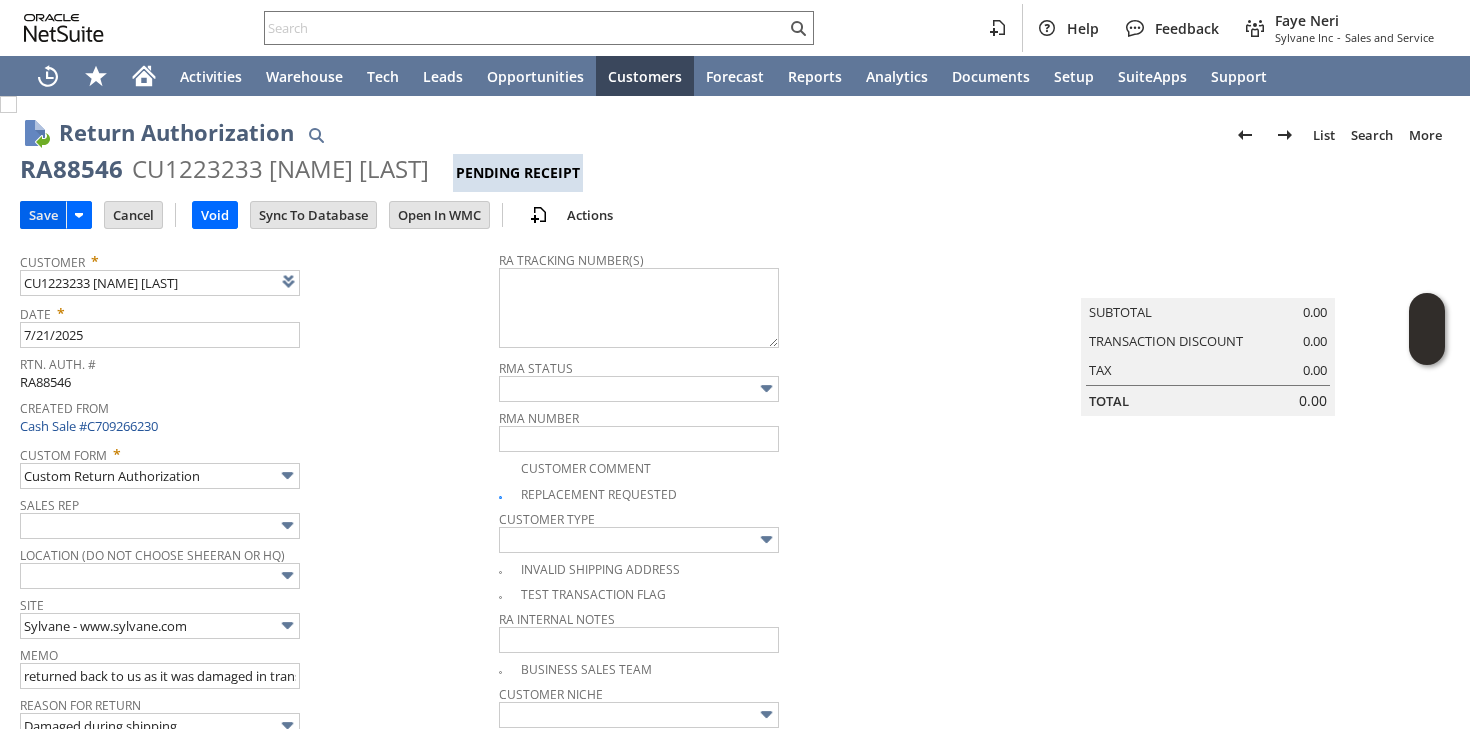 click on "Save" at bounding box center (43, 215) 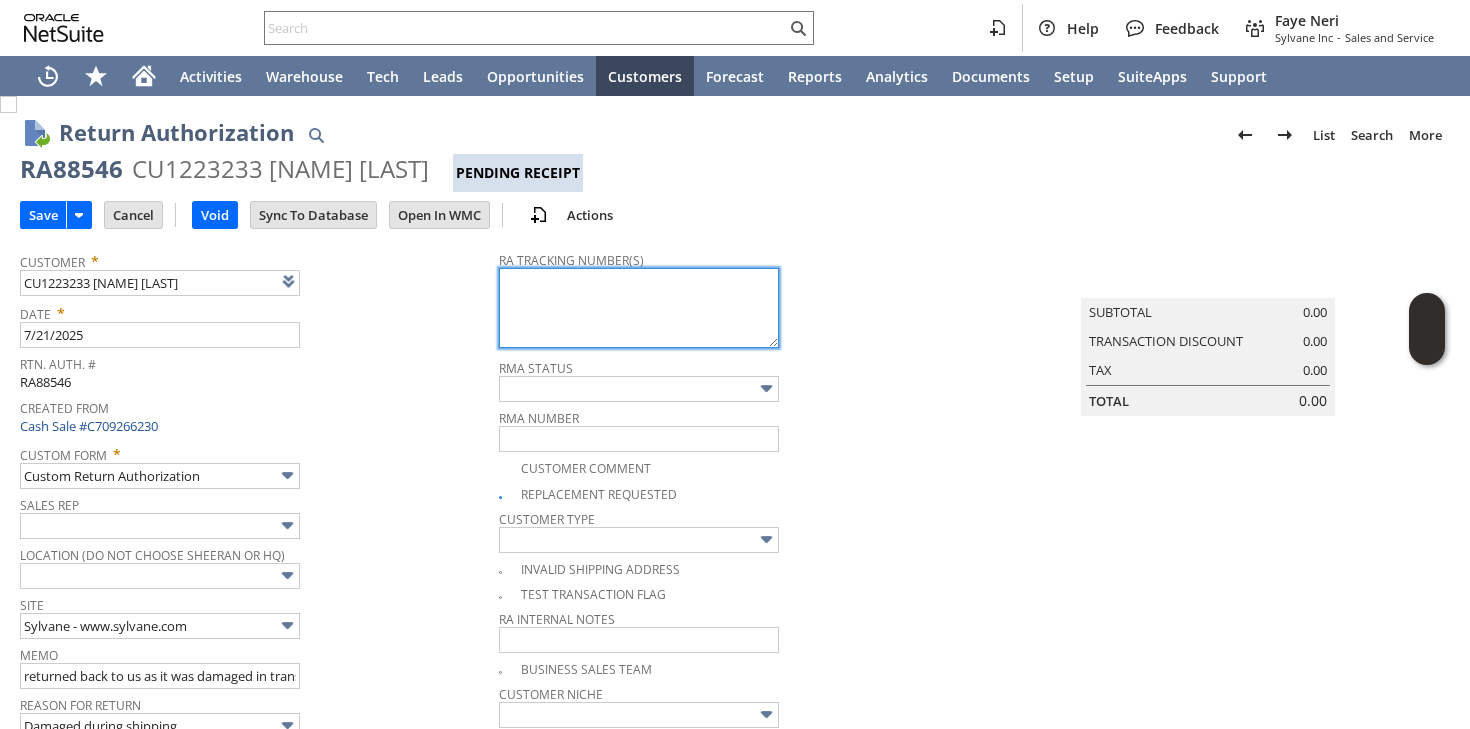 click at bounding box center (639, 308) 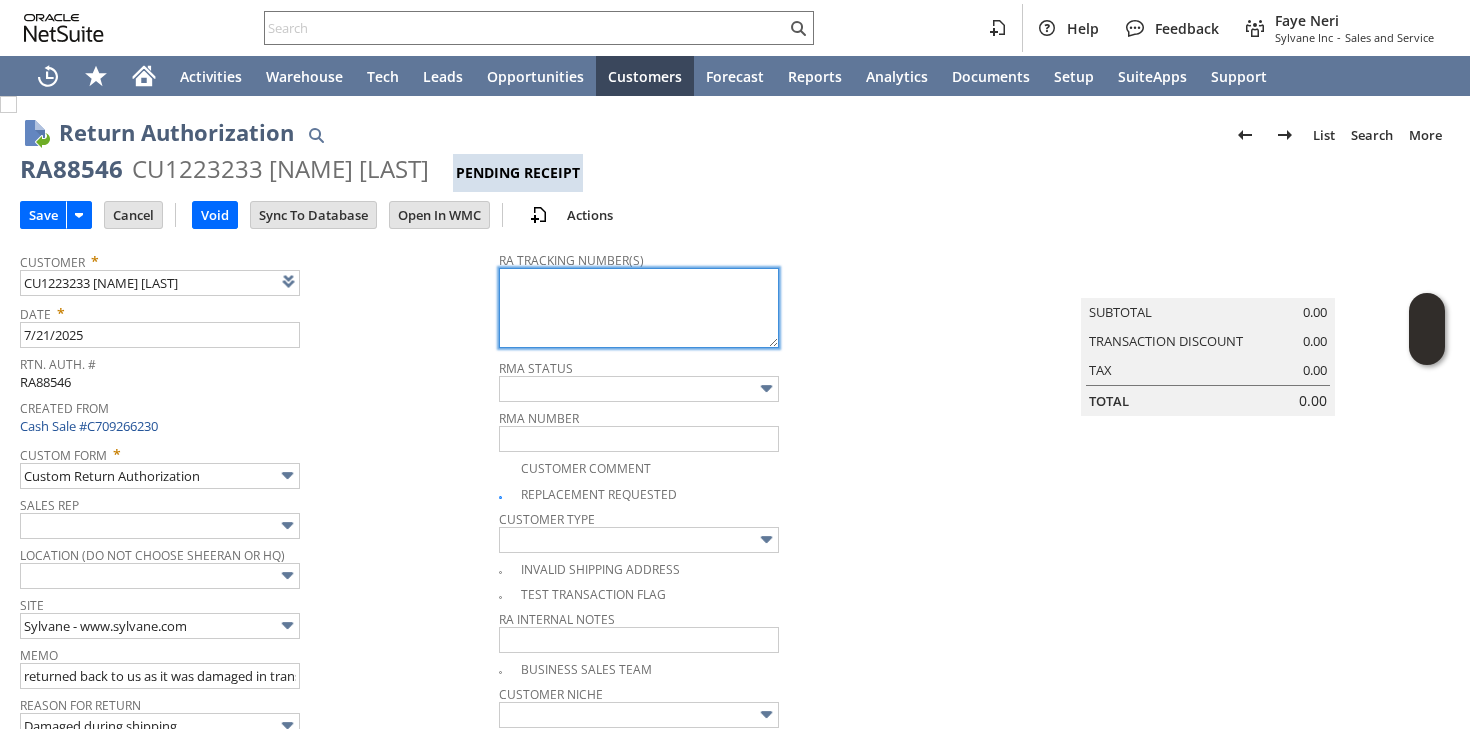 paste on "882563079688" 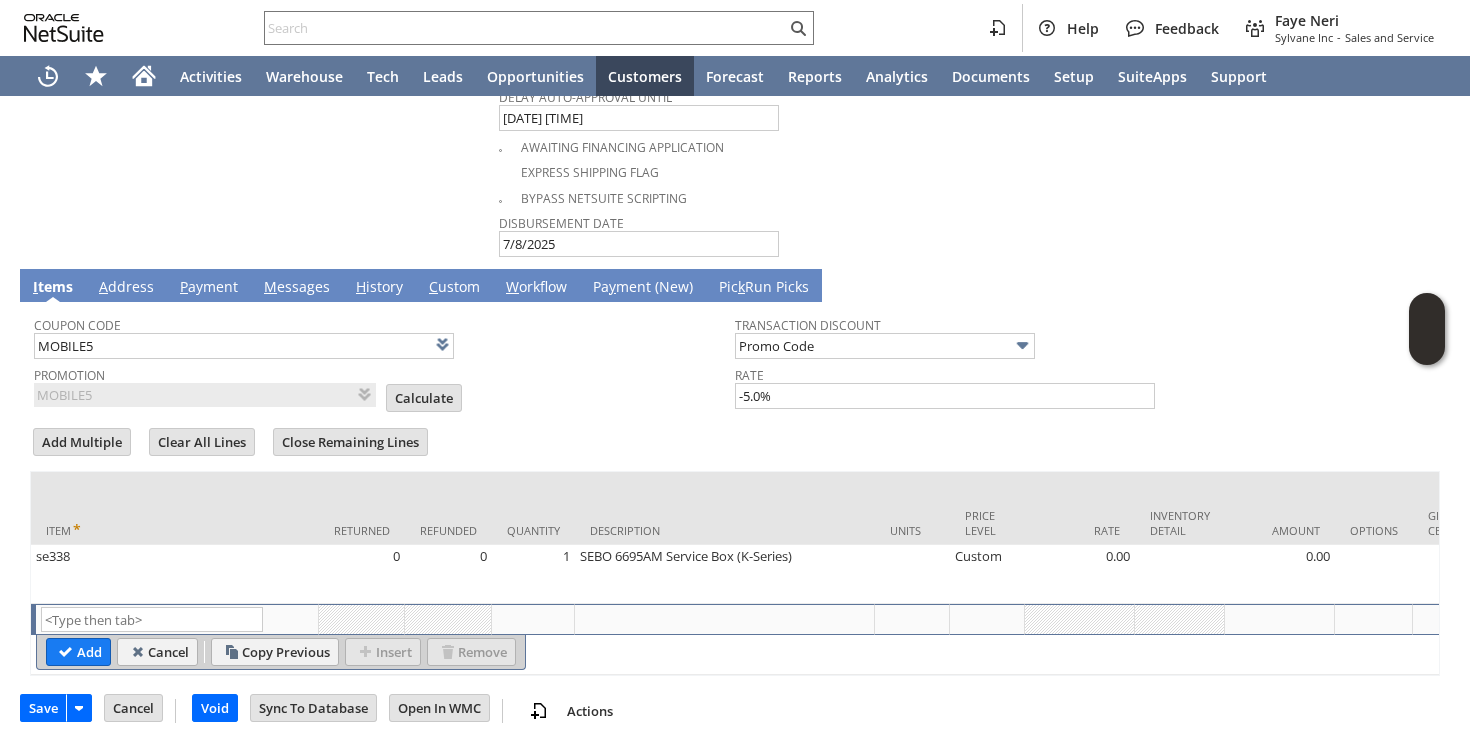 scroll, scrollTop: 1226, scrollLeft: 0, axis: vertical 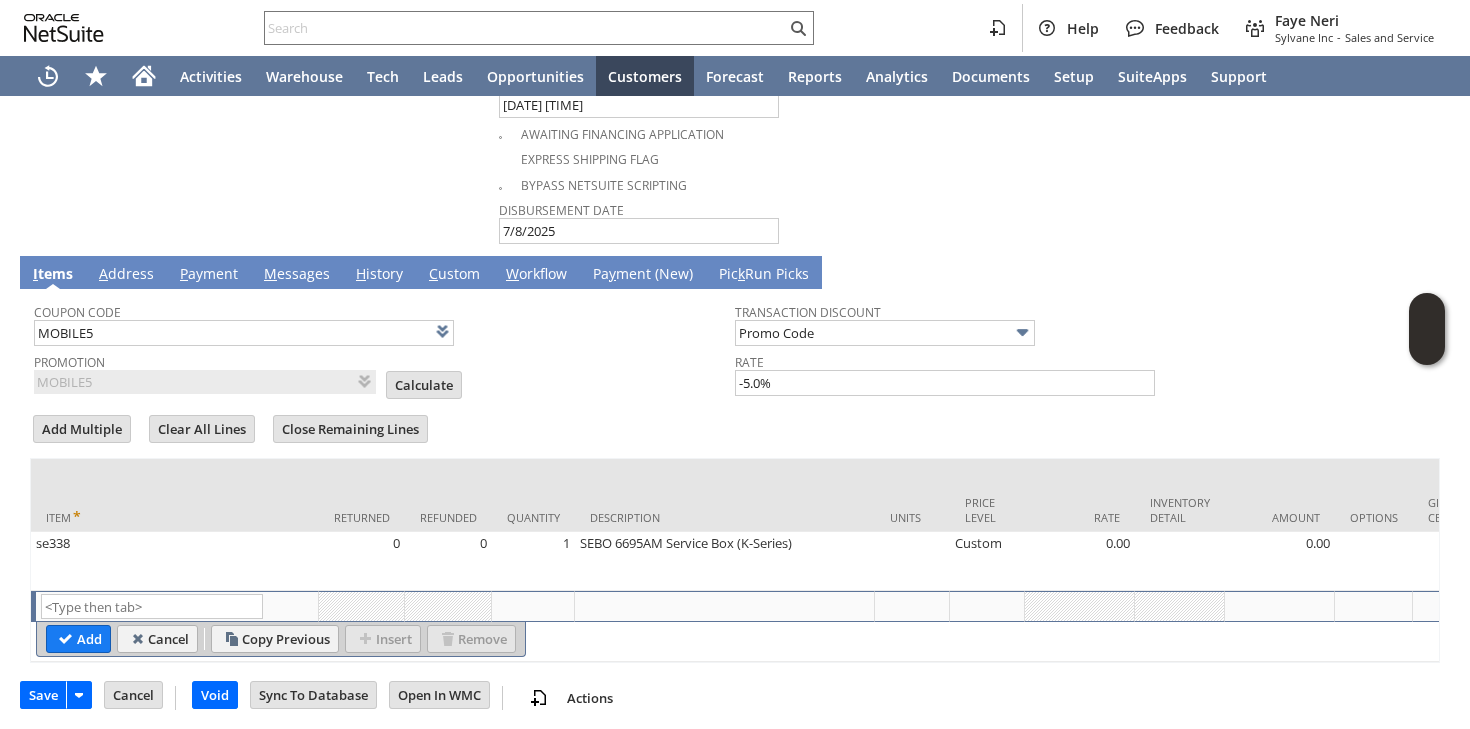 type on "882563079688" 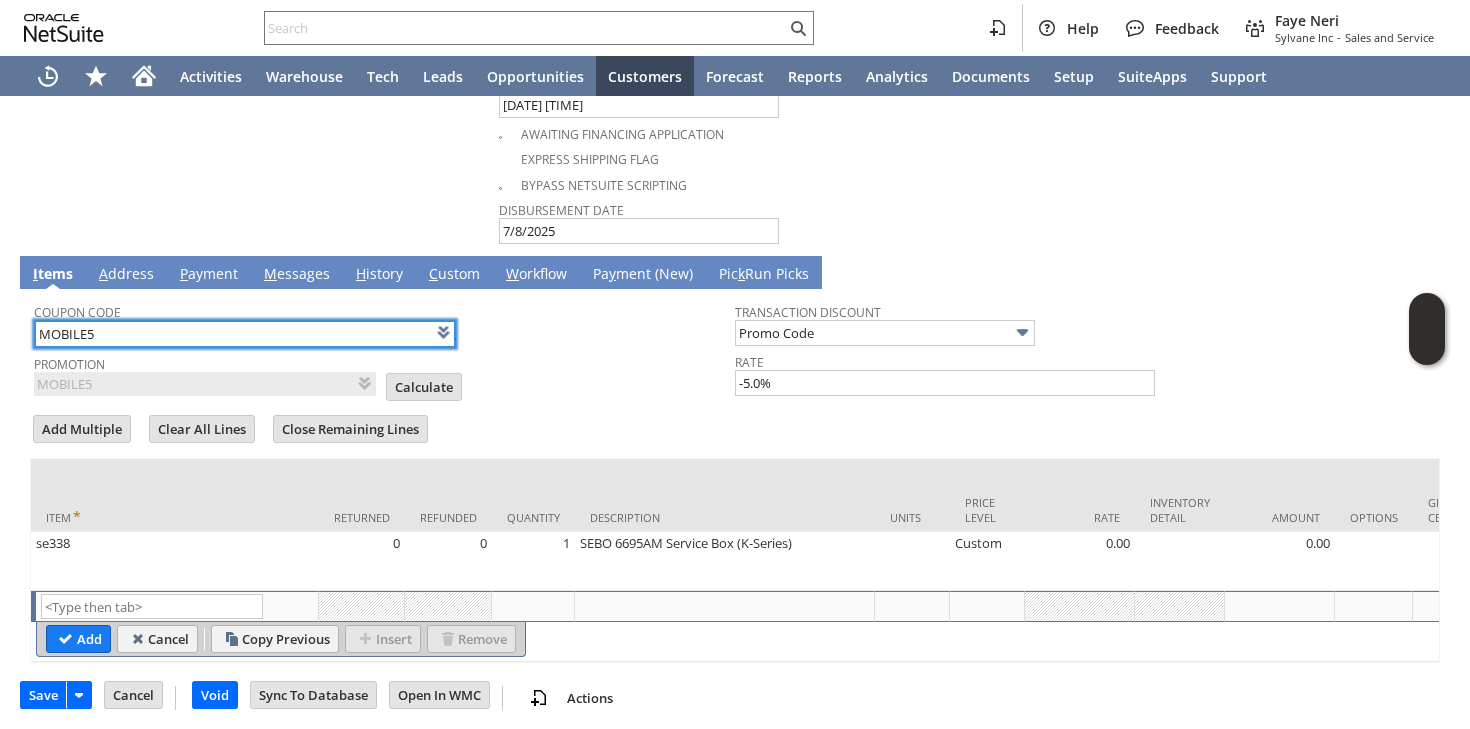 click on "MOBILE5" at bounding box center [245, 334] 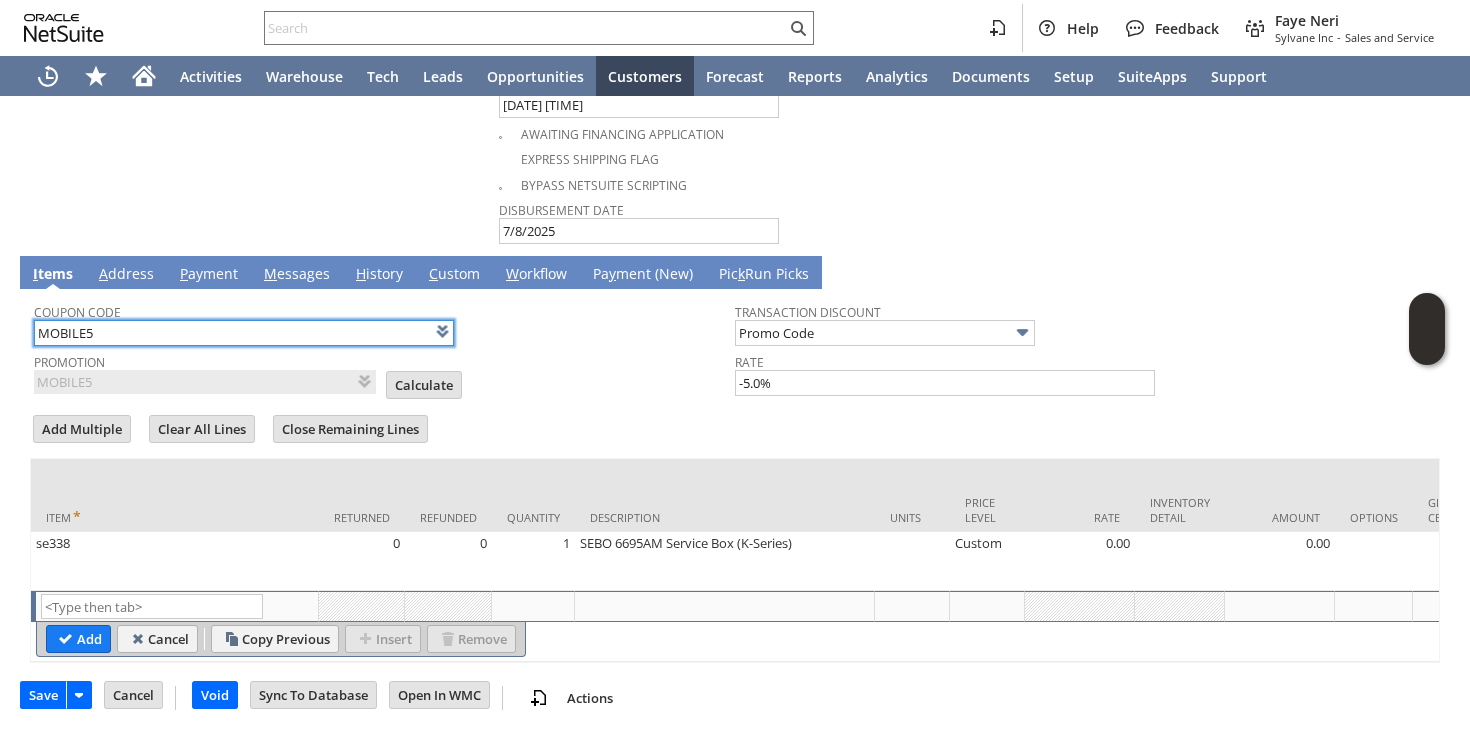 click on "MOBILE5" at bounding box center (244, 333) 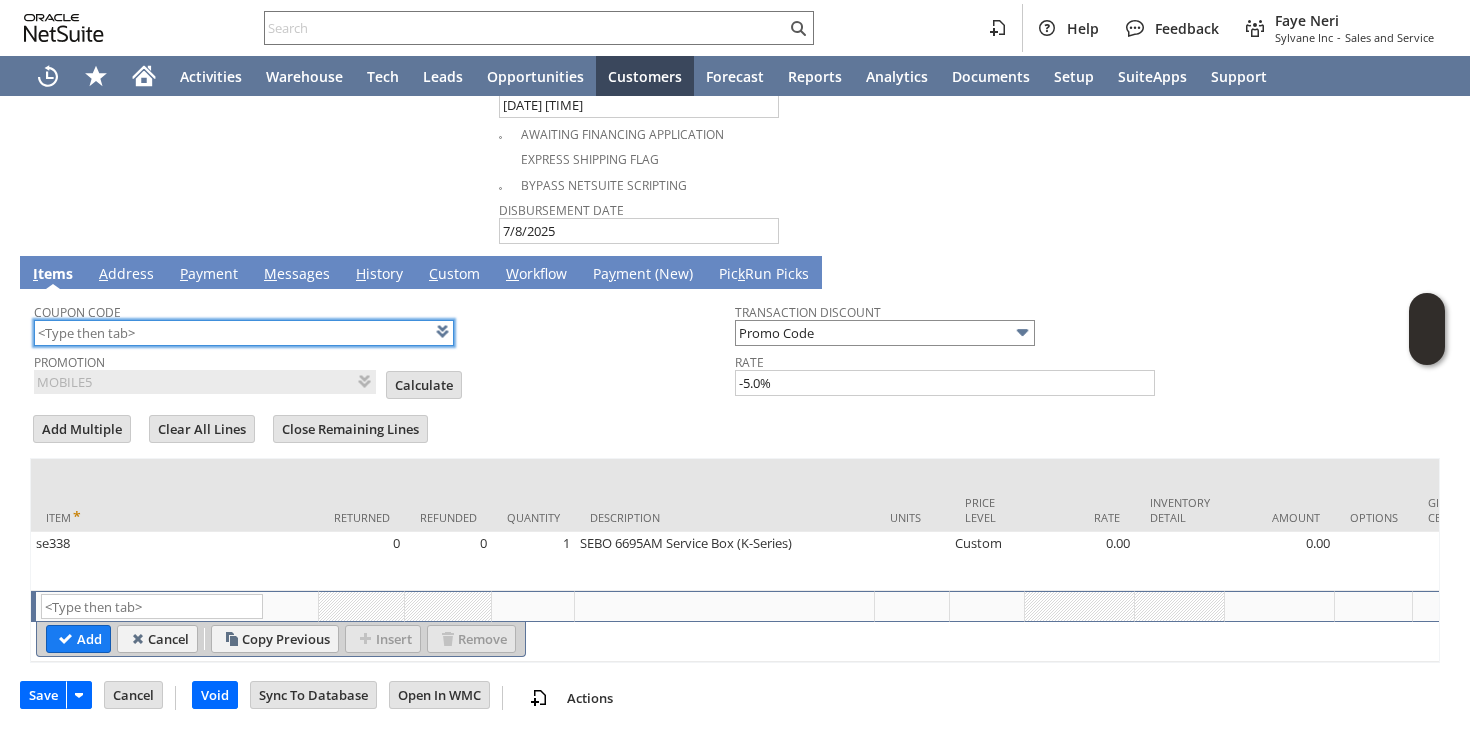 type 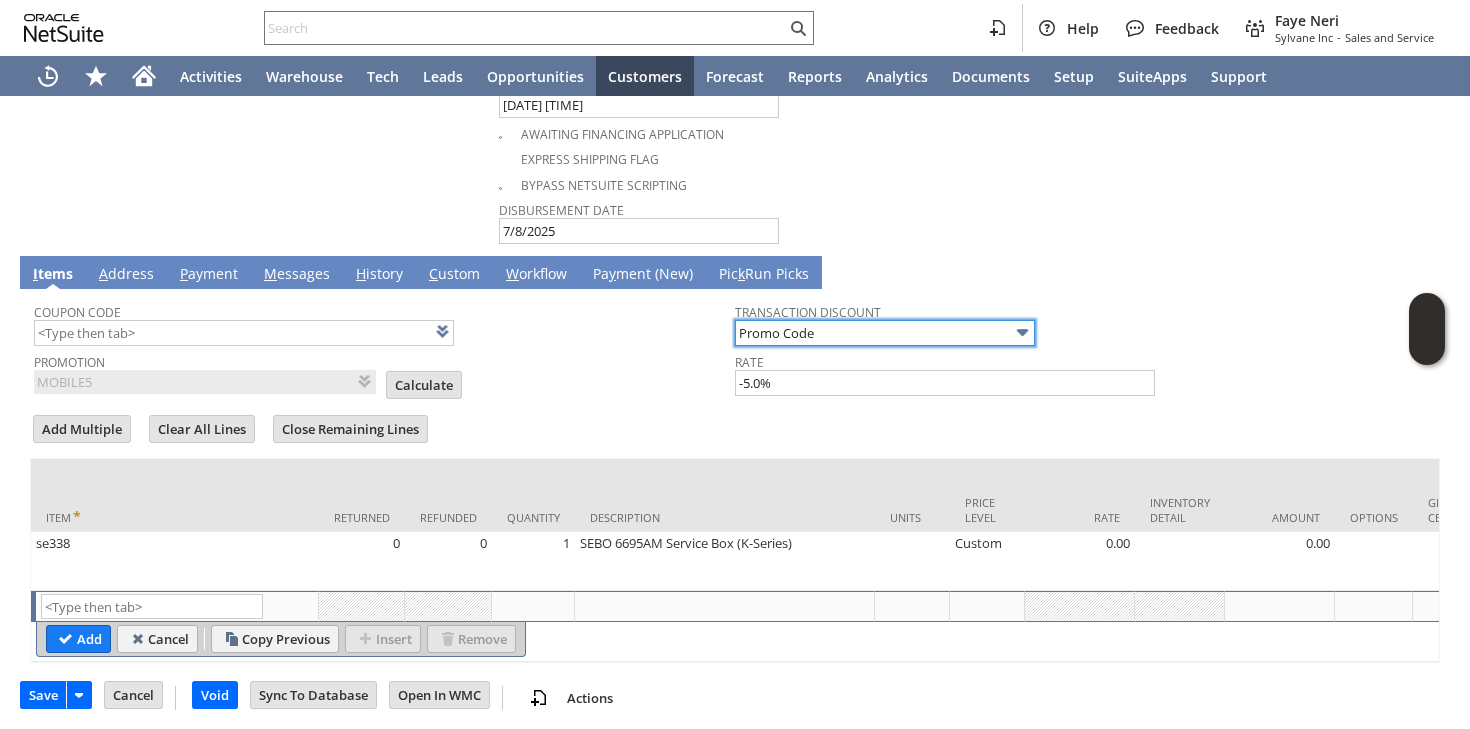 click on "Promo Code" at bounding box center (885, 333) 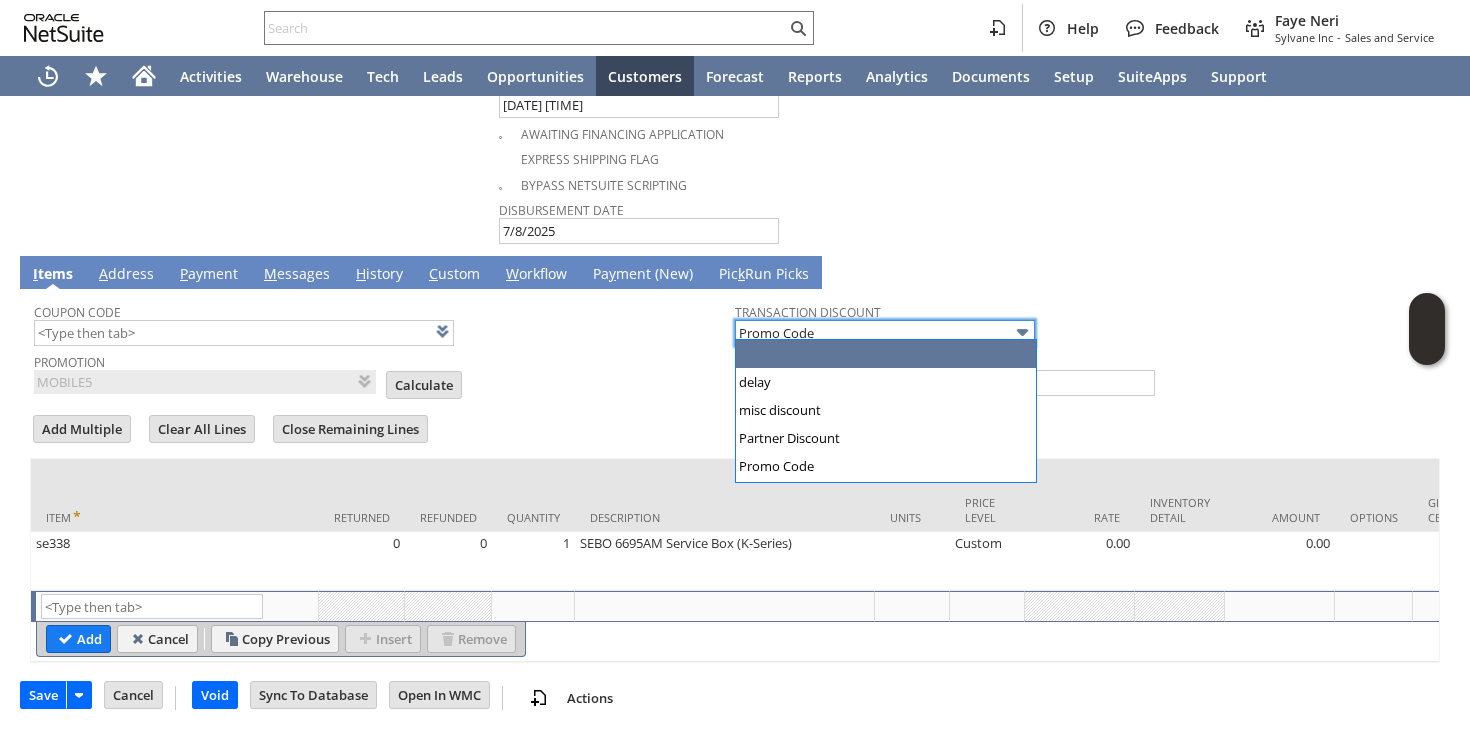 type 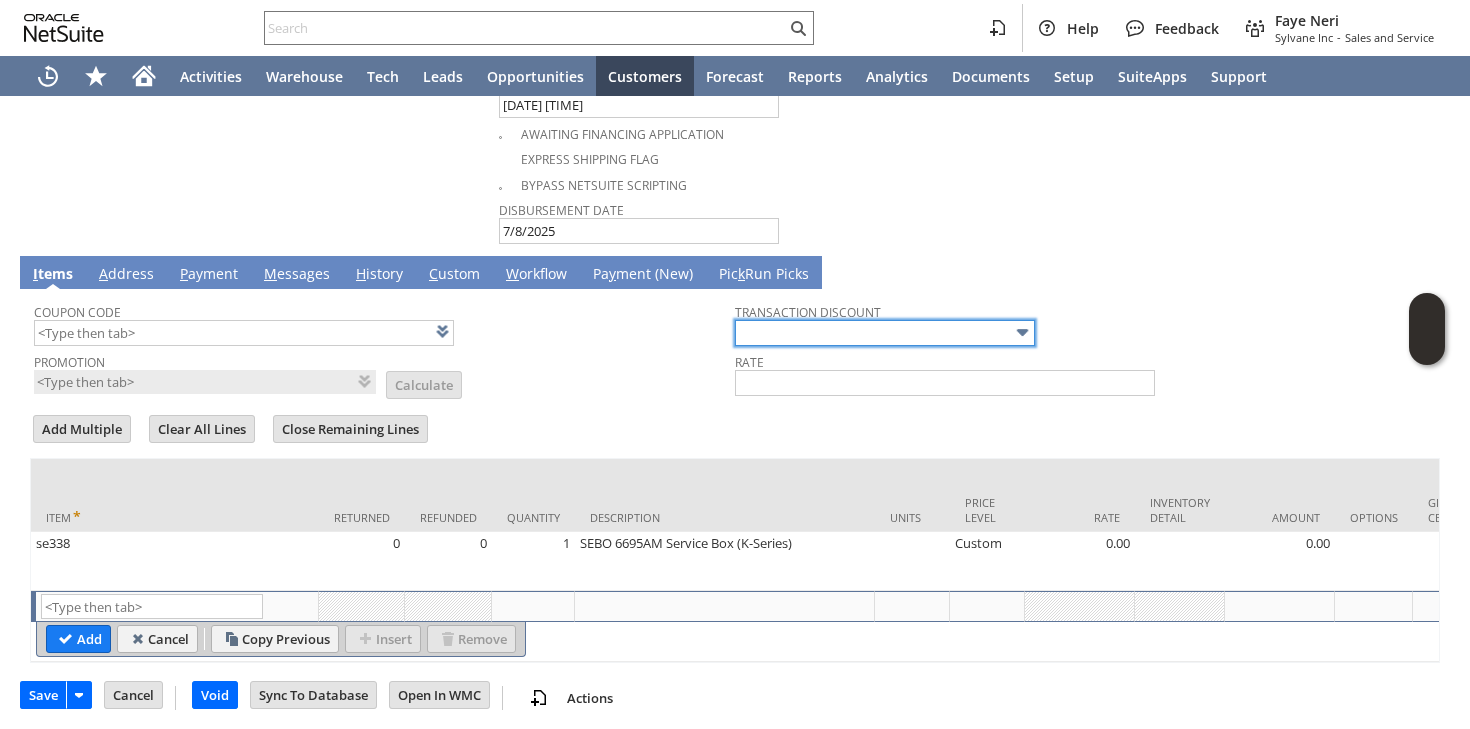 scroll, scrollTop: 0, scrollLeft: 0, axis: both 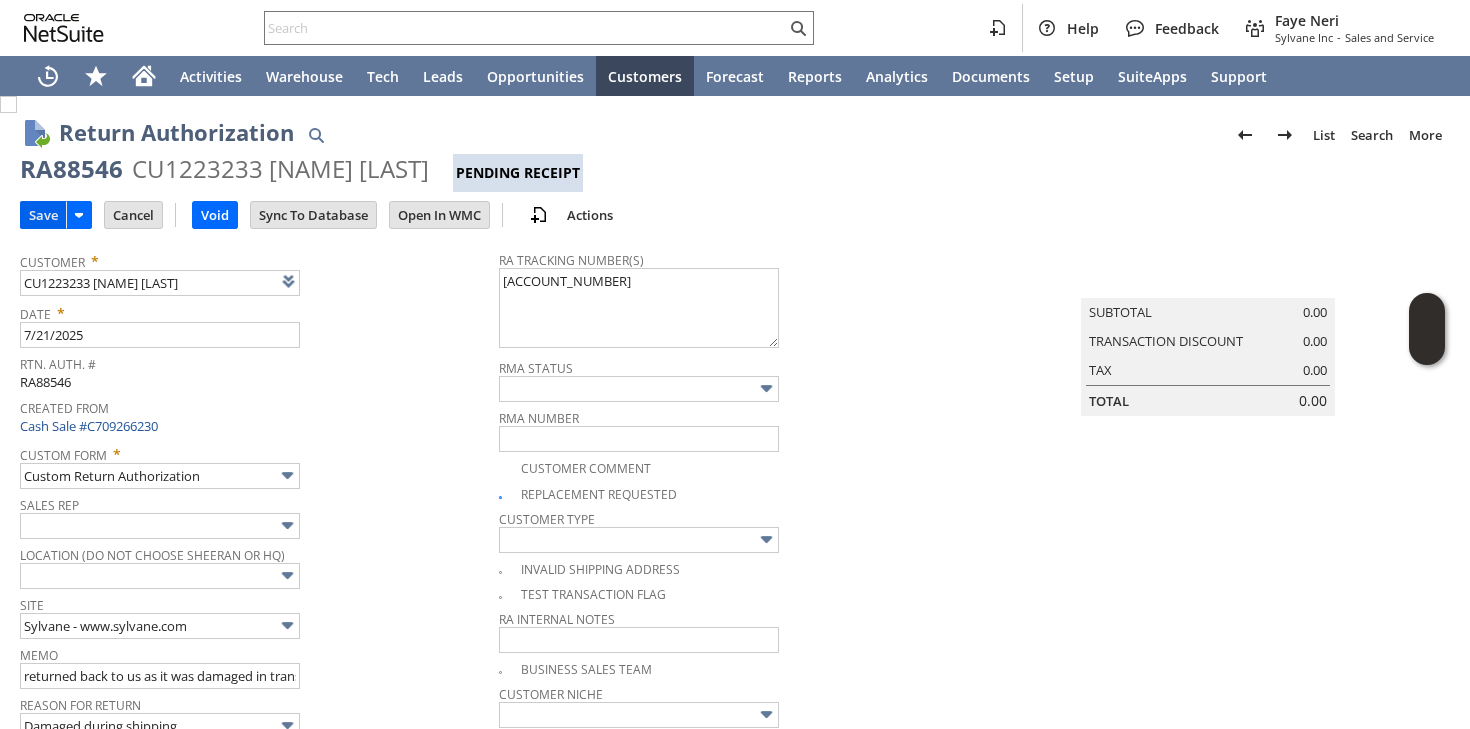 click on "Save" at bounding box center (43, 215) 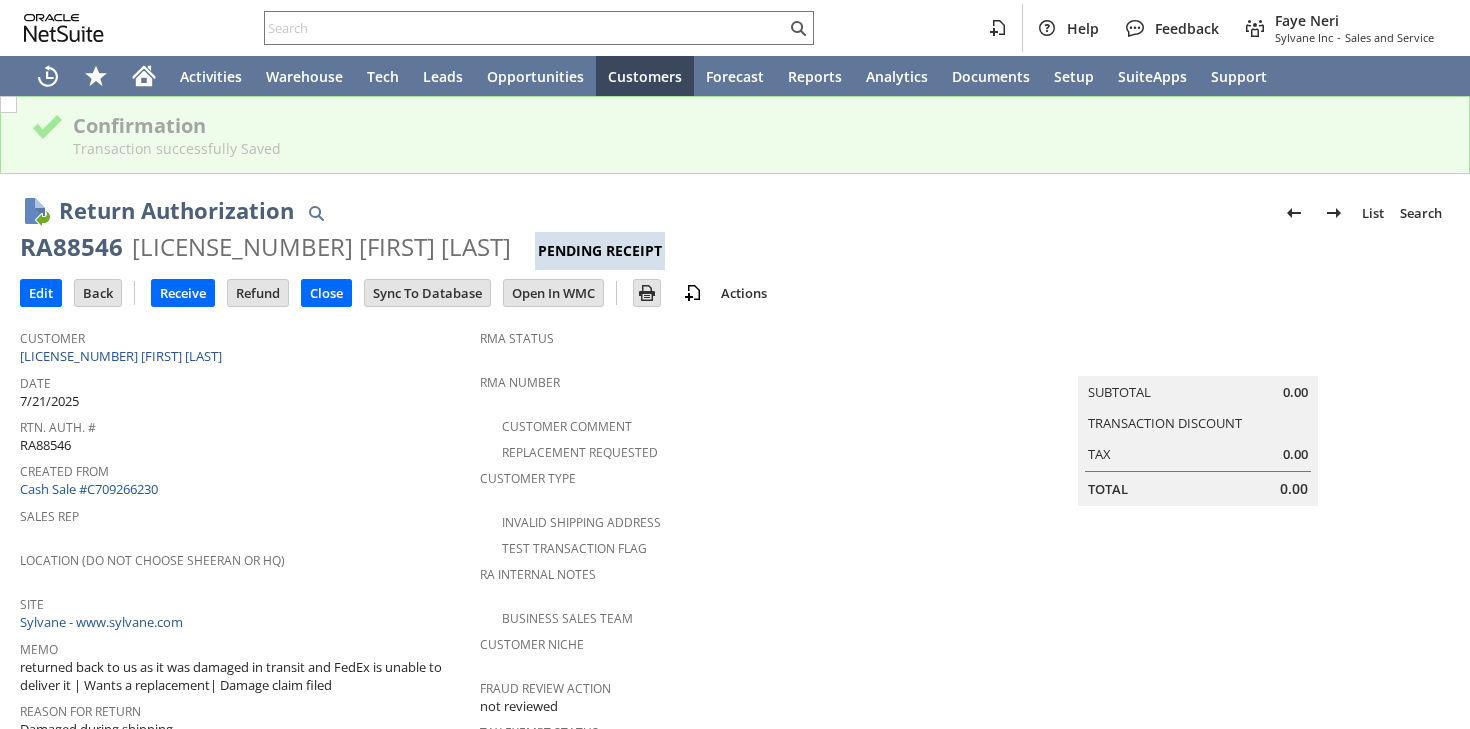 scroll, scrollTop: 0, scrollLeft: 0, axis: both 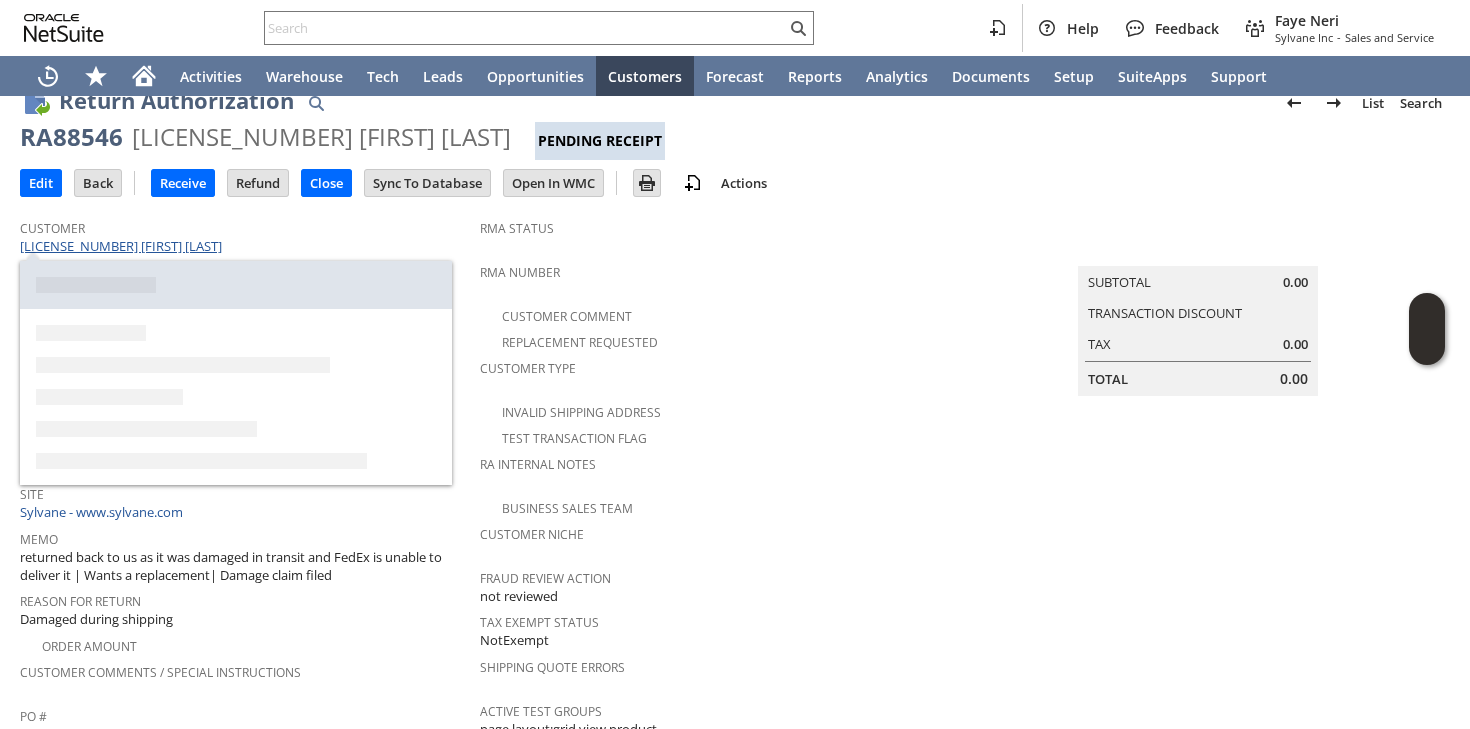 click on "[DOCUMENT ID] [FIRST] [LAST]" at bounding box center [123, 246] 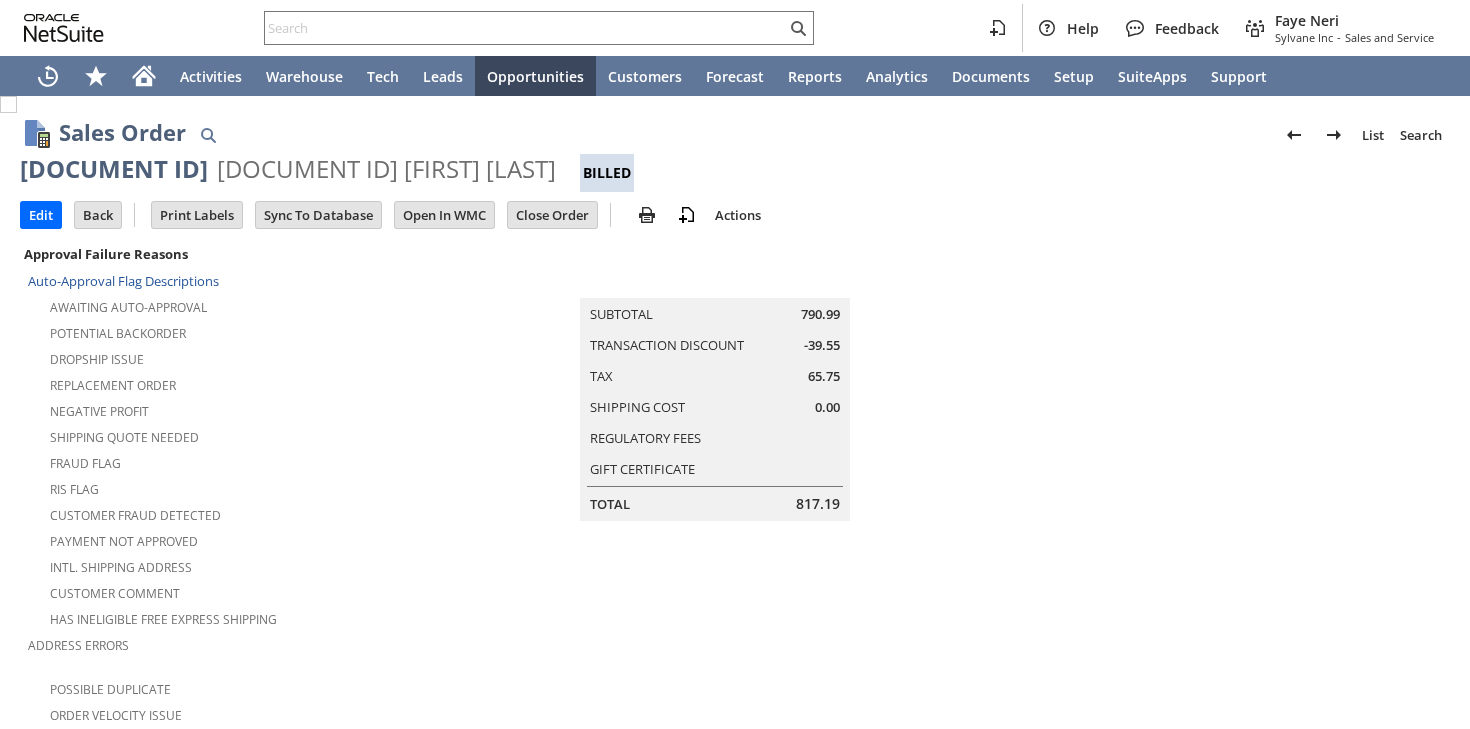 scroll, scrollTop: 0, scrollLeft: 0, axis: both 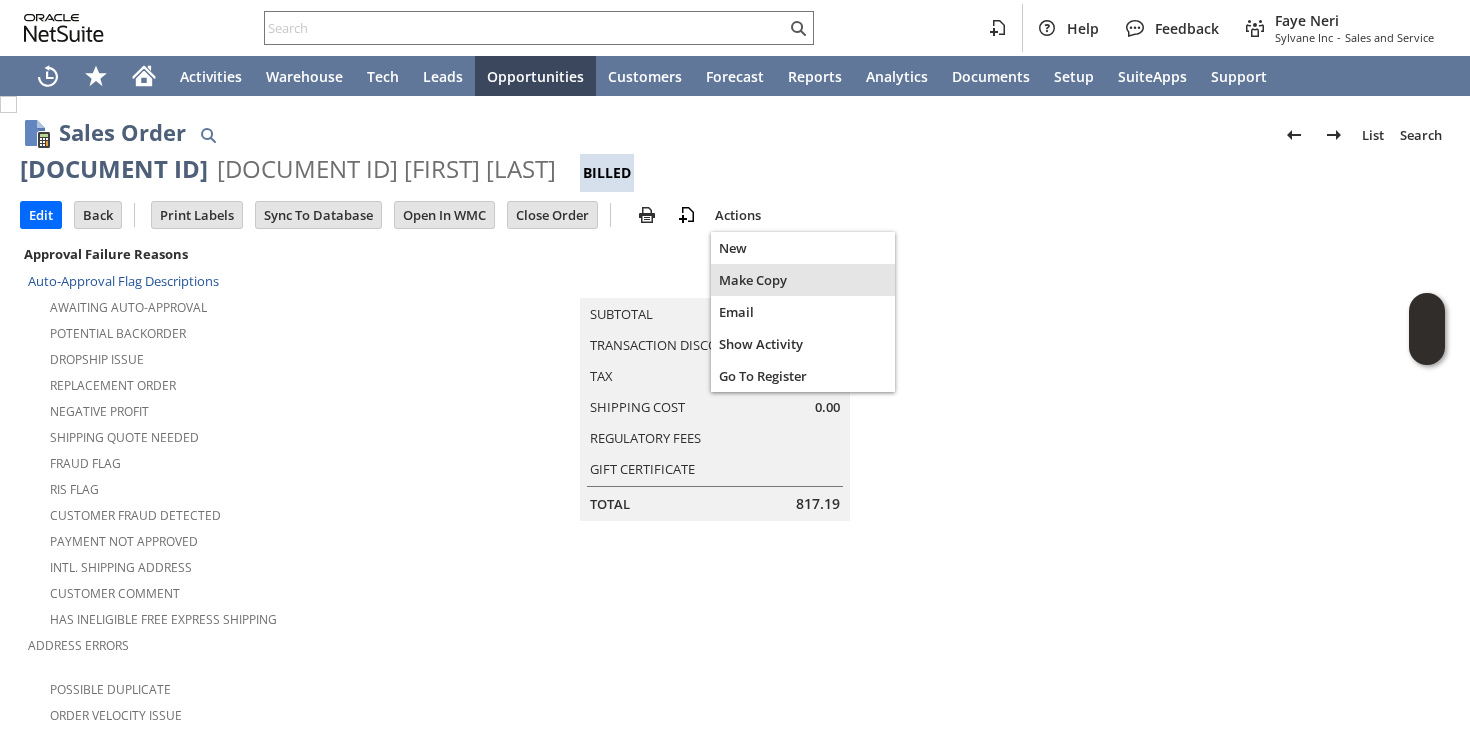 click on "Make Copy" at bounding box center [803, 280] 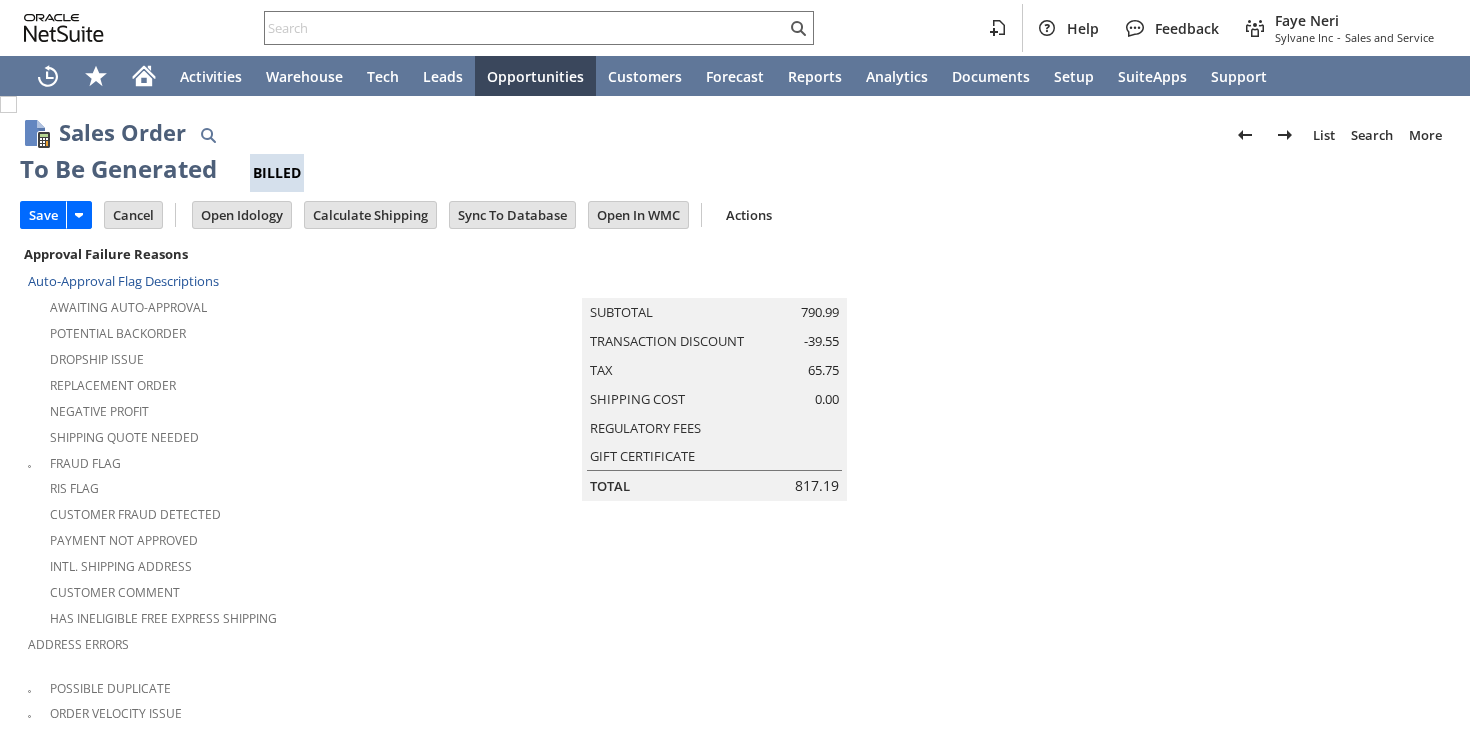 scroll, scrollTop: 0, scrollLeft: 0, axis: both 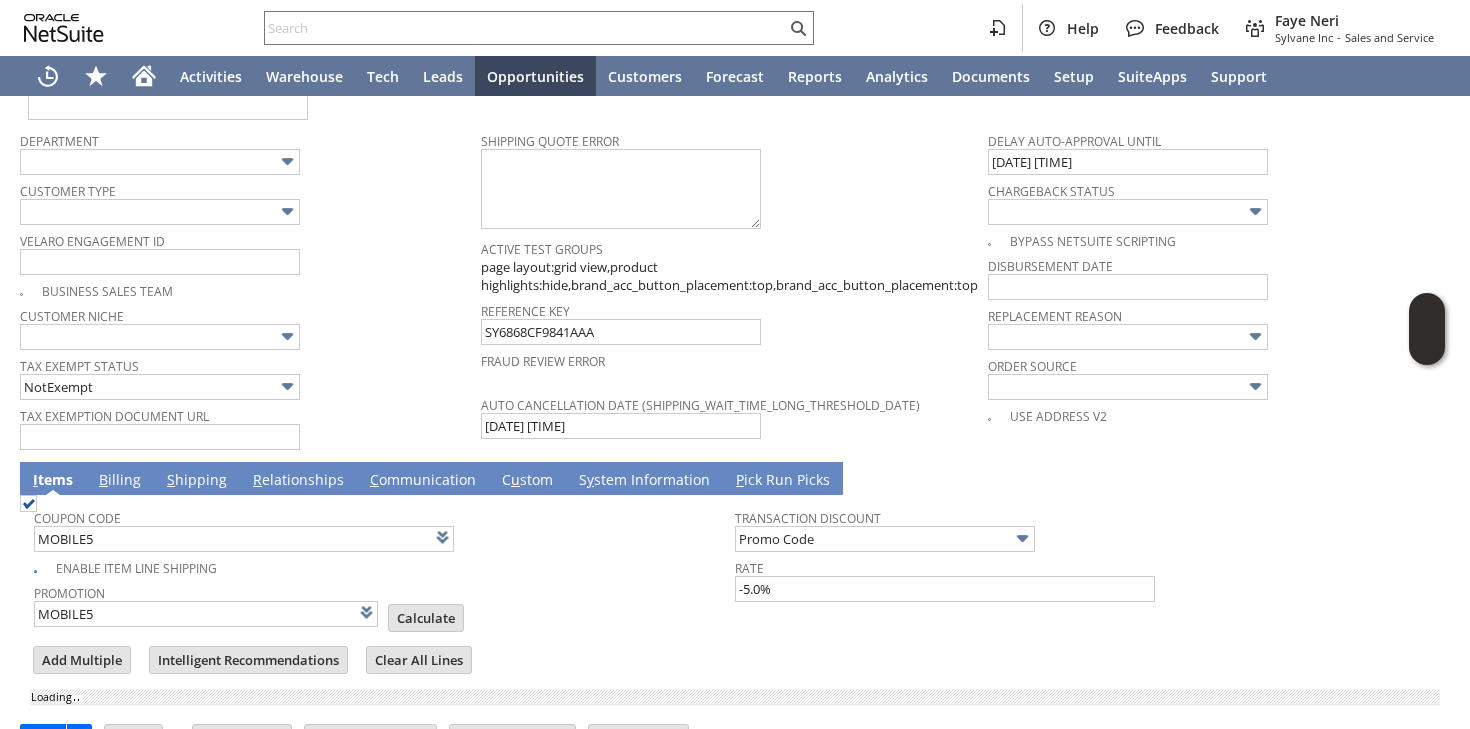 click on "Rate" at bounding box center [1080, 565] 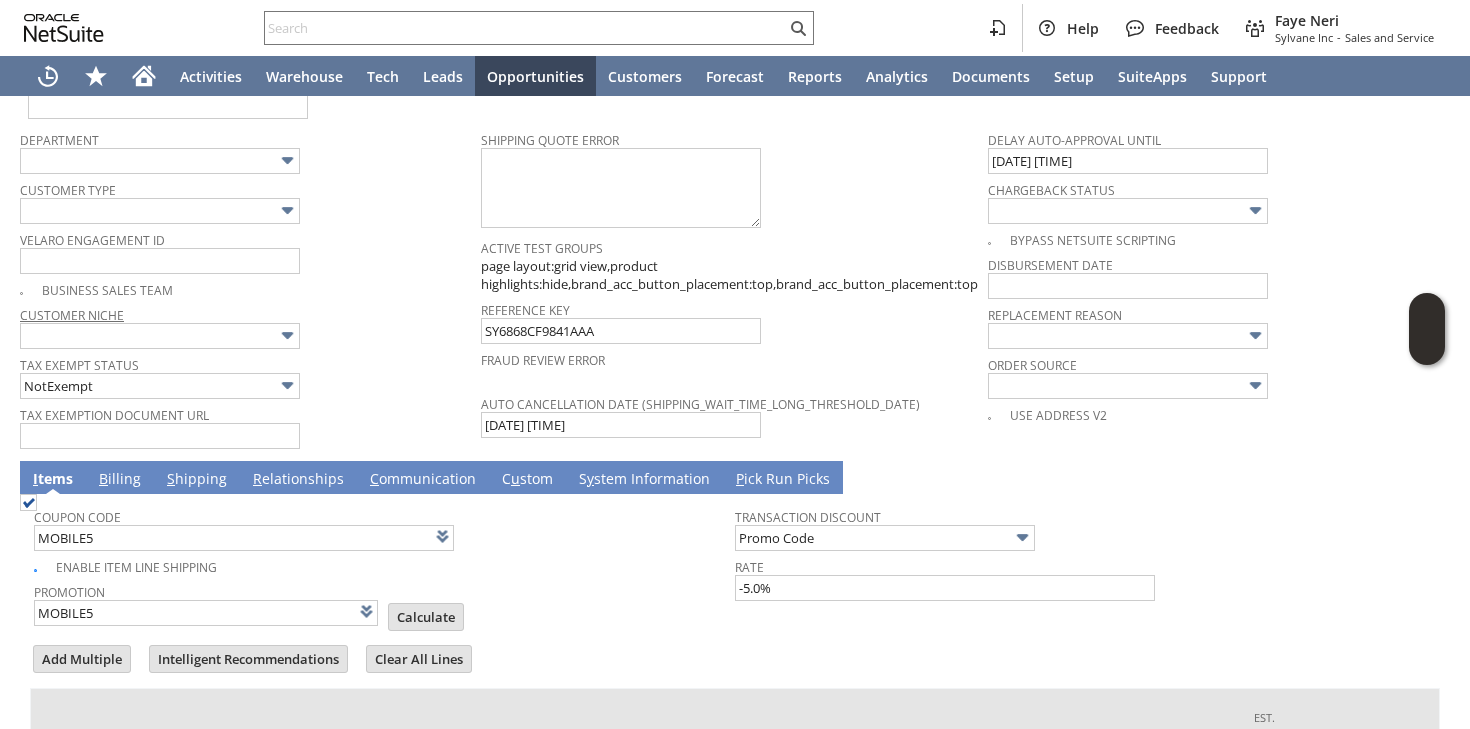 type on "Headquarters - Phone/Fax" 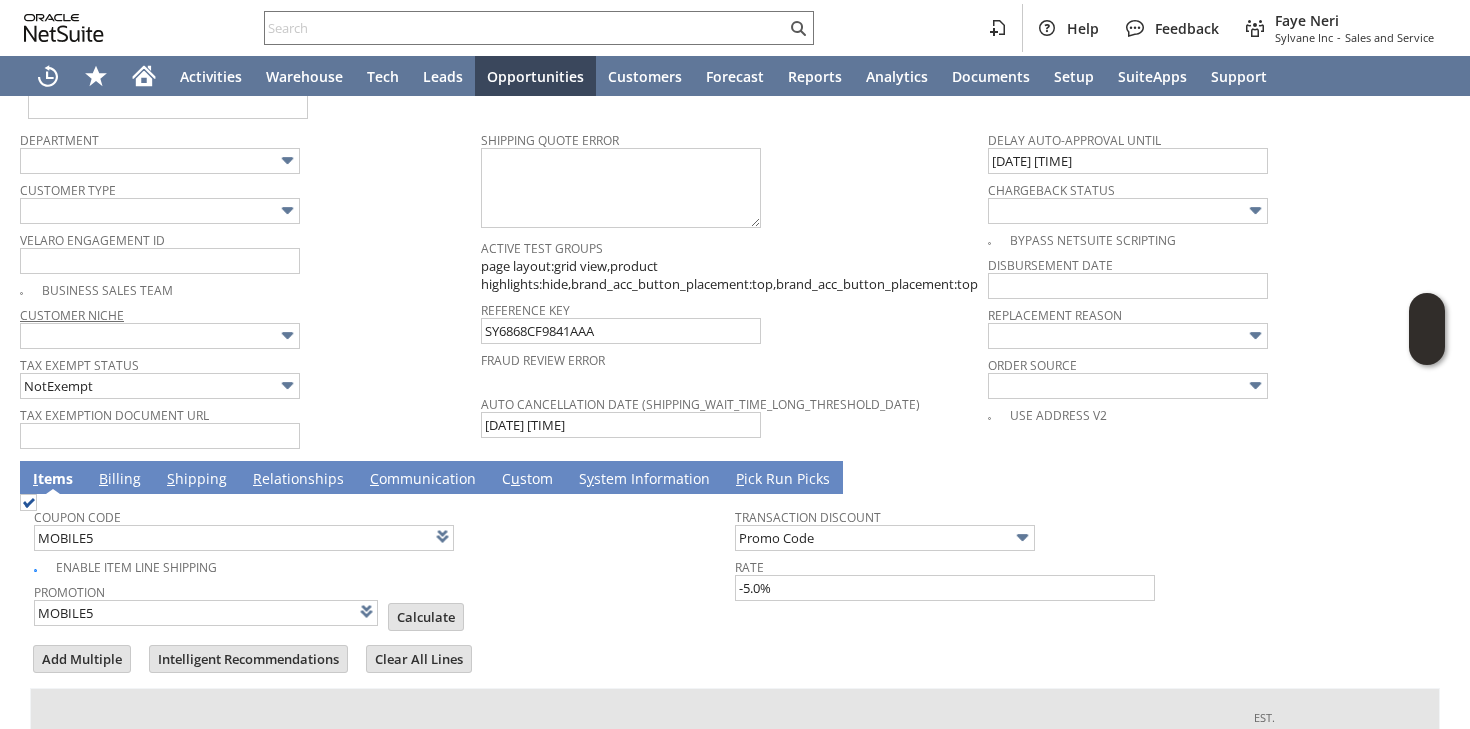 type 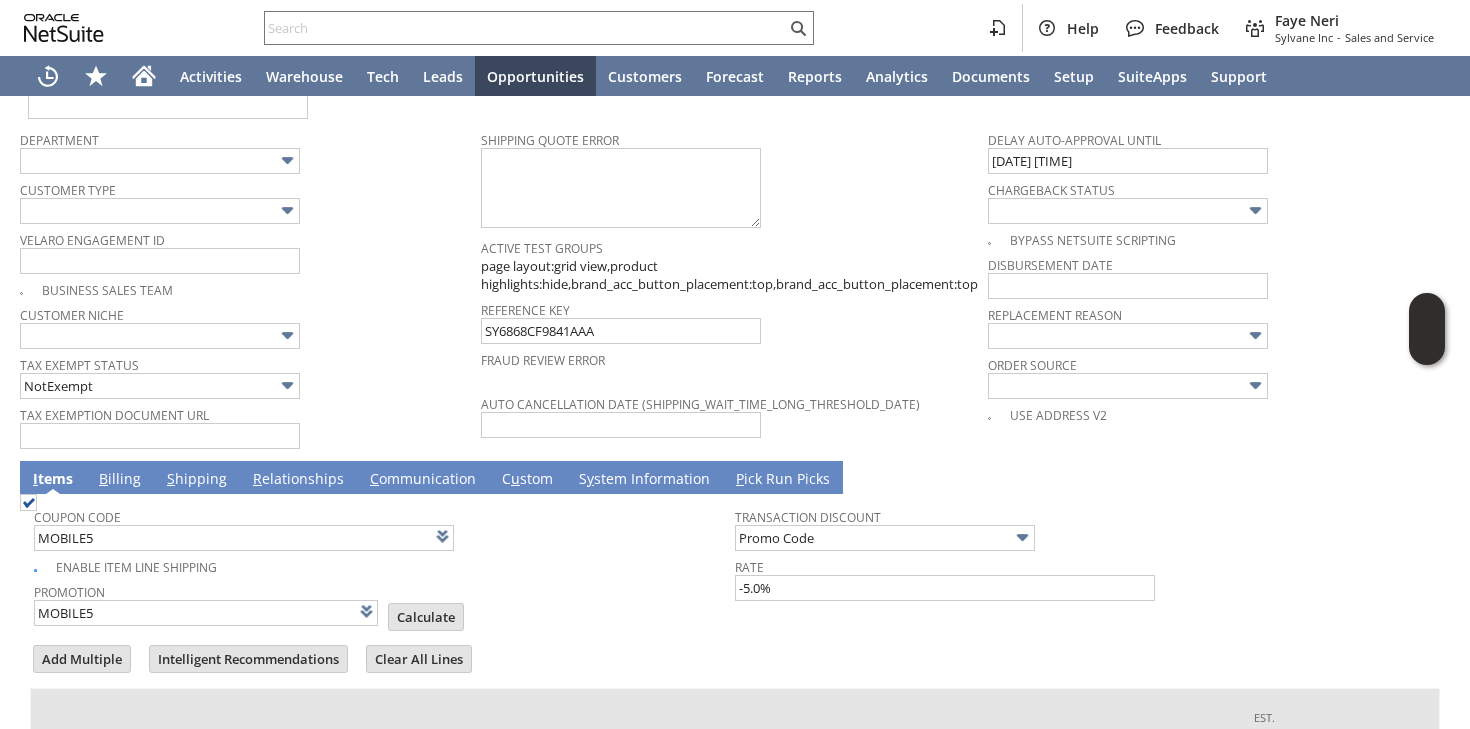 scroll, scrollTop: 1693, scrollLeft: 0, axis: vertical 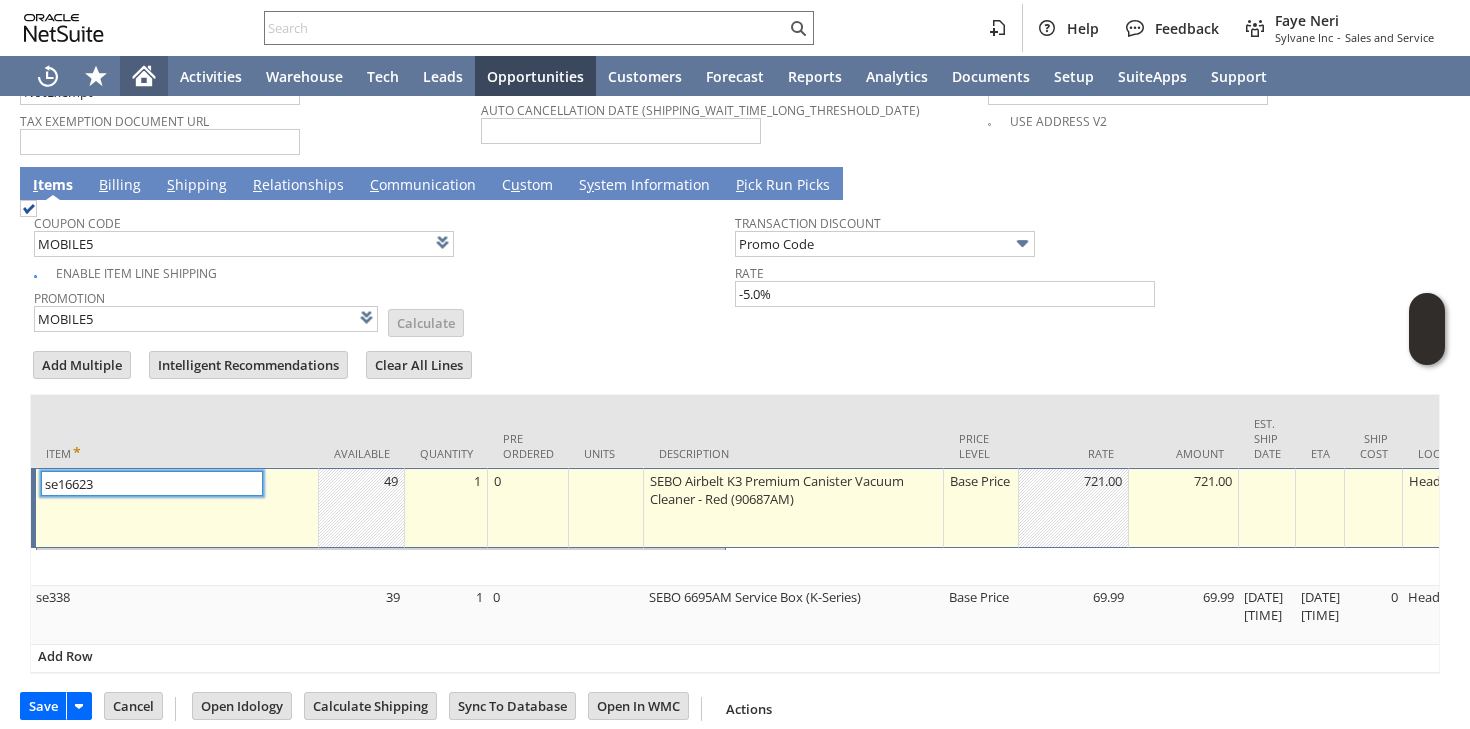 type on "Promo Code" 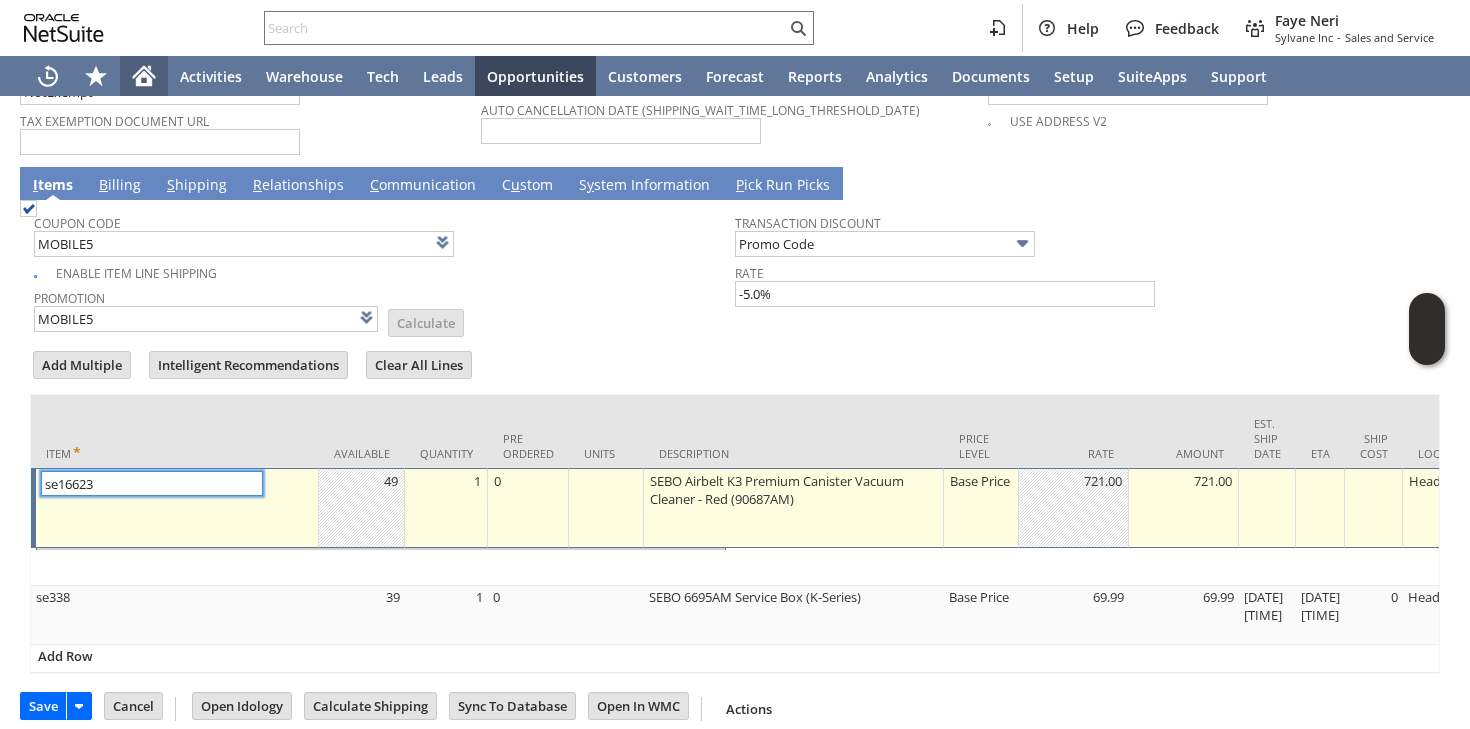 type on "-5.0%" 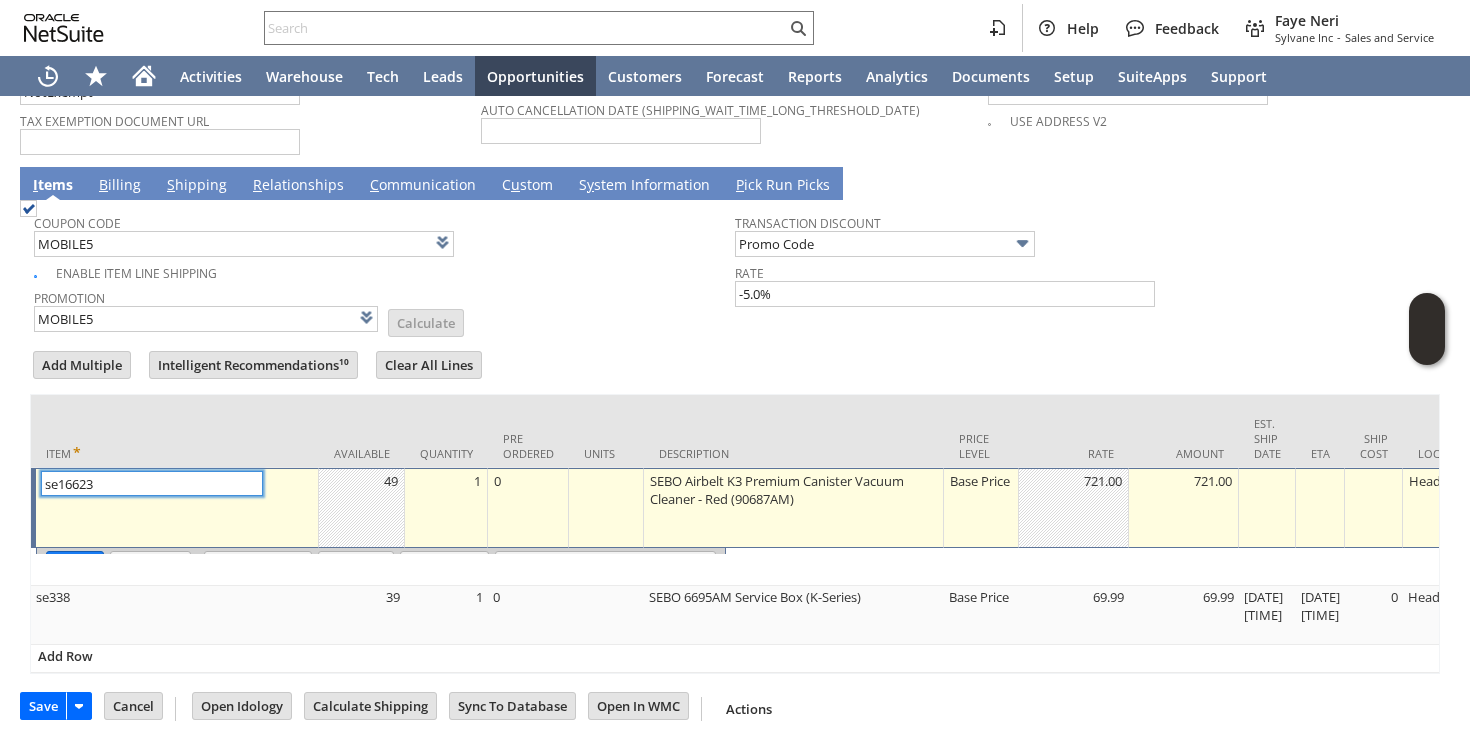 type on "Intelligent Recommendations¹⁰" 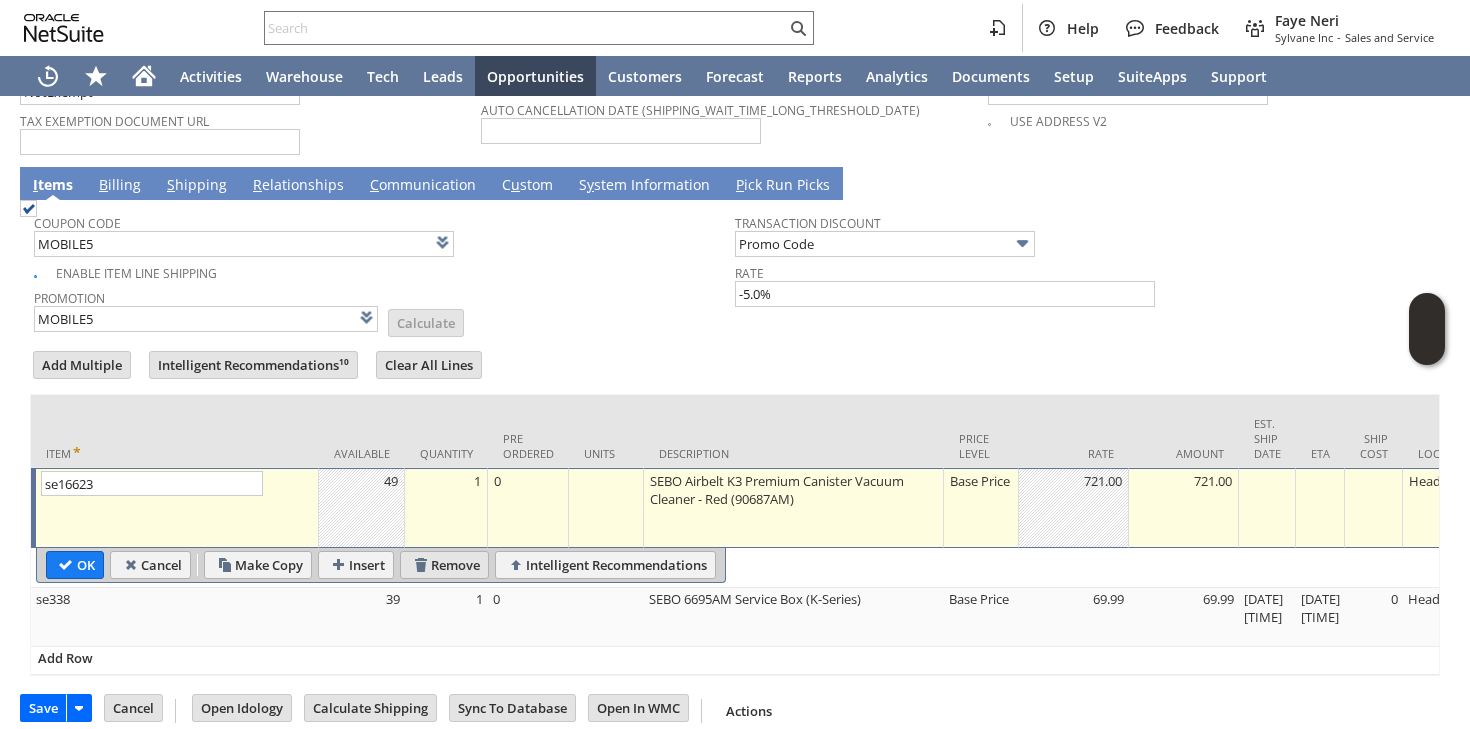 click on "Remove" at bounding box center (444, 565) 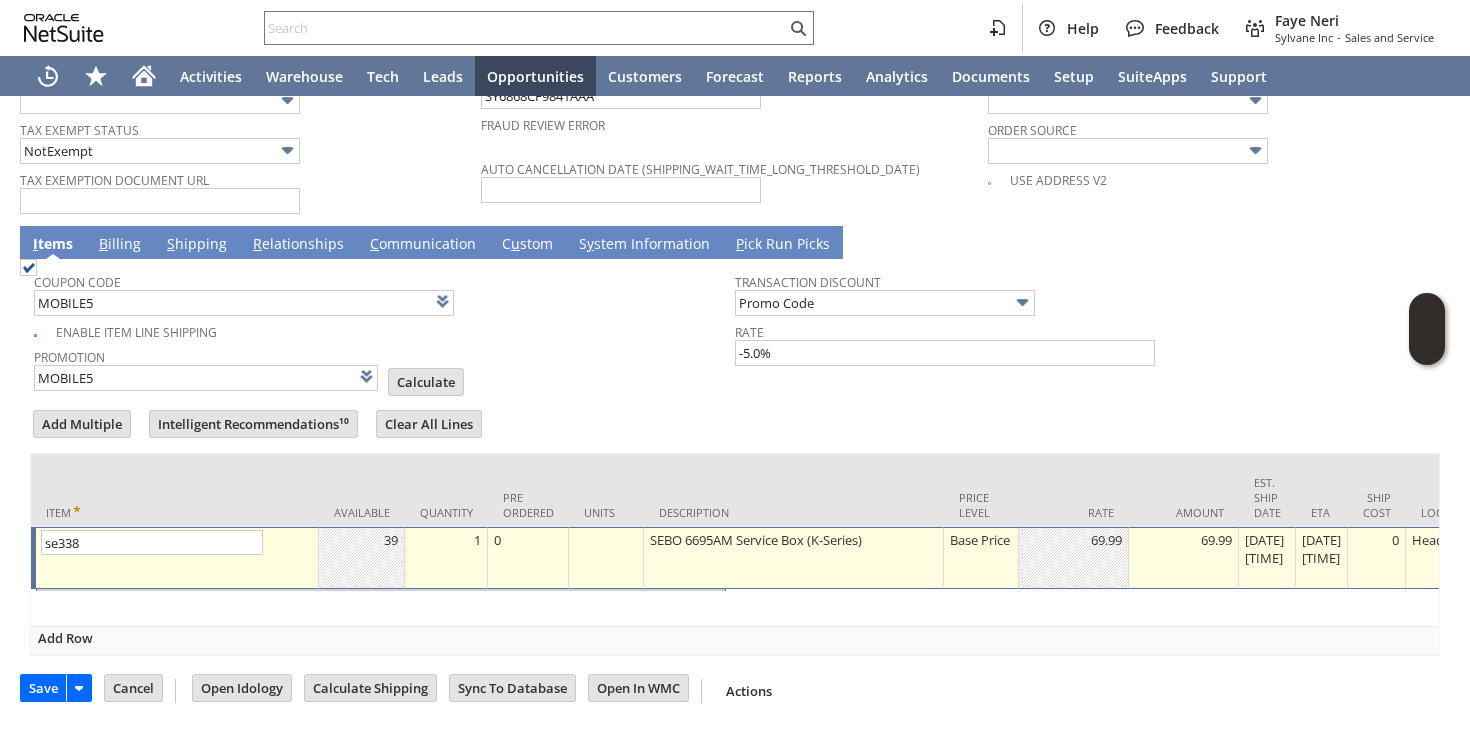 type on "Promo Code" 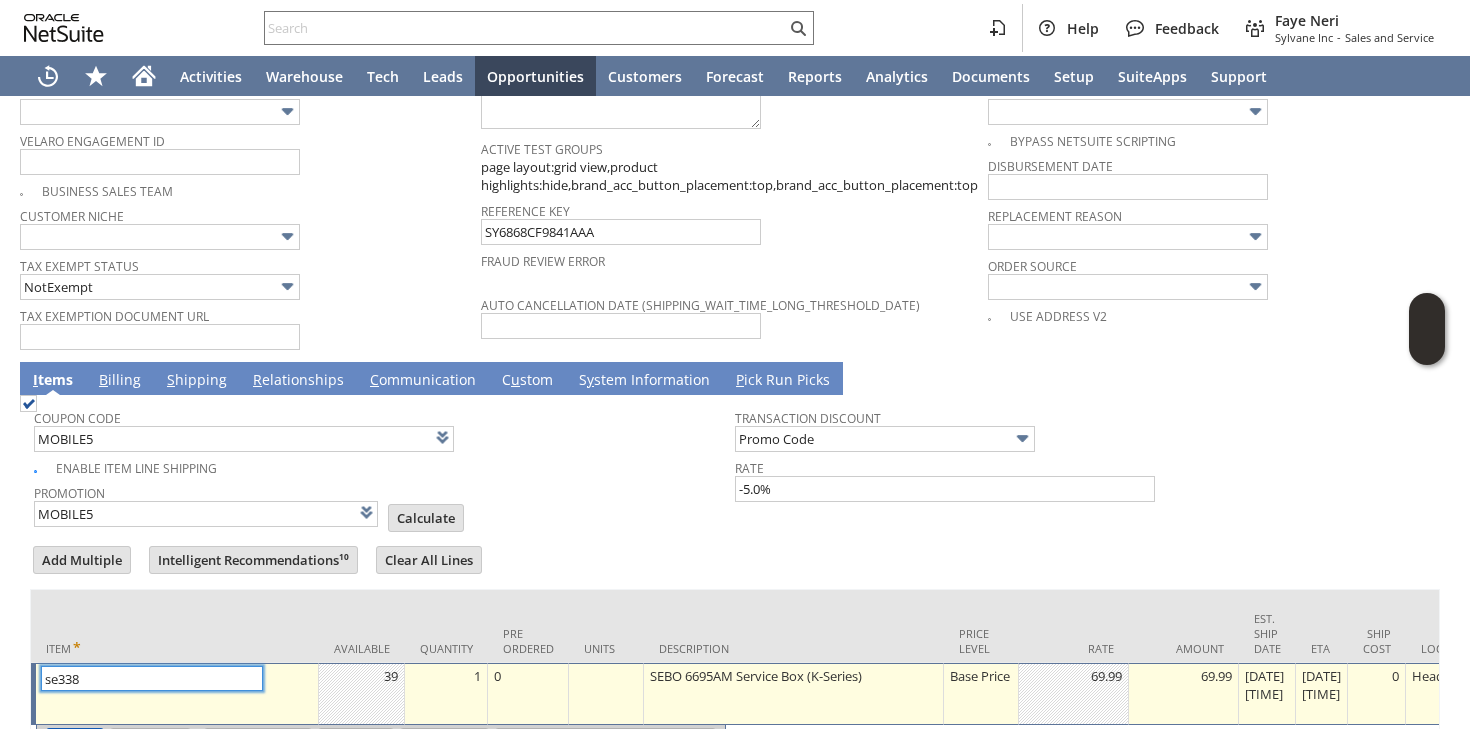 scroll, scrollTop: 1505, scrollLeft: 0, axis: vertical 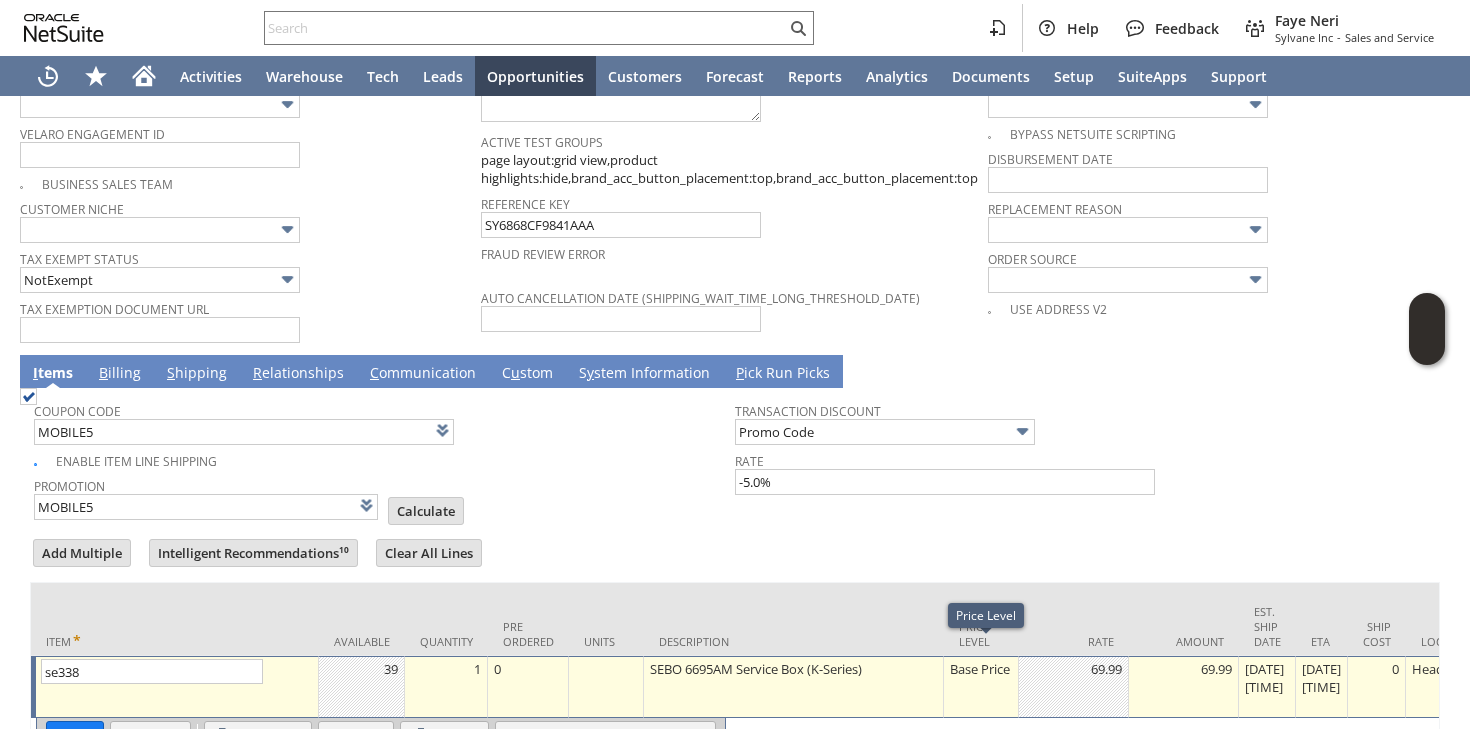 click on "Base Price" at bounding box center [981, 669] 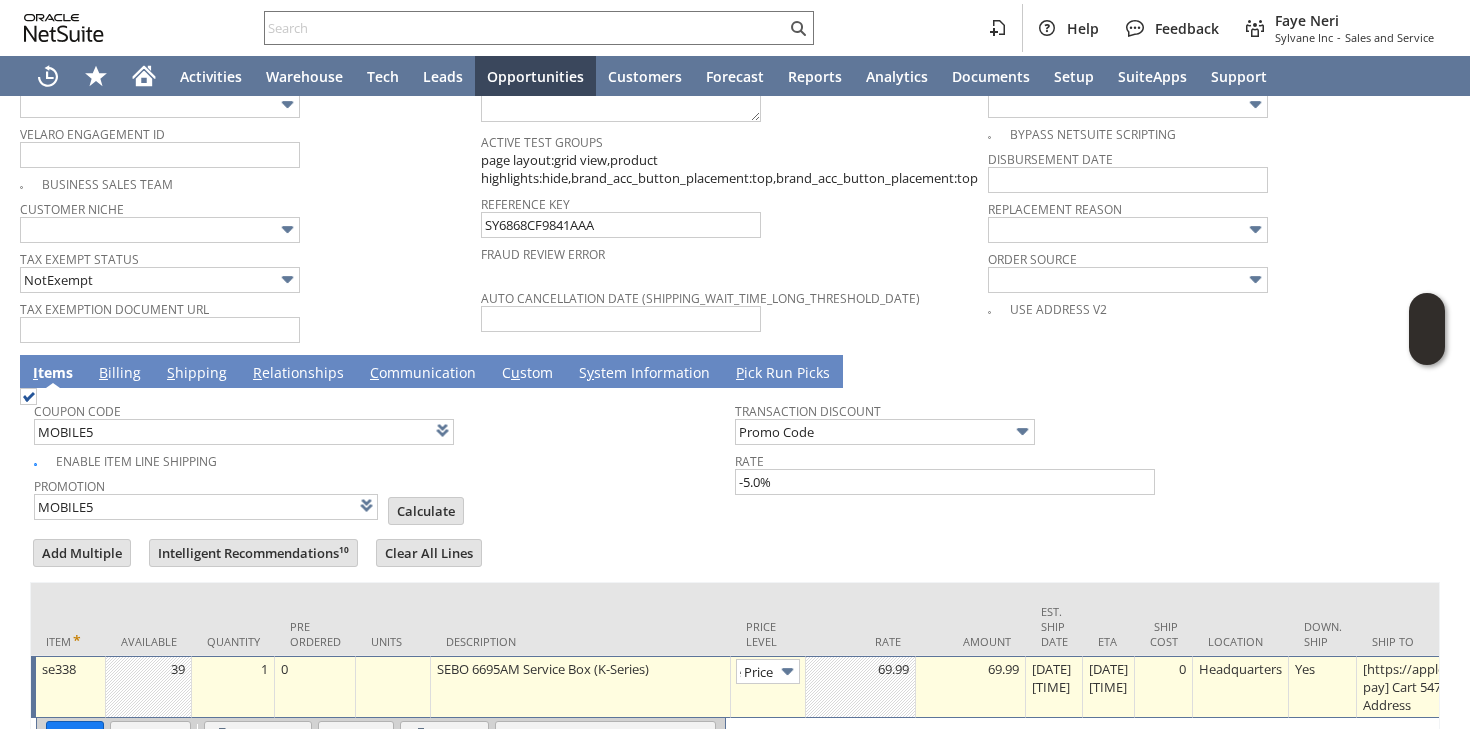 type on "Custom" 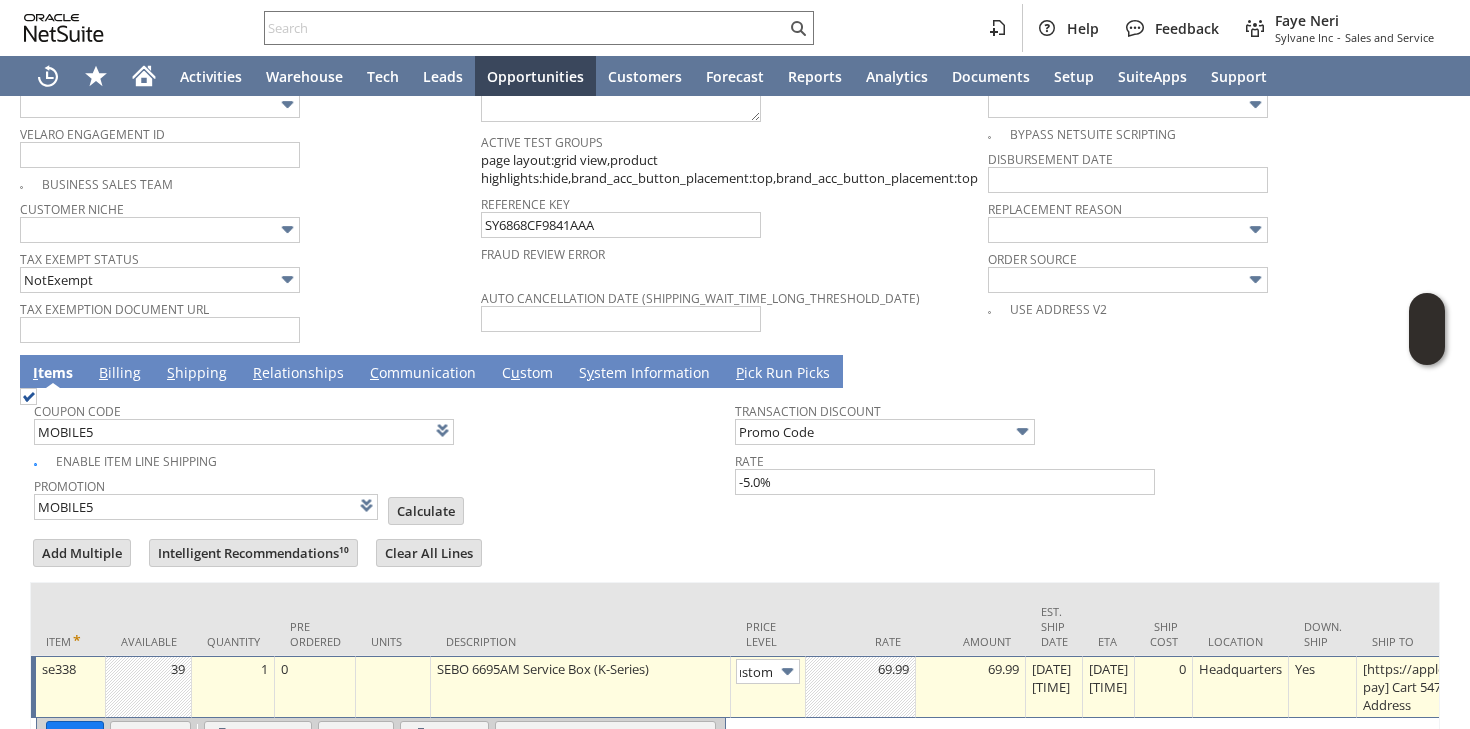 scroll, scrollTop: 0, scrollLeft: 14, axis: horizontal 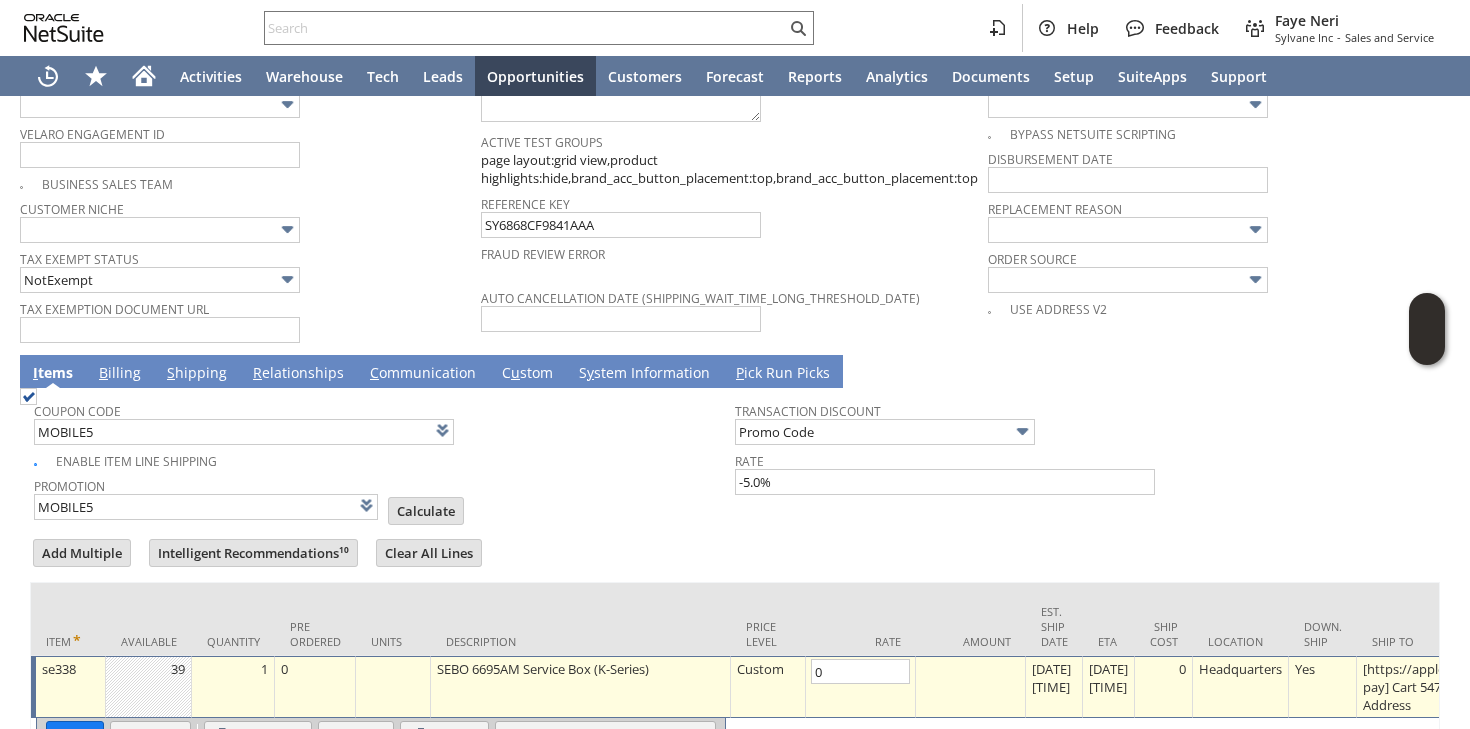 click on "Rate" at bounding box center [1080, 458] 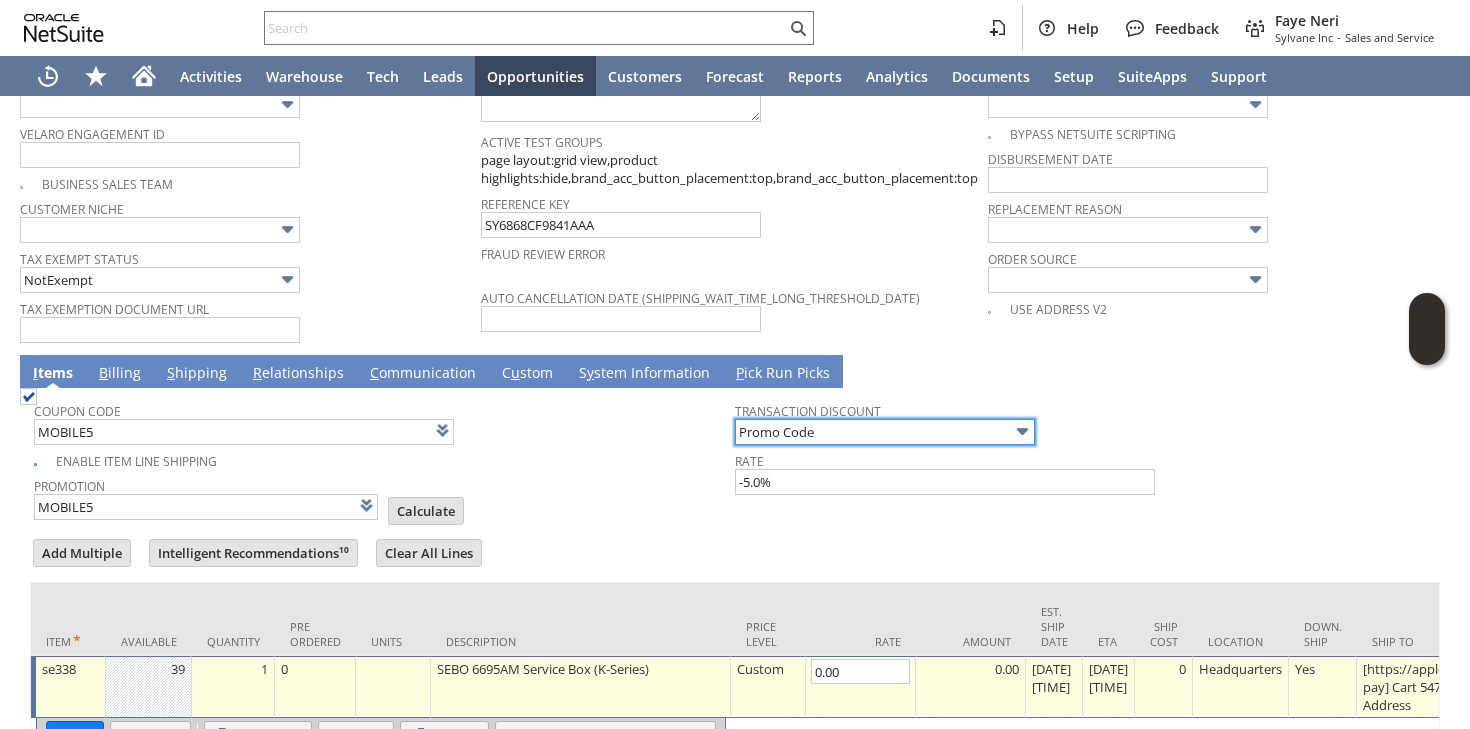 click on "Promo Code" at bounding box center [885, 432] 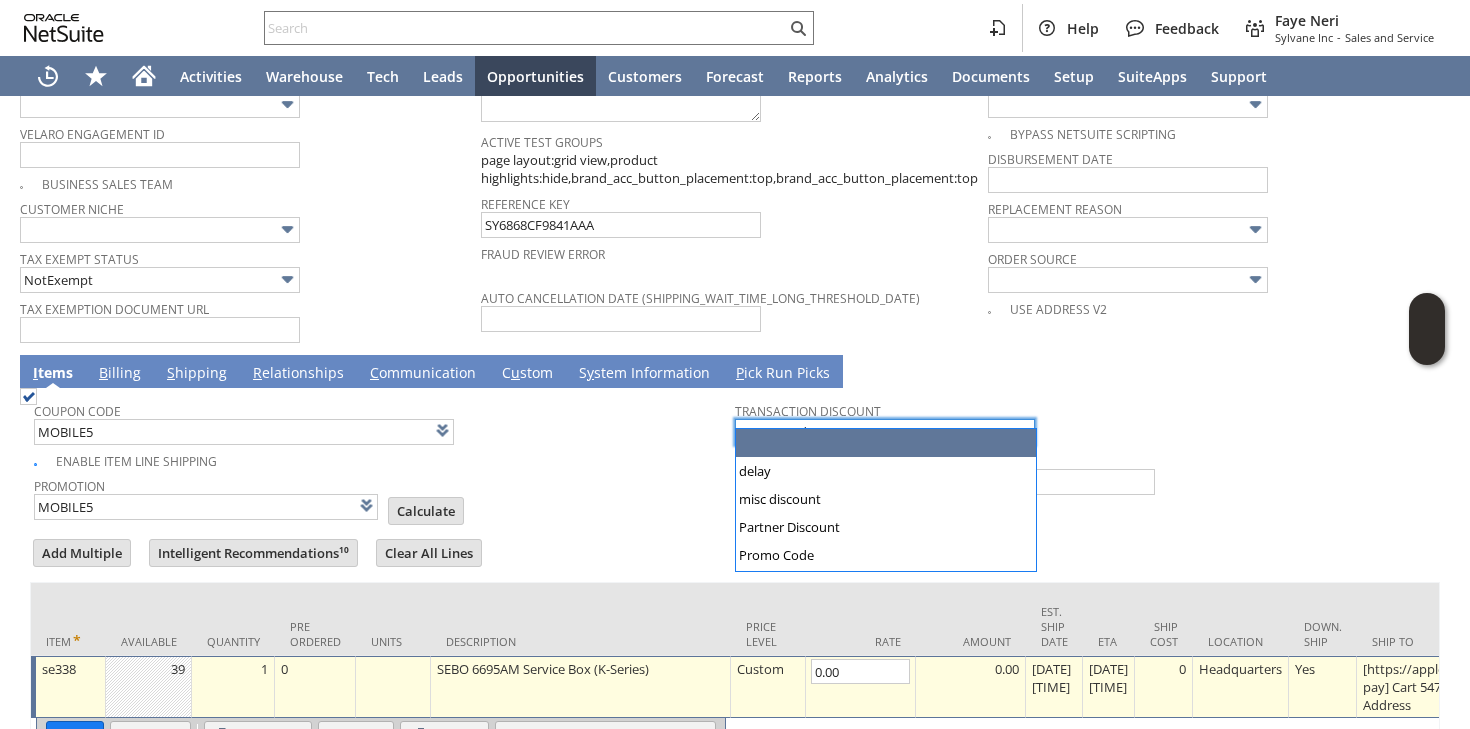 type 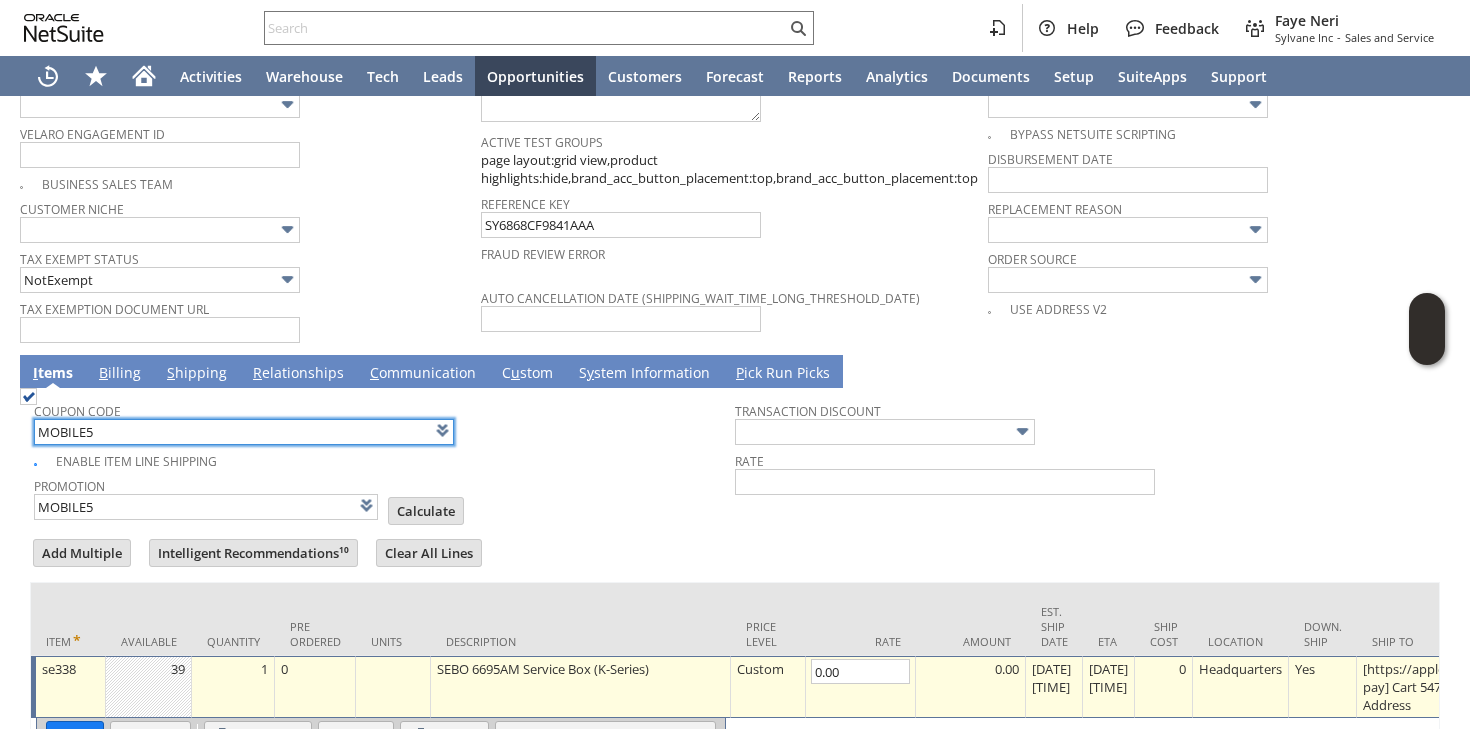 click on "MOBILE5" at bounding box center [244, 432] 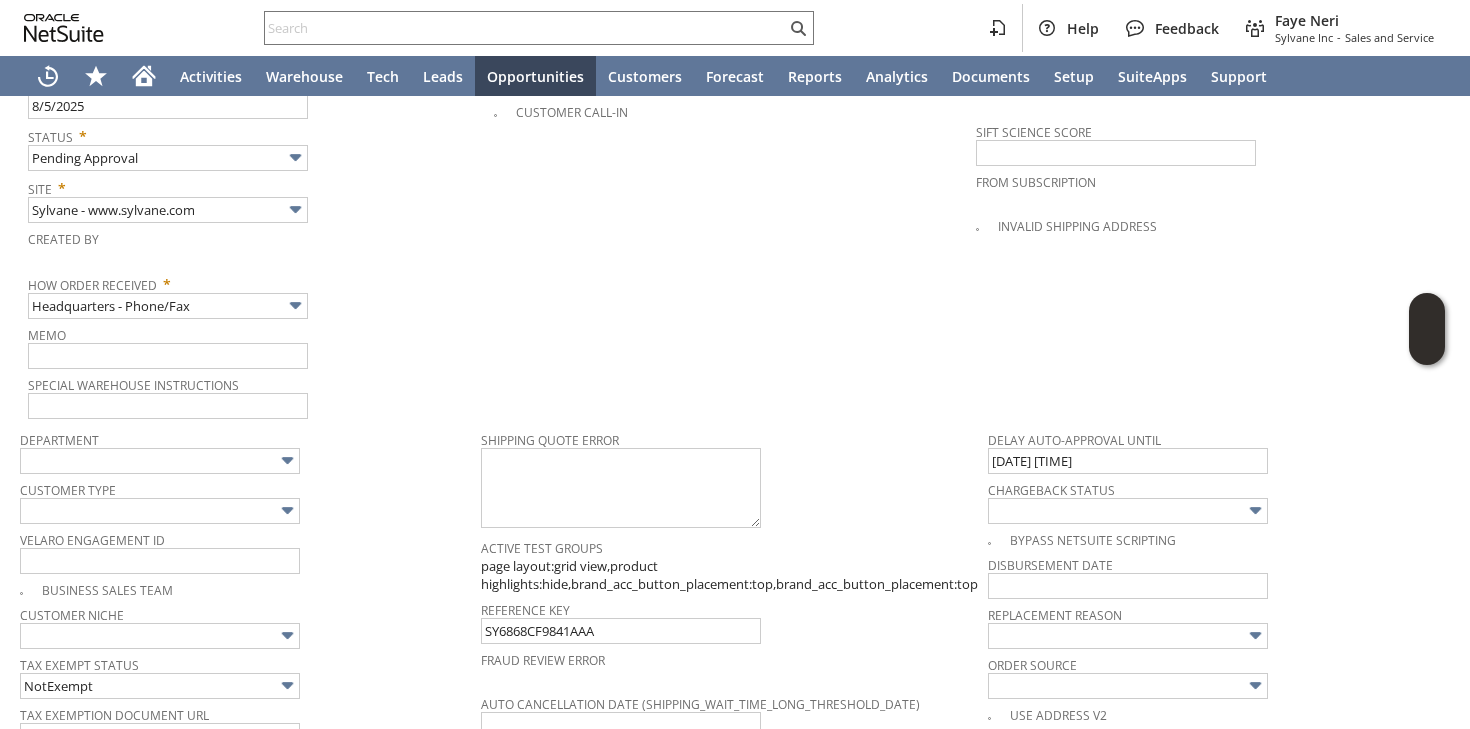 scroll, scrollTop: 1086, scrollLeft: 0, axis: vertical 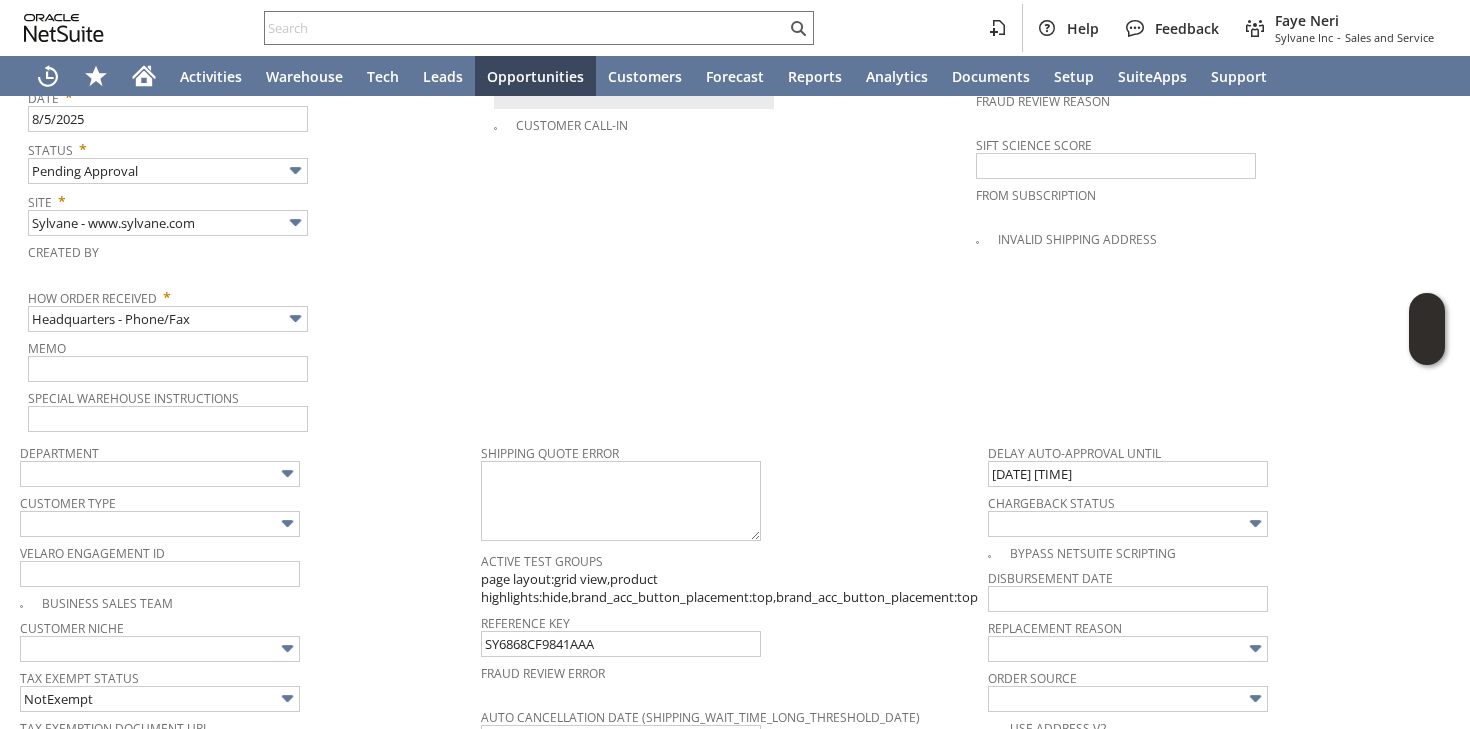 type 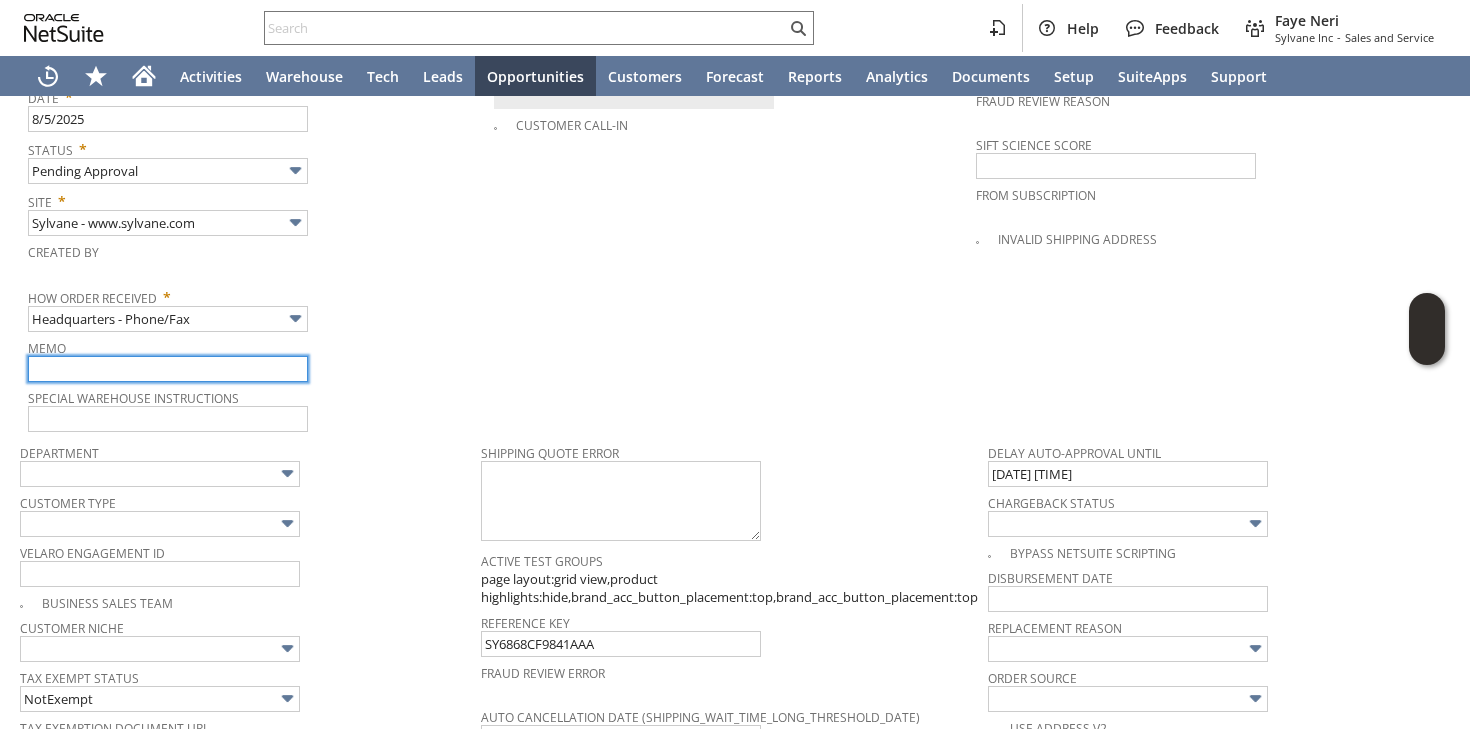 click at bounding box center [168, 369] 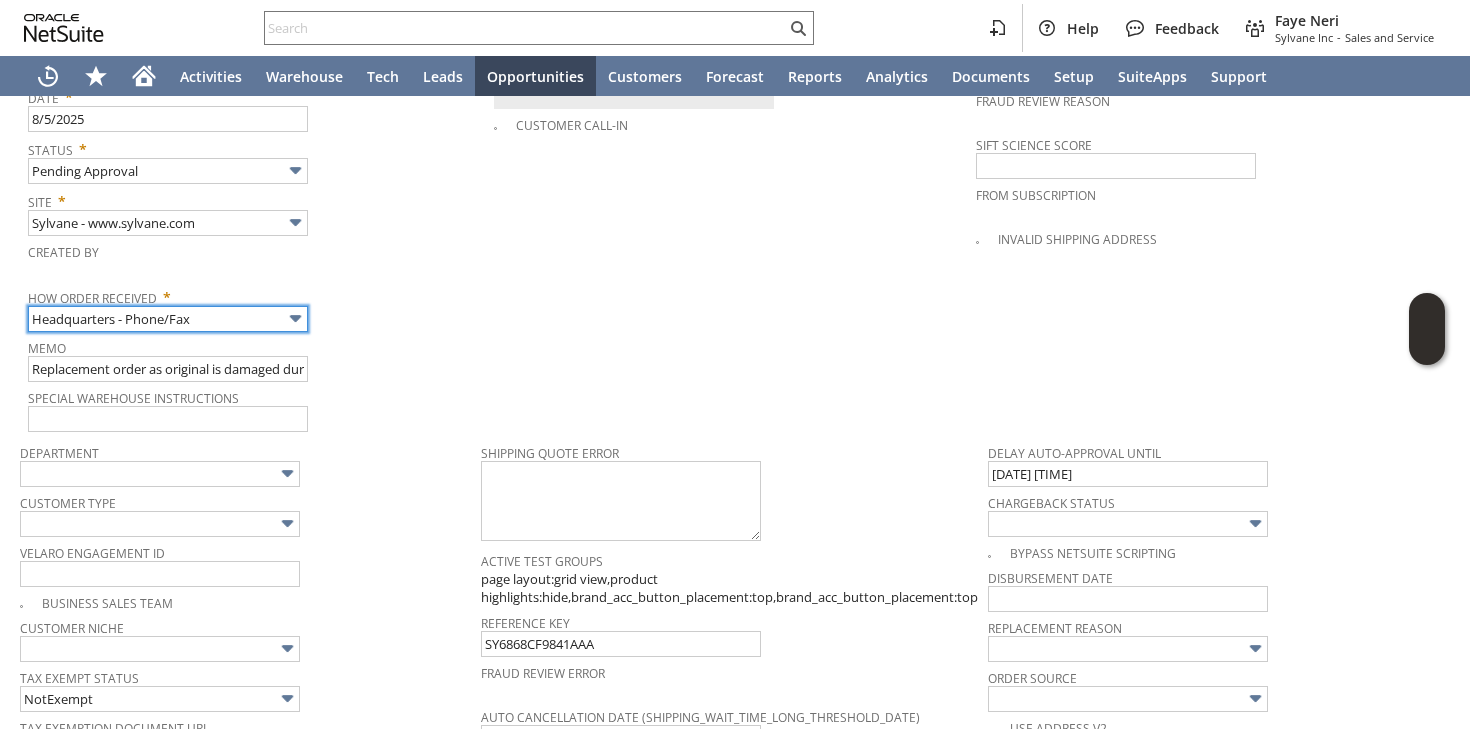 click on "Headquarters - Phone/Fax" at bounding box center [168, 319] 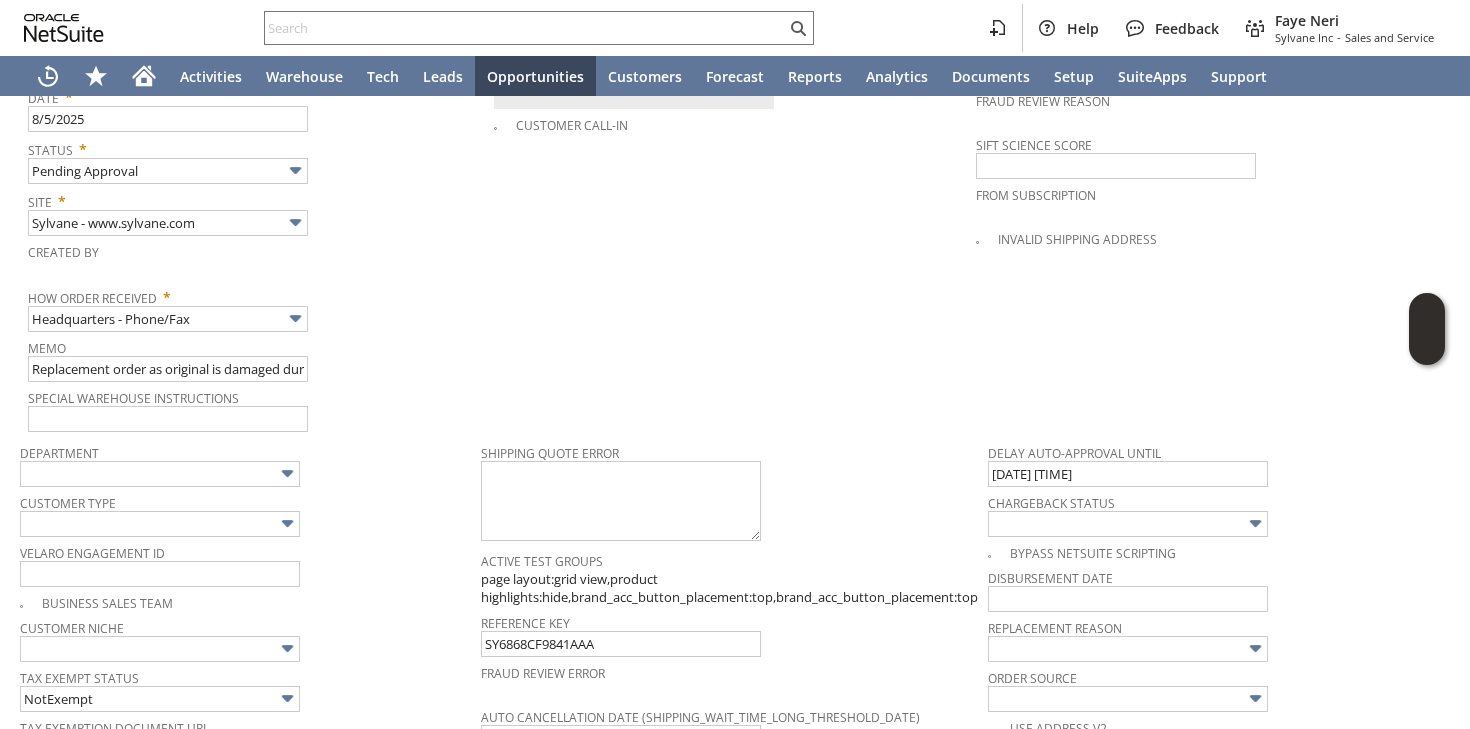 type on "Admin / Replacement Unit" 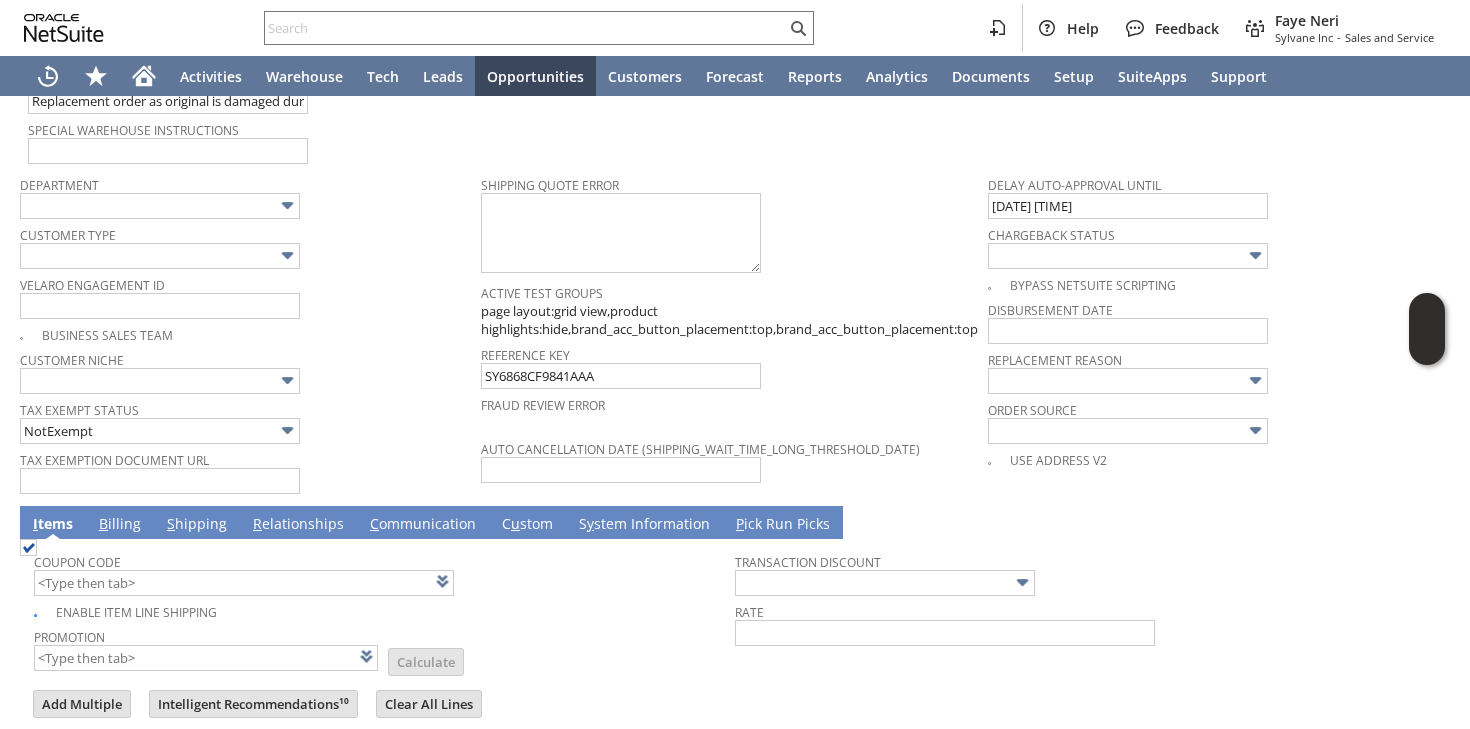 scroll, scrollTop: 1618, scrollLeft: 0, axis: vertical 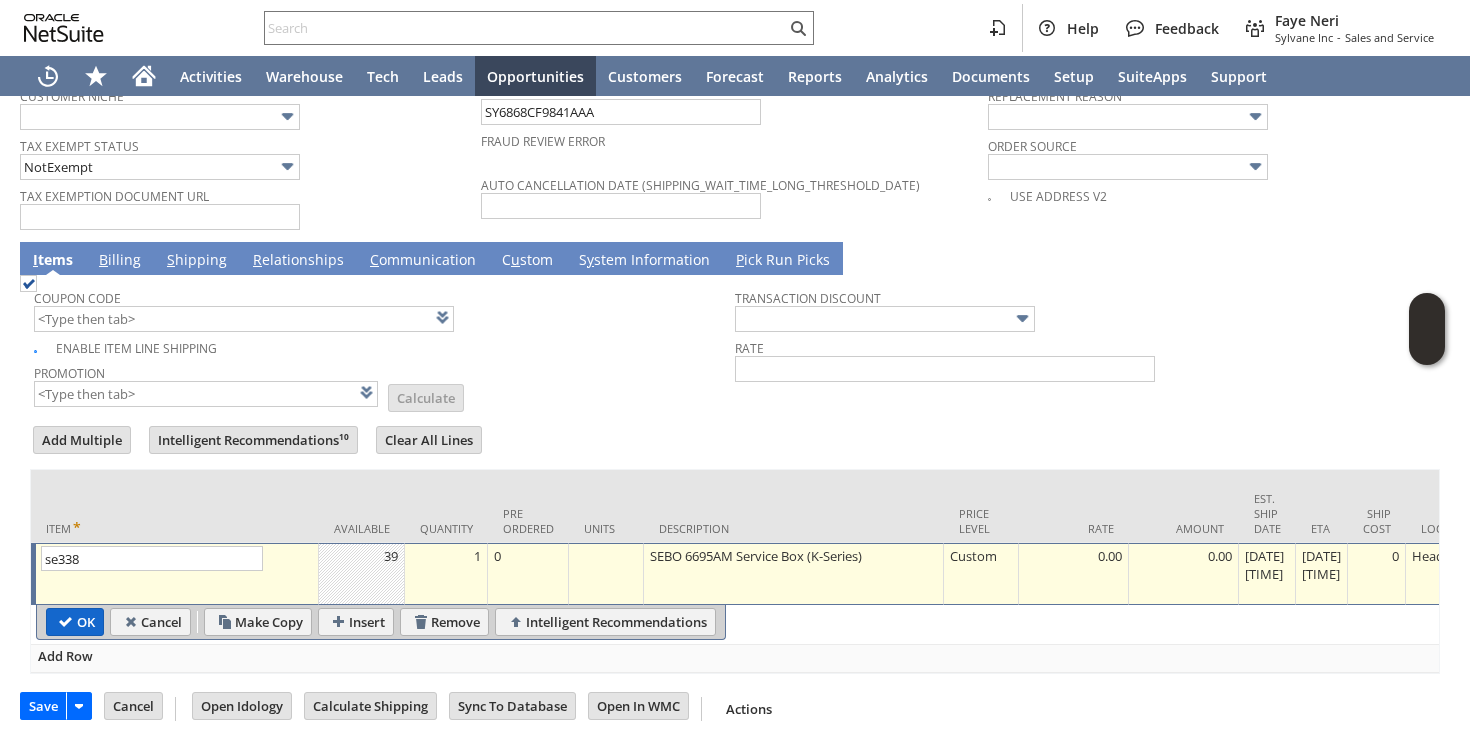 click on "OK" at bounding box center [75, 622] 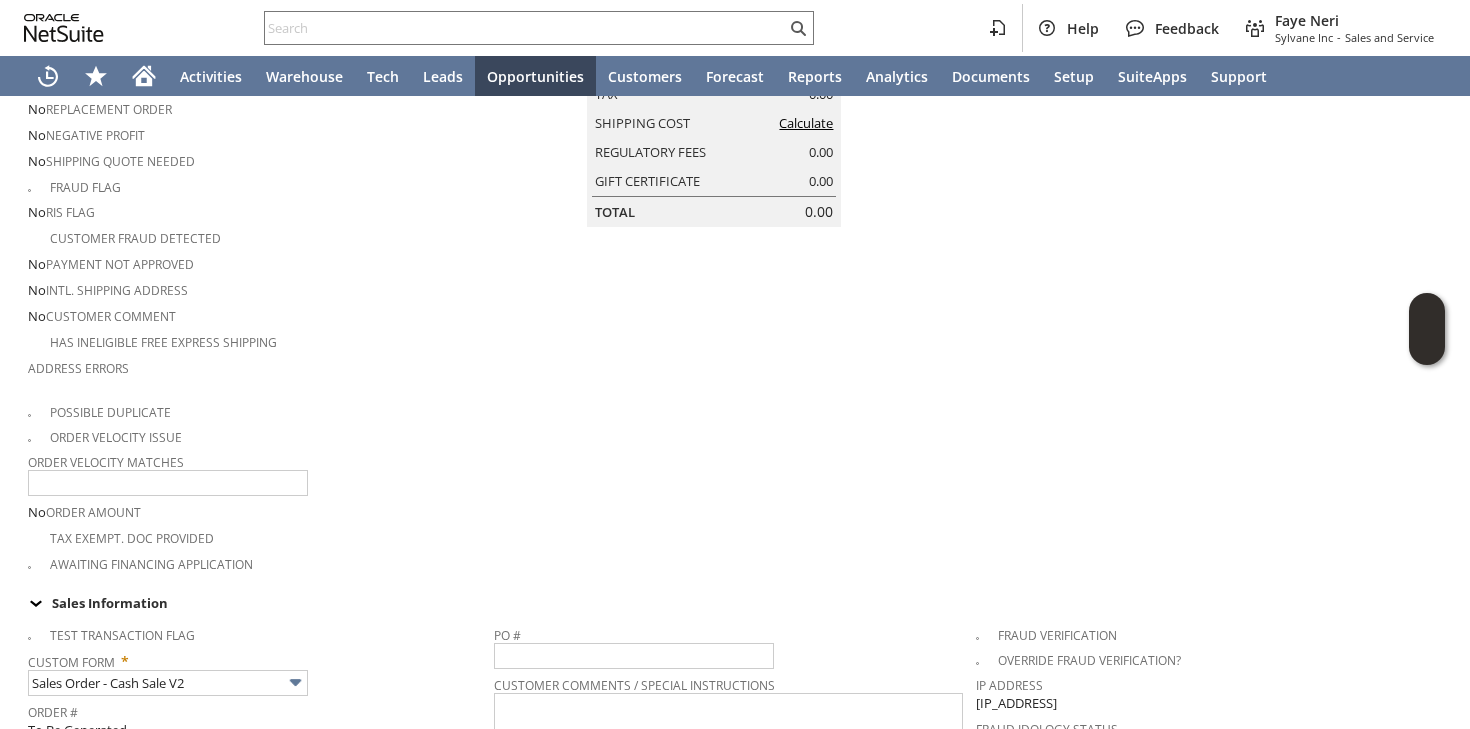 scroll, scrollTop: 0, scrollLeft: 0, axis: both 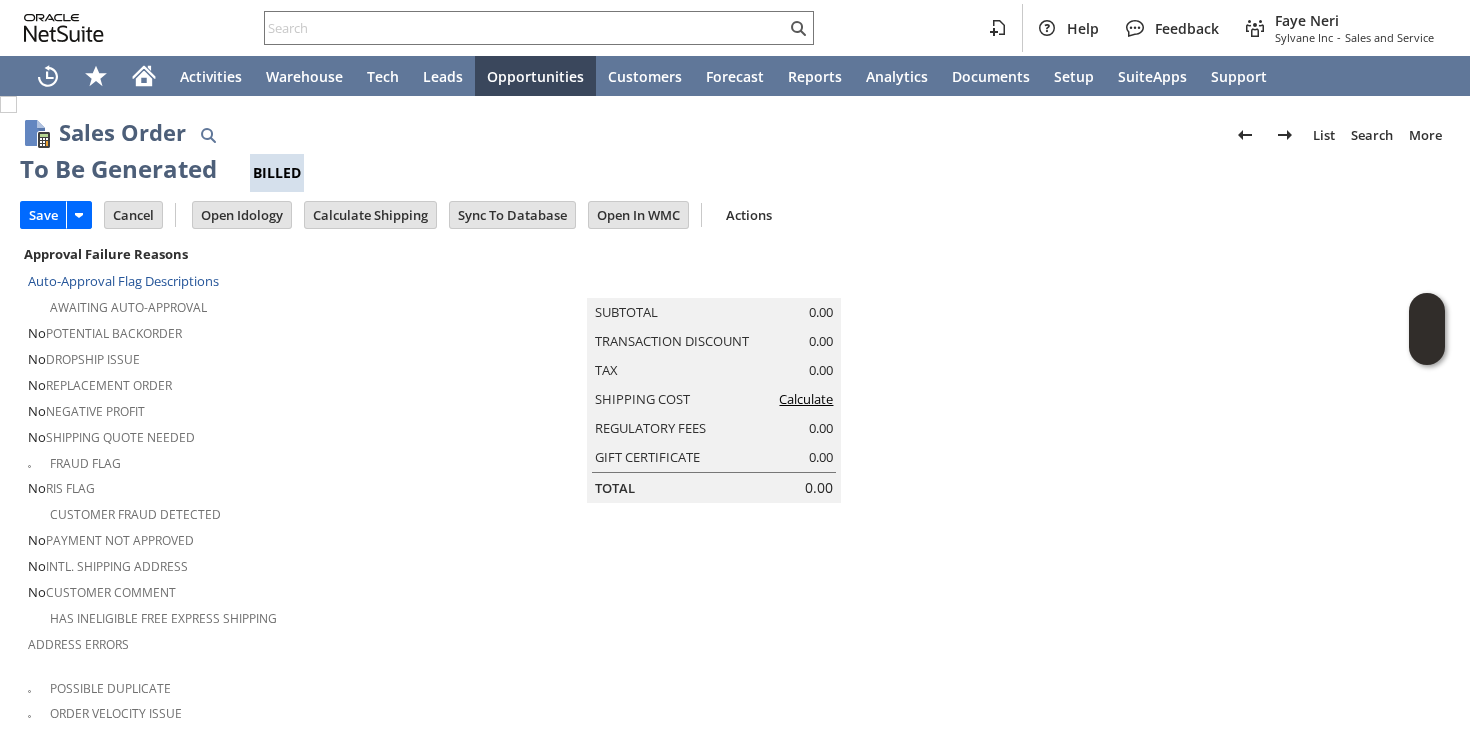 click on "Calculate" at bounding box center [806, 399] 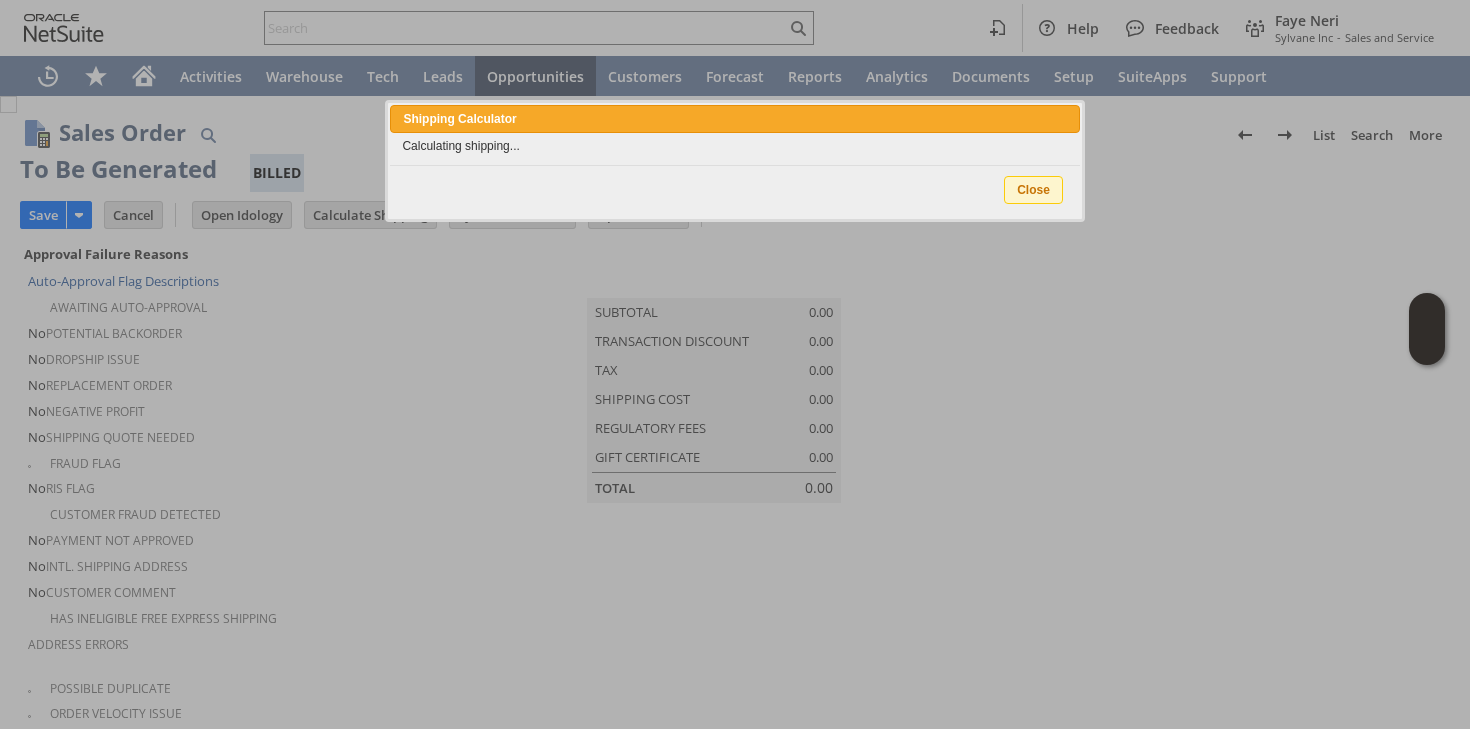 click at bounding box center (735, 364) 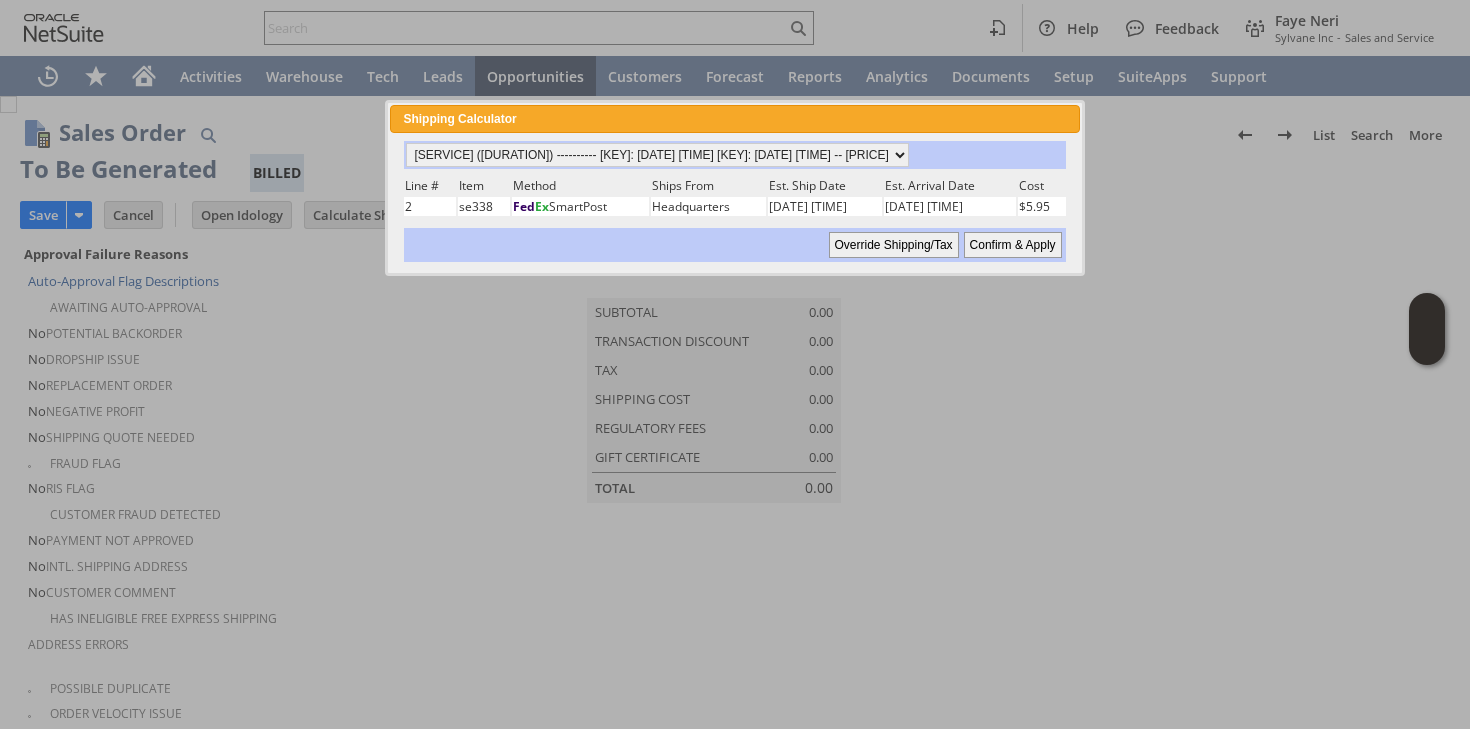 click on "Confirm & Apply" at bounding box center (1013, 245) 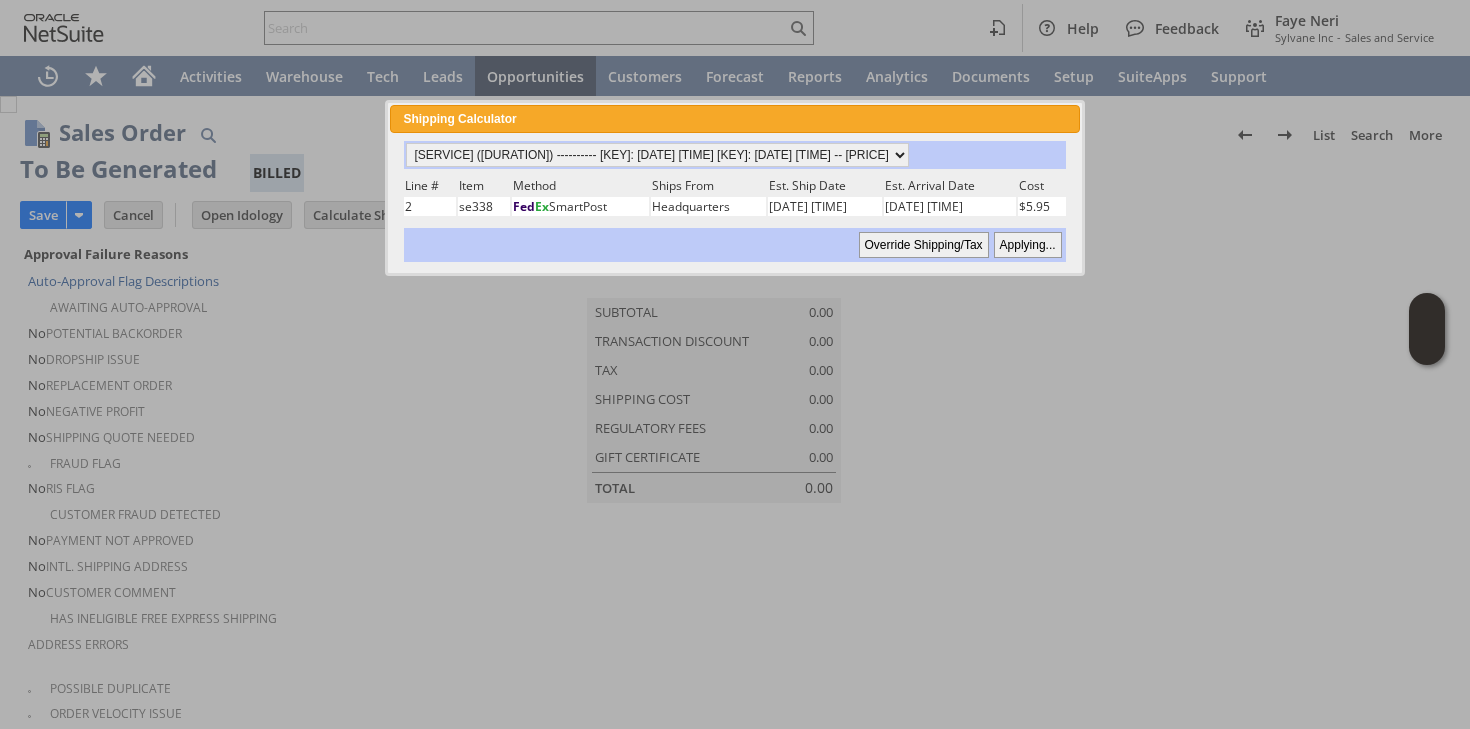 type 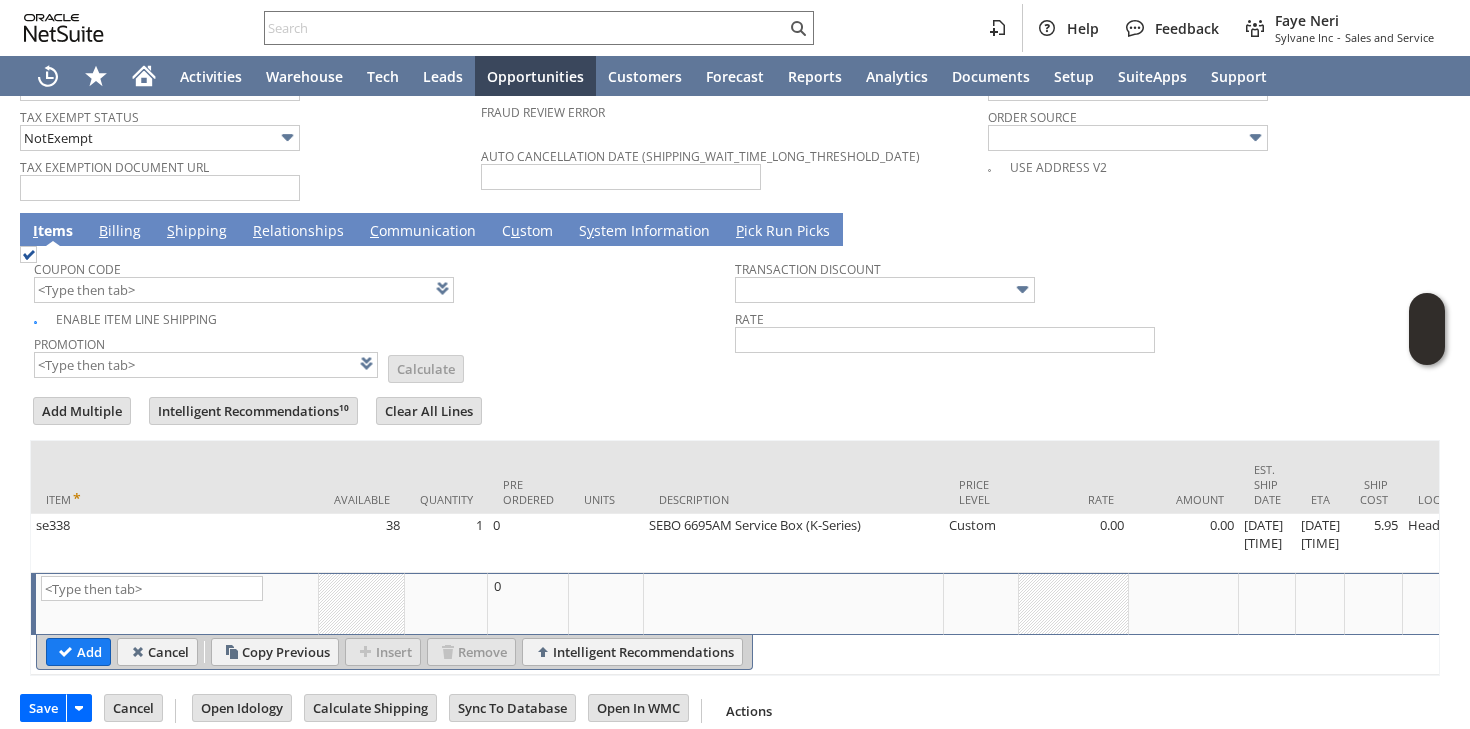 scroll, scrollTop: 1649, scrollLeft: 0, axis: vertical 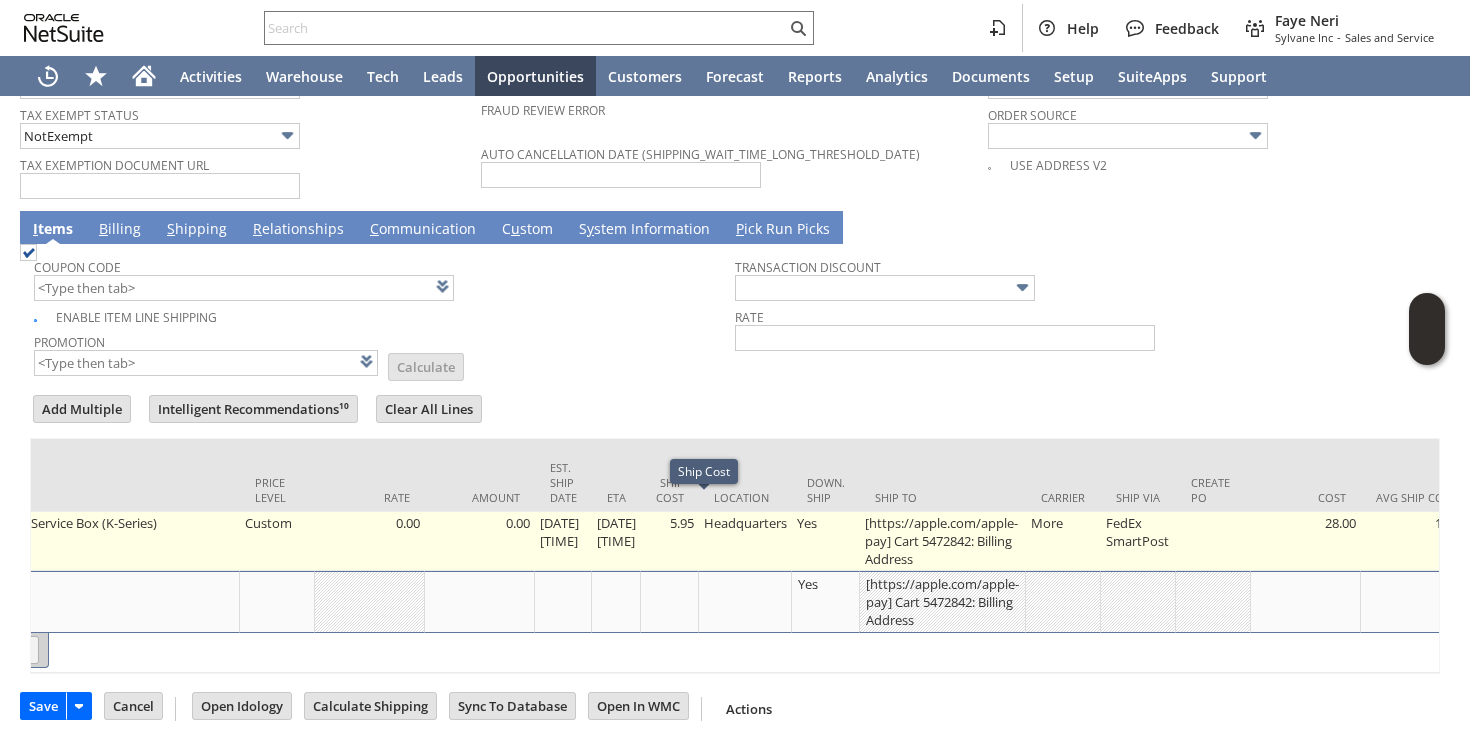 click on "5.95" at bounding box center (670, 541) 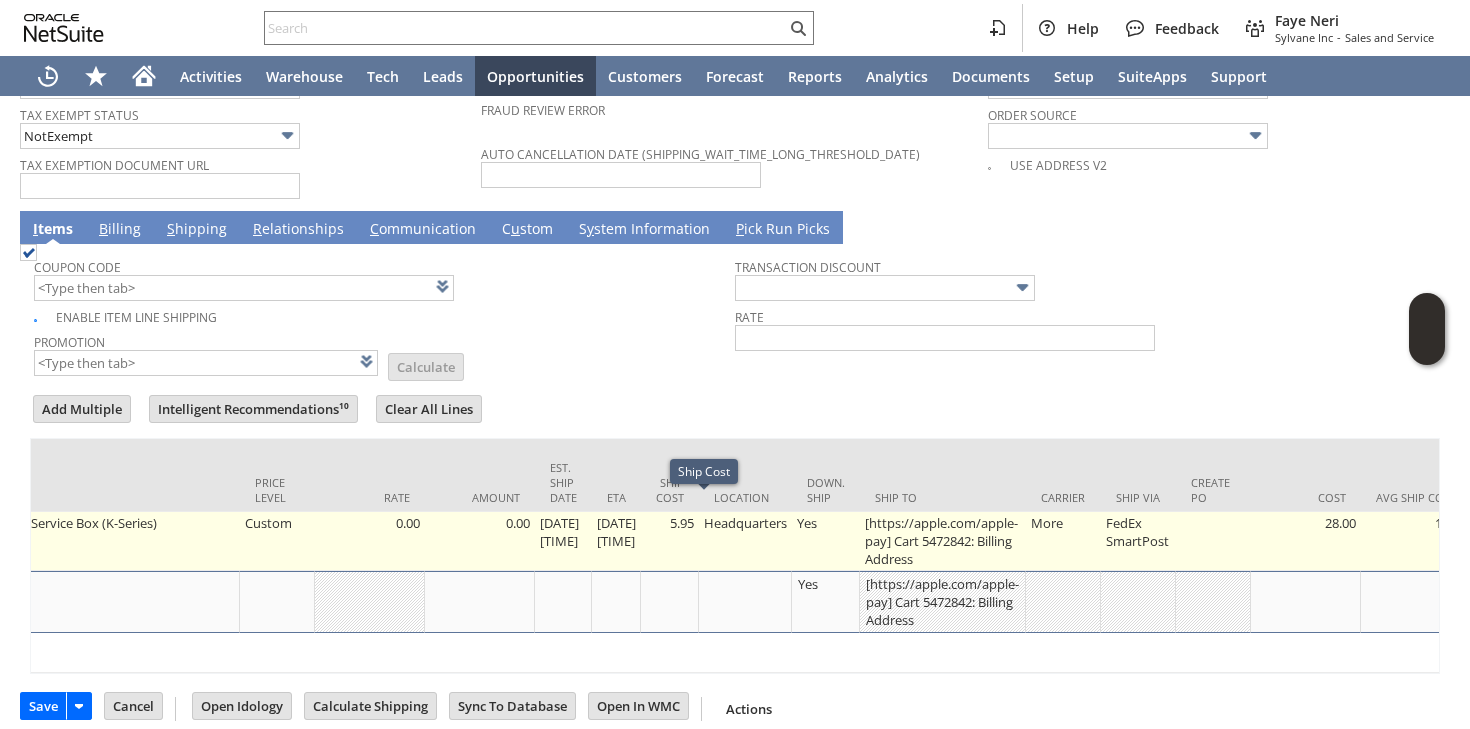 scroll, scrollTop: 1616, scrollLeft: 0, axis: vertical 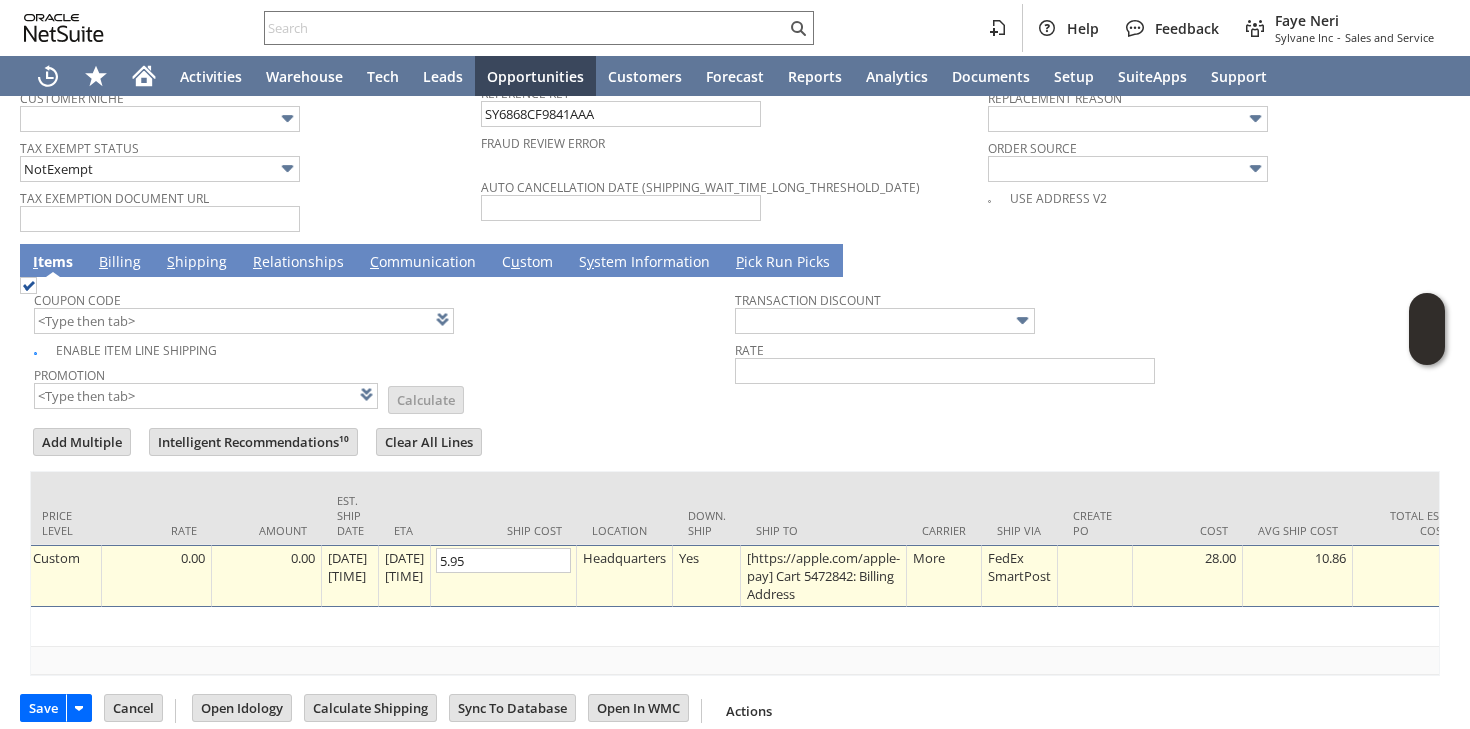 type on "0" 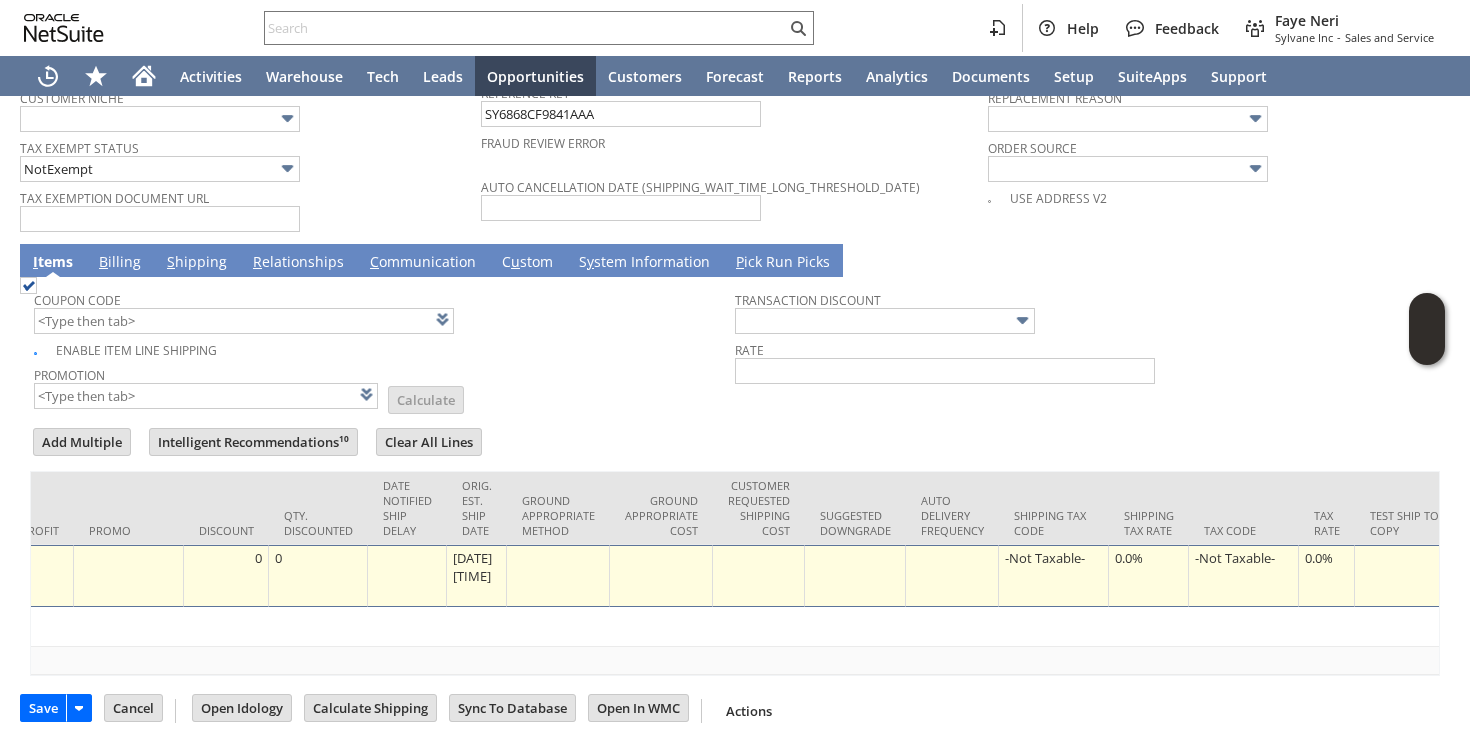 scroll, scrollTop: 0, scrollLeft: 3401, axis: horizontal 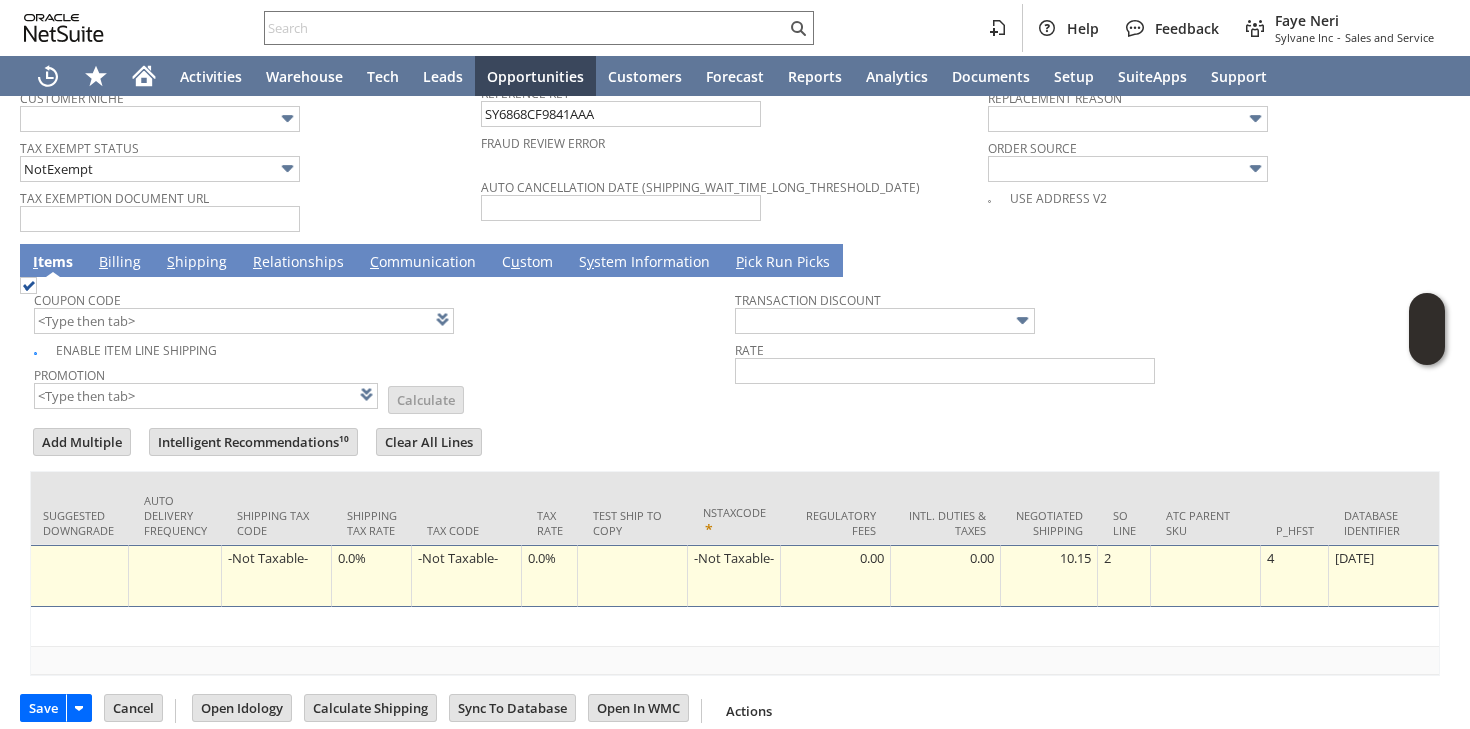 click on "B illing" at bounding box center [120, 263] 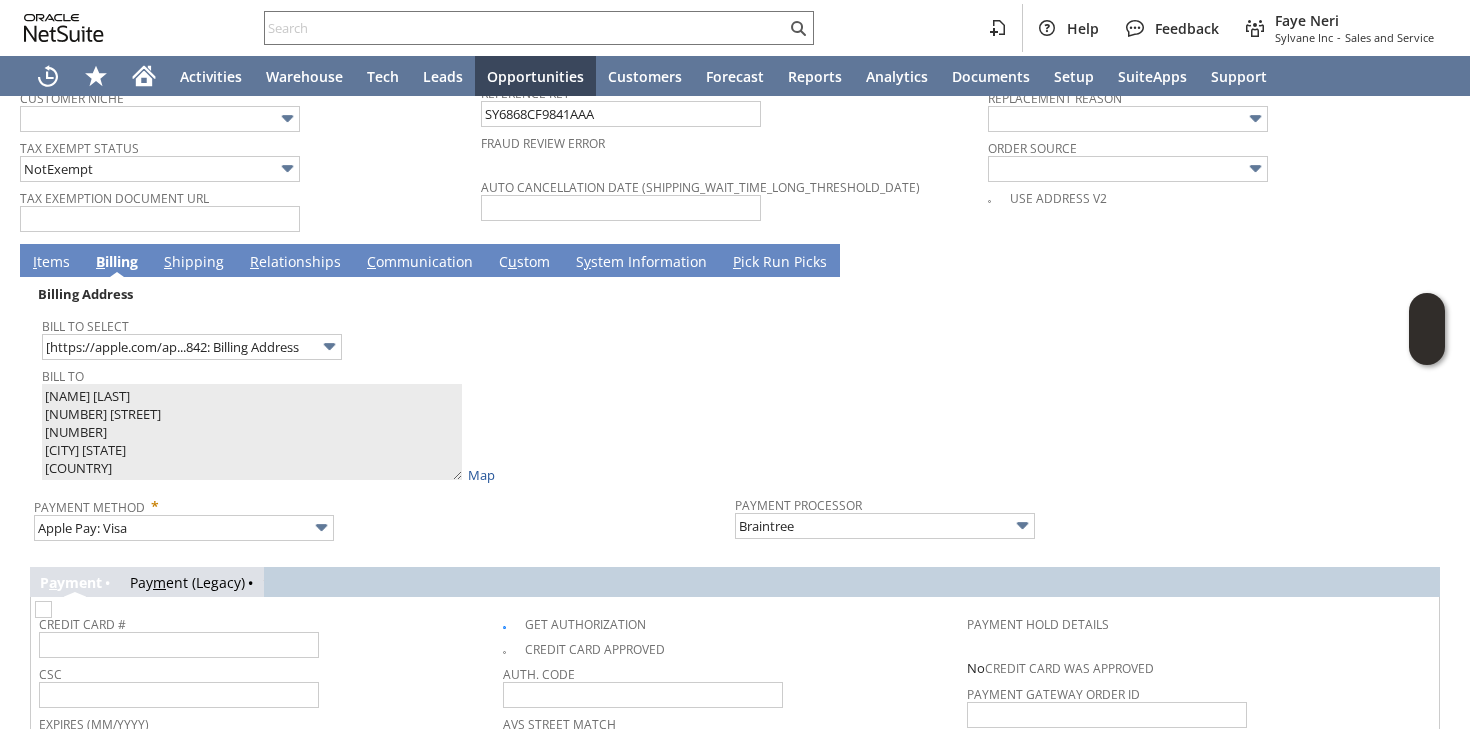 click at bounding box center [43, 609] 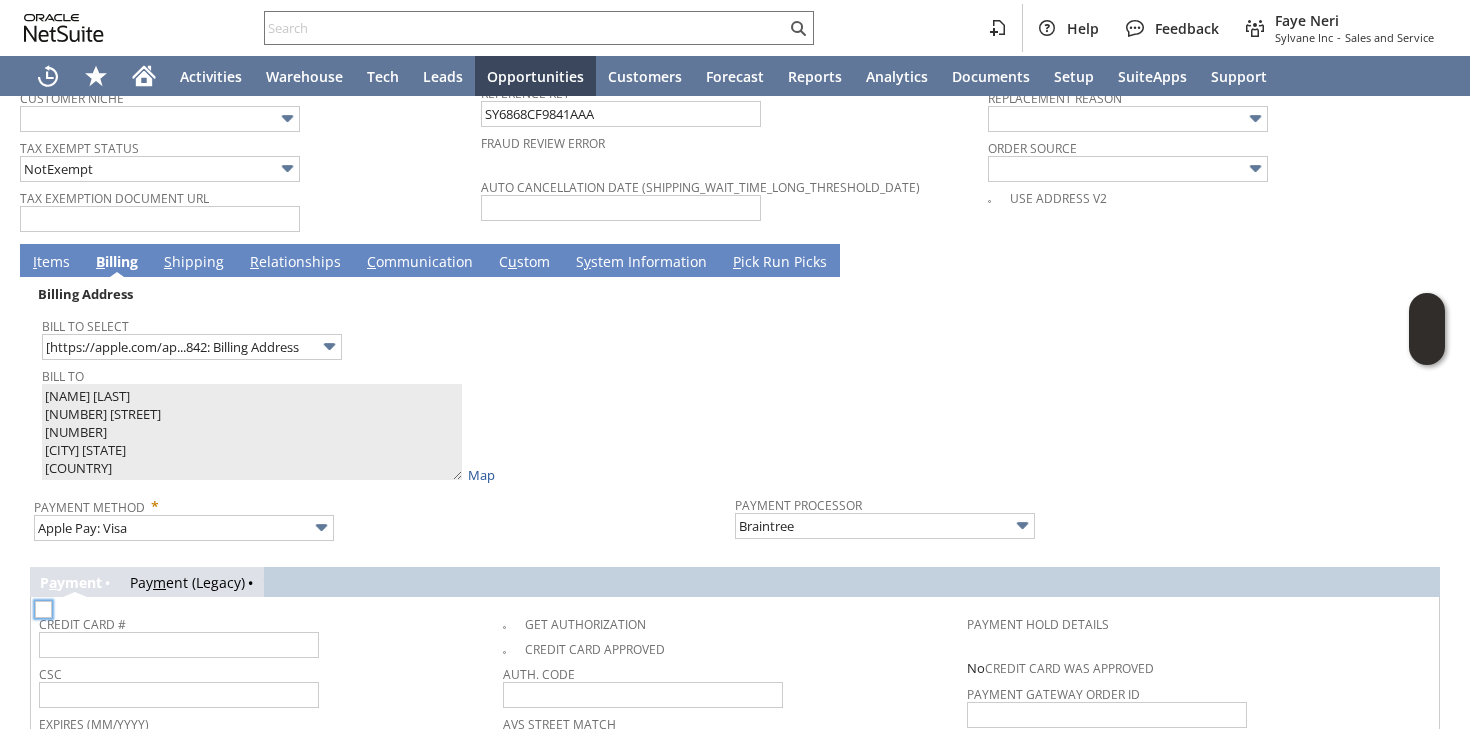 checkbox on "false" 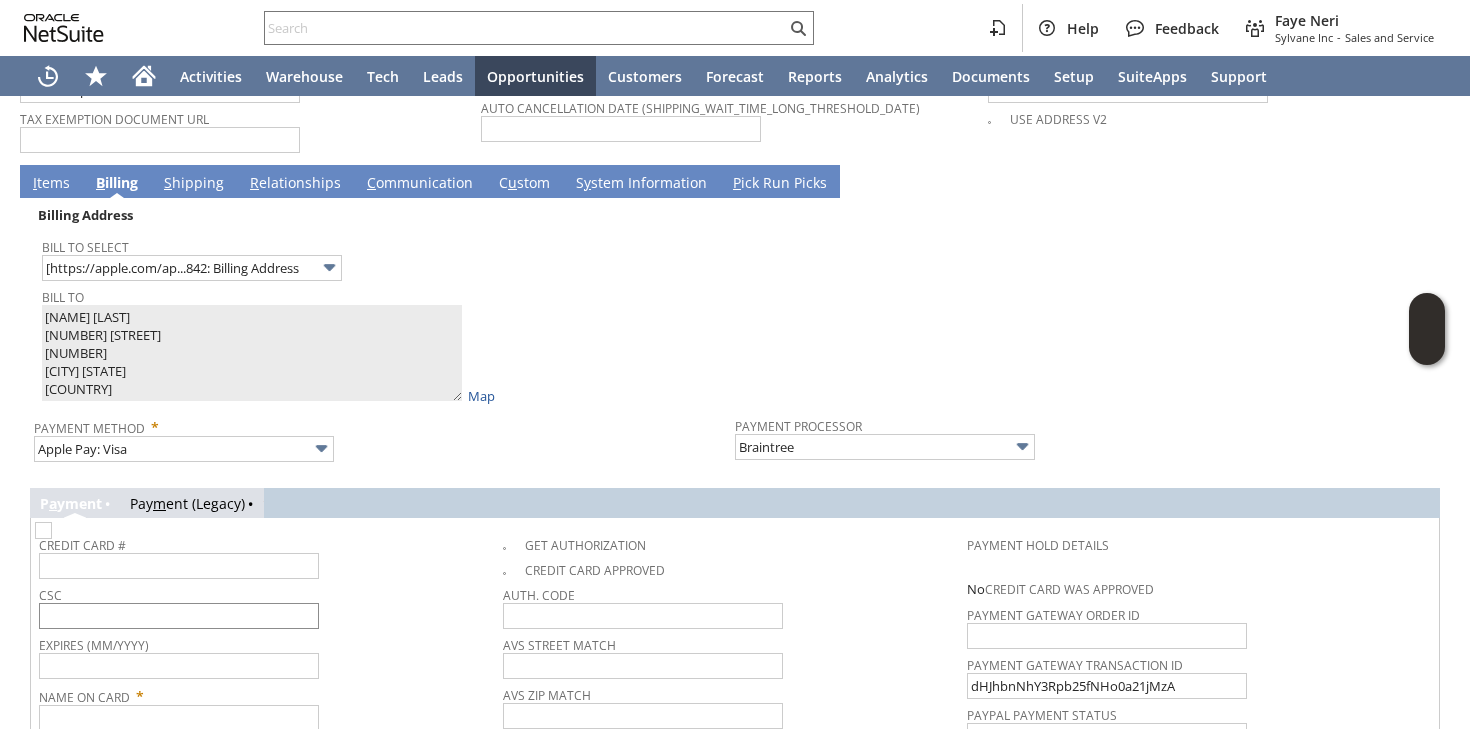 scroll, scrollTop: 1697, scrollLeft: 0, axis: vertical 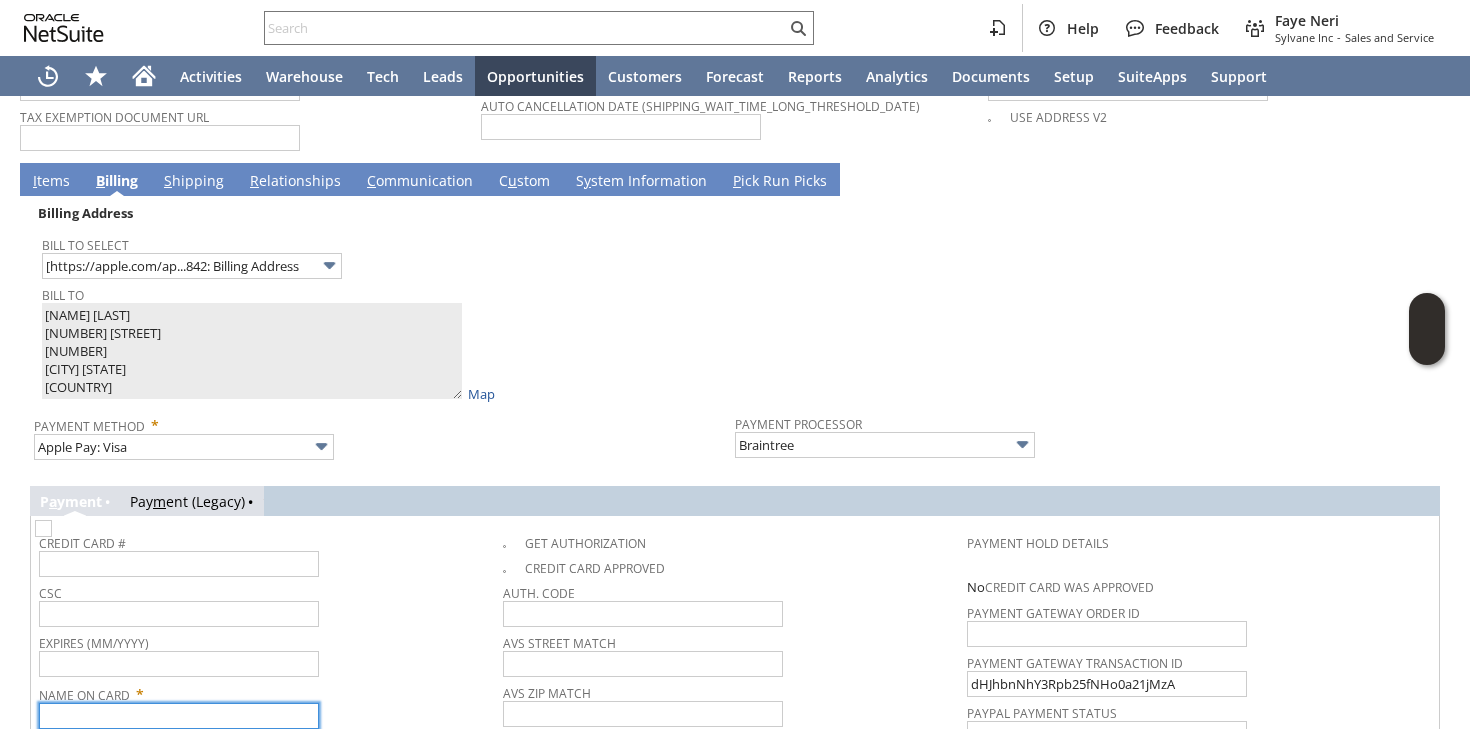 click at bounding box center [179, 716] 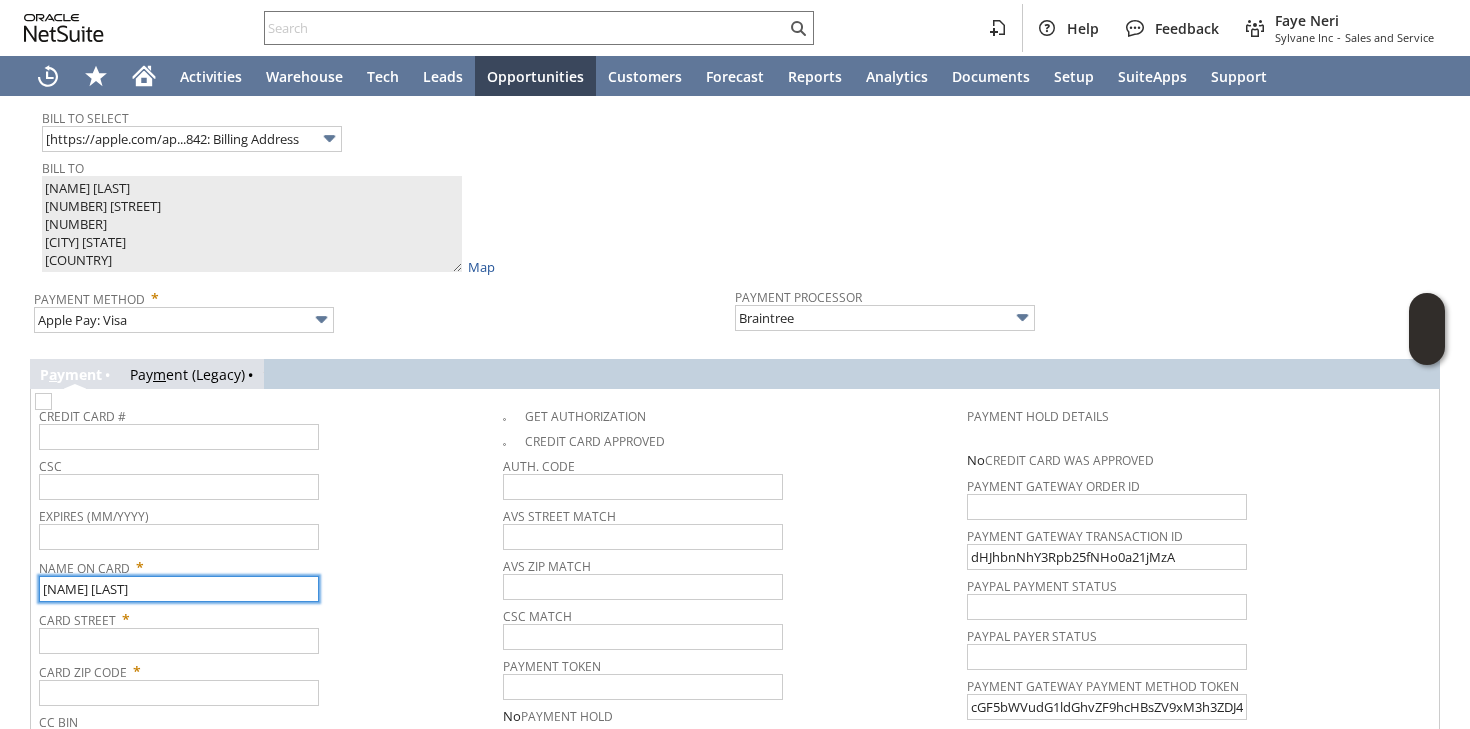 scroll, scrollTop: 1832, scrollLeft: 0, axis: vertical 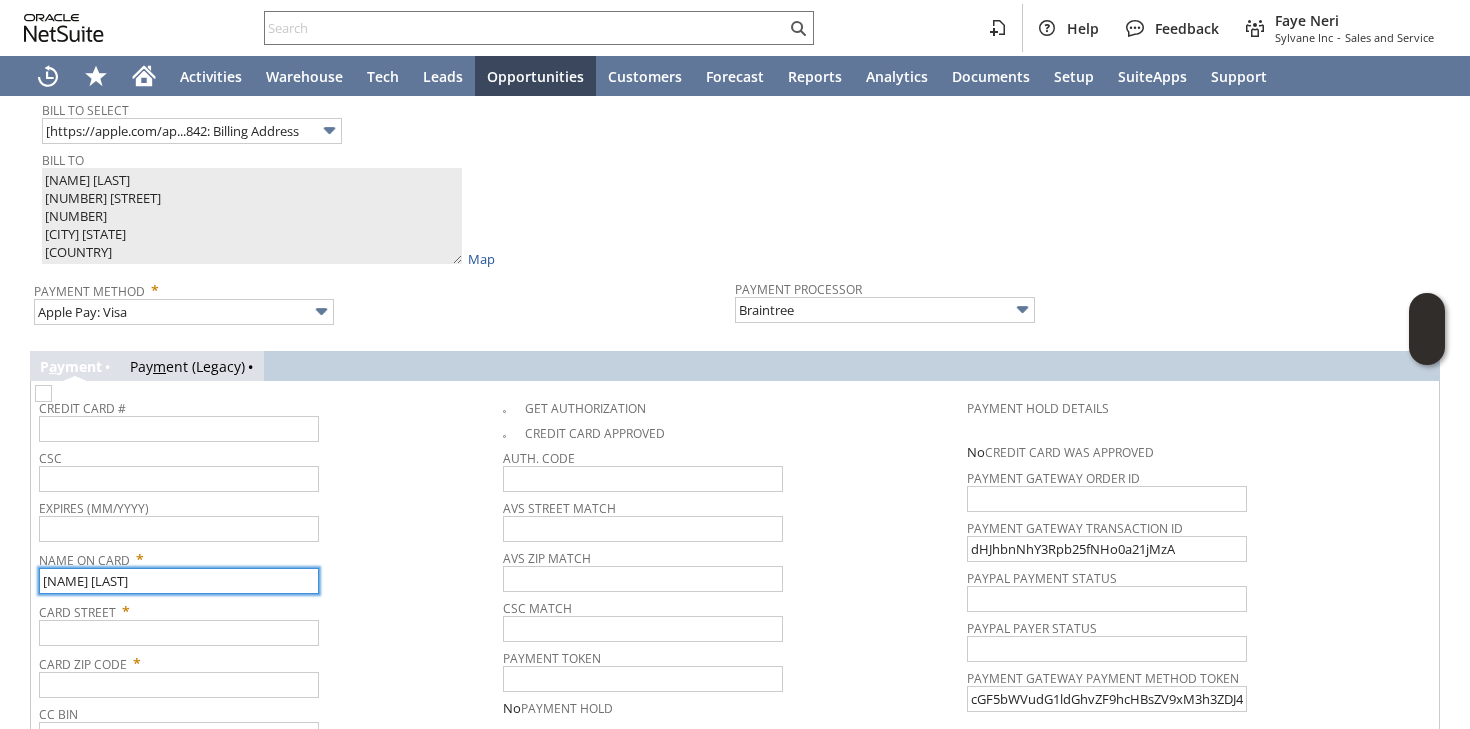 type on "Cecilia Juan" 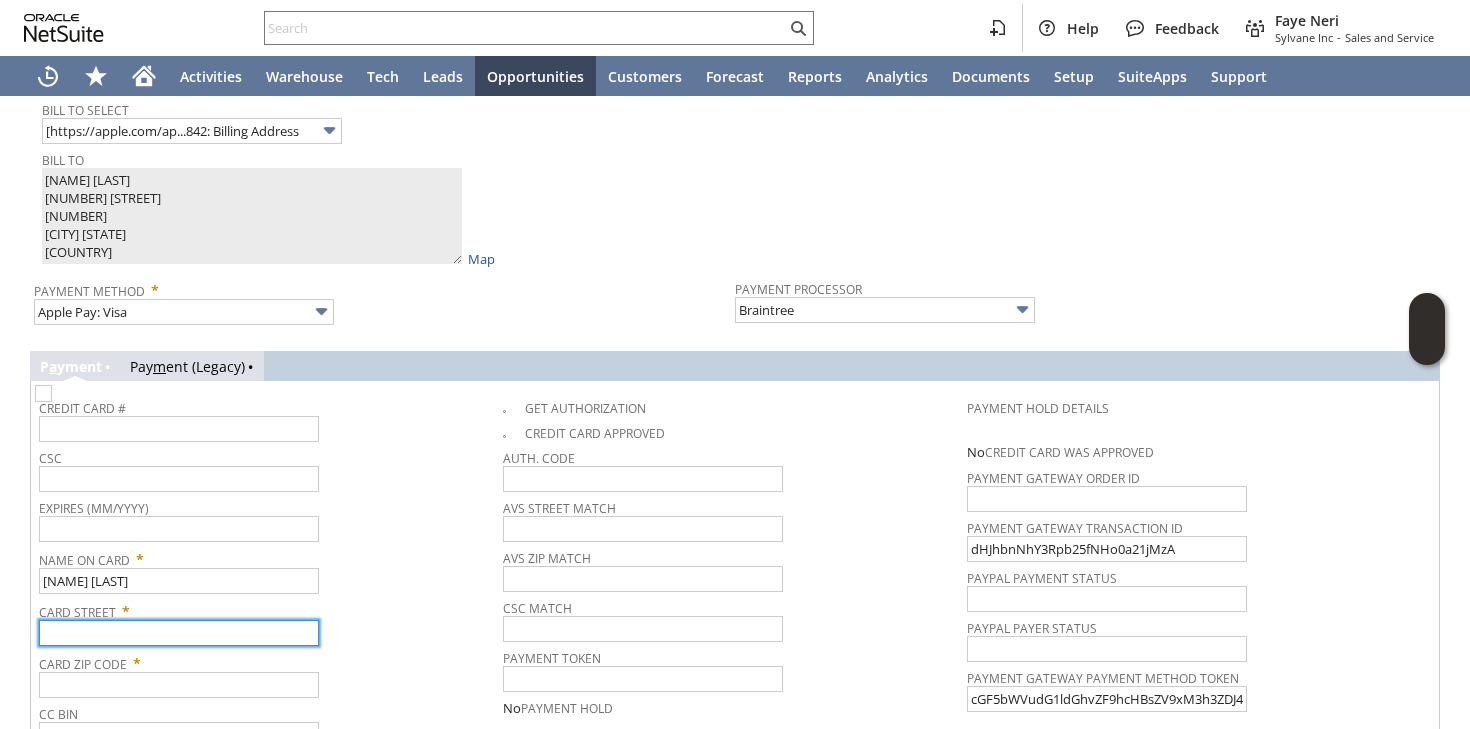 click at bounding box center [179, 633] 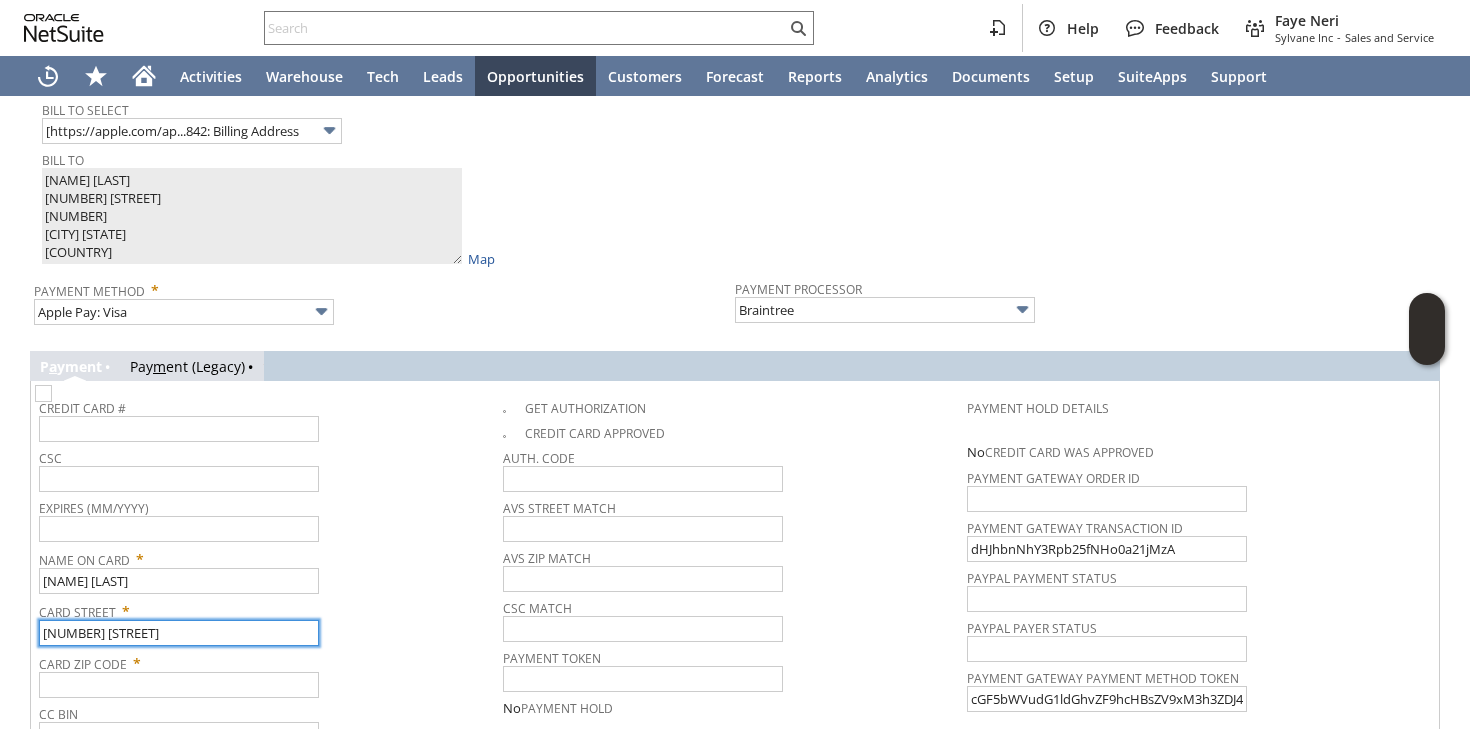 type on "4813 Millner Way" 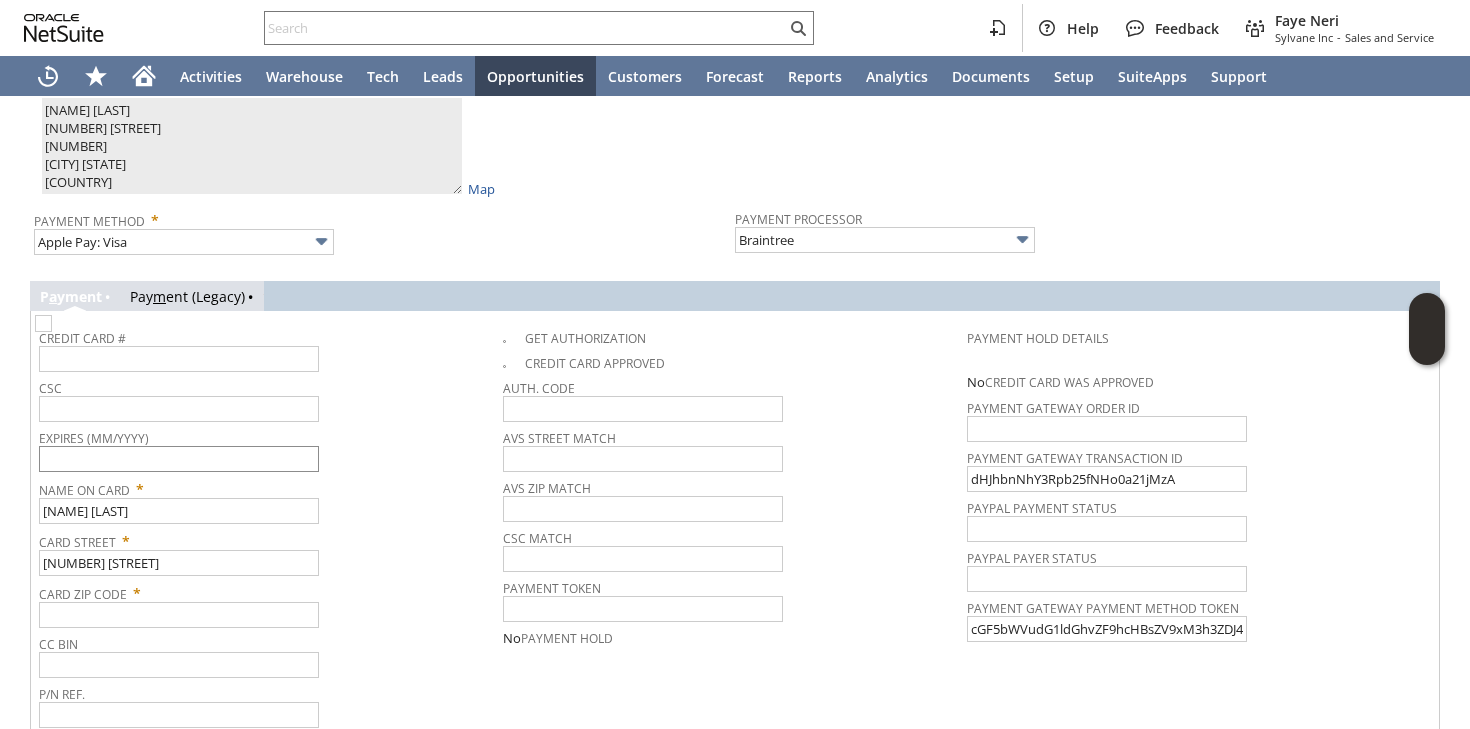 scroll, scrollTop: 1903, scrollLeft: 0, axis: vertical 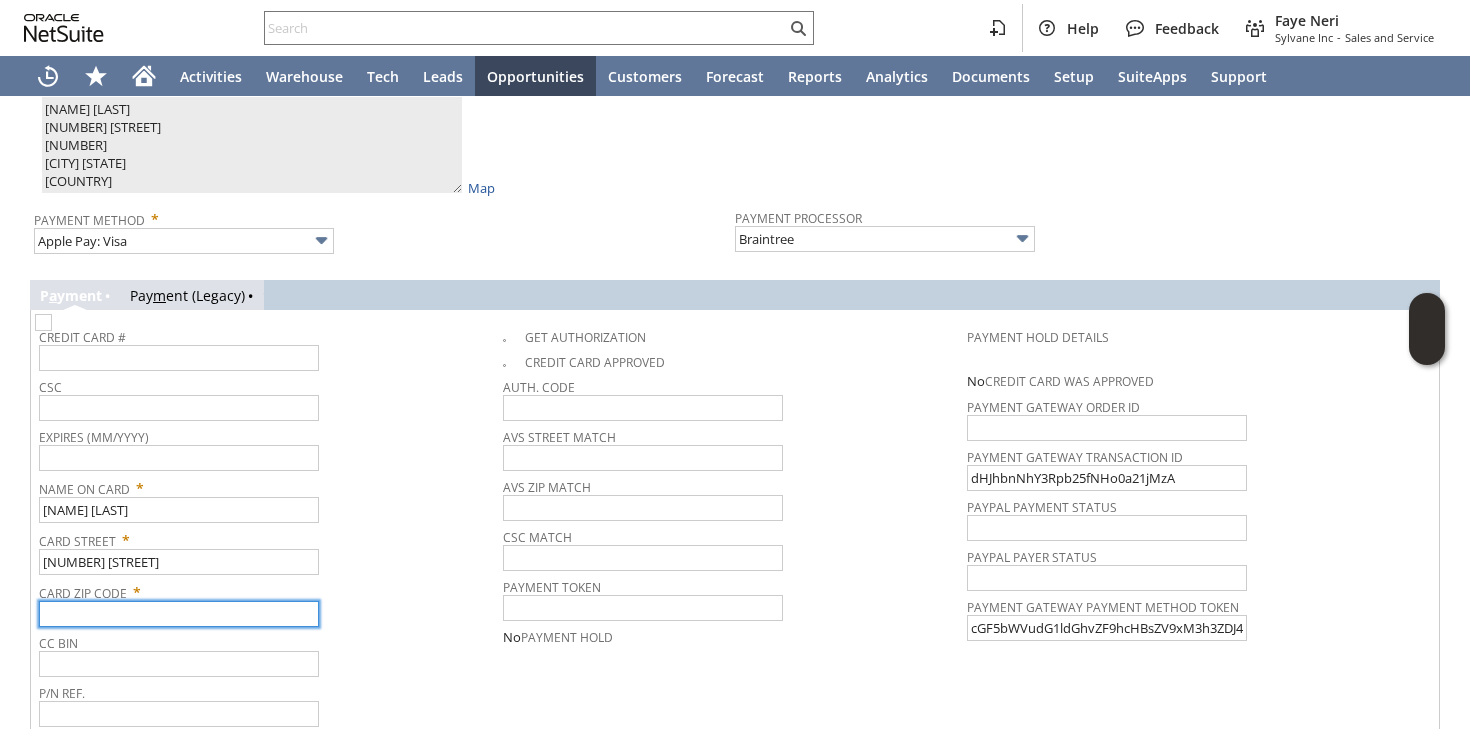 click at bounding box center (179, 614) 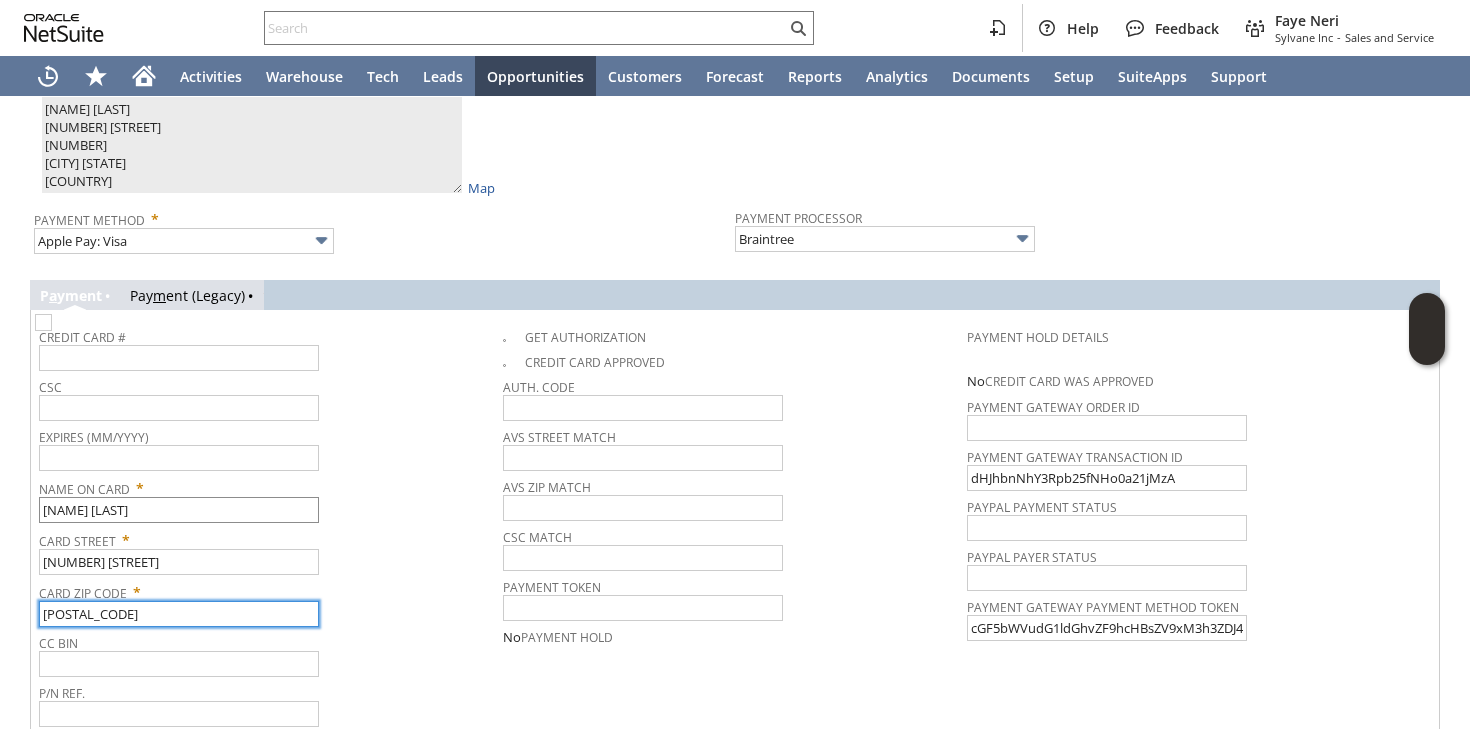type on "95757" 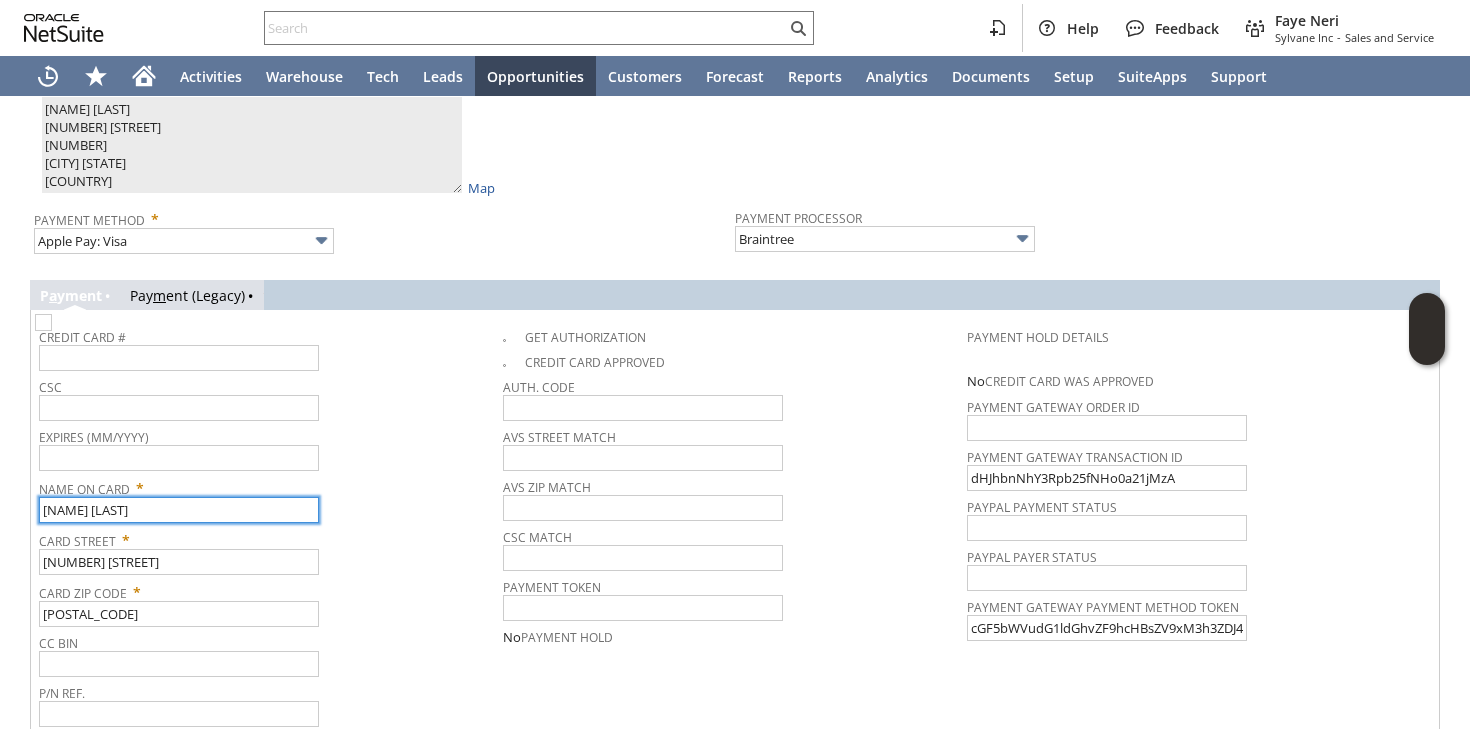 click on "Cecilia Juan" at bounding box center (179, 510) 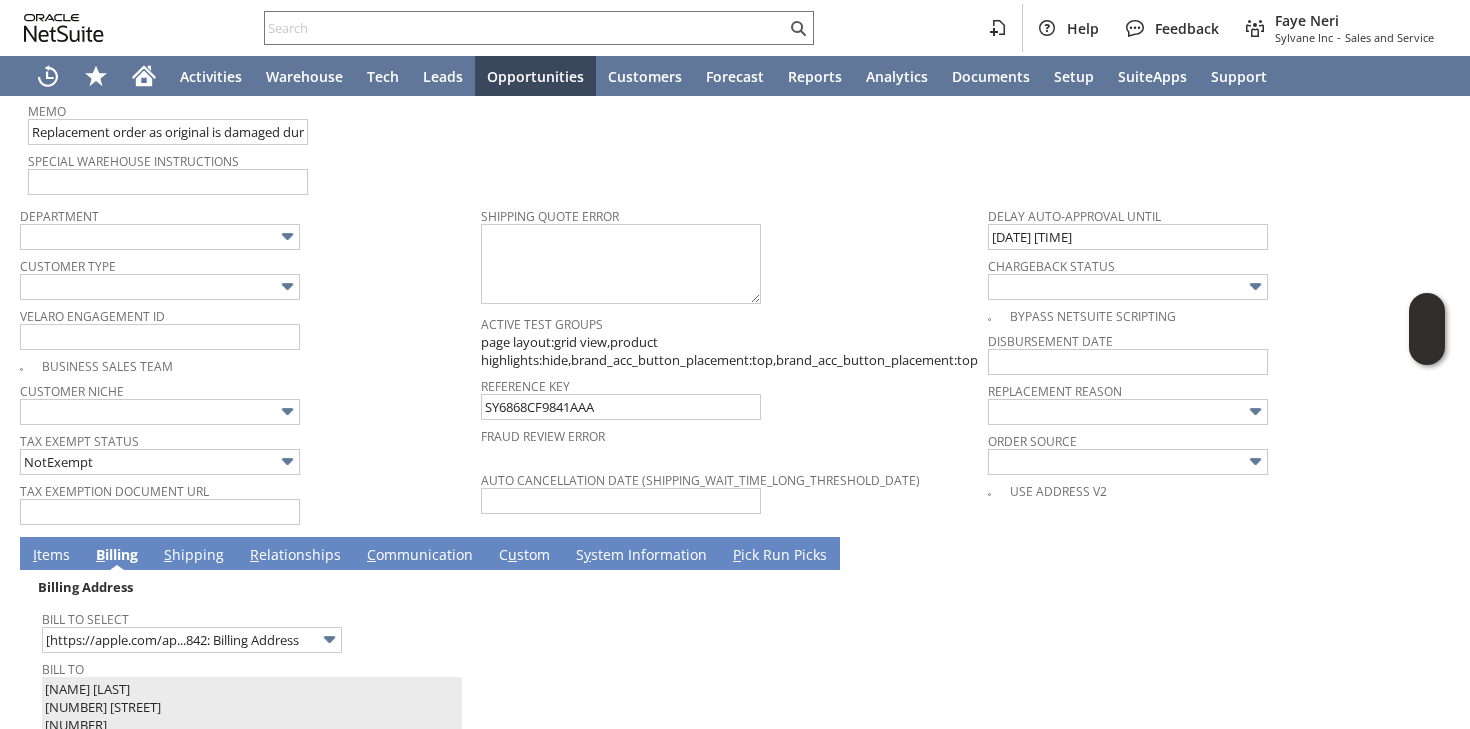 scroll, scrollTop: 1386, scrollLeft: 0, axis: vertical 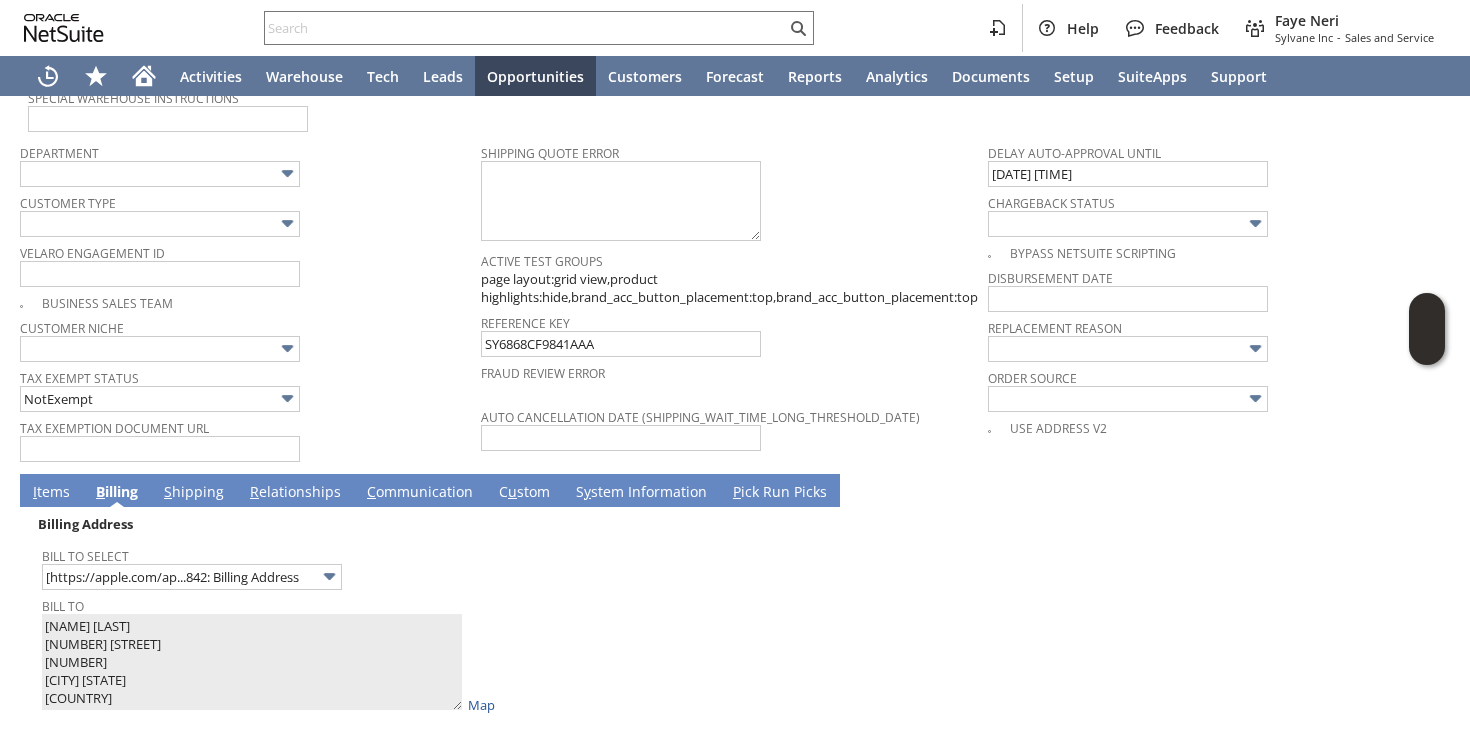 click on "I tems" at bounding box center (51, 493) 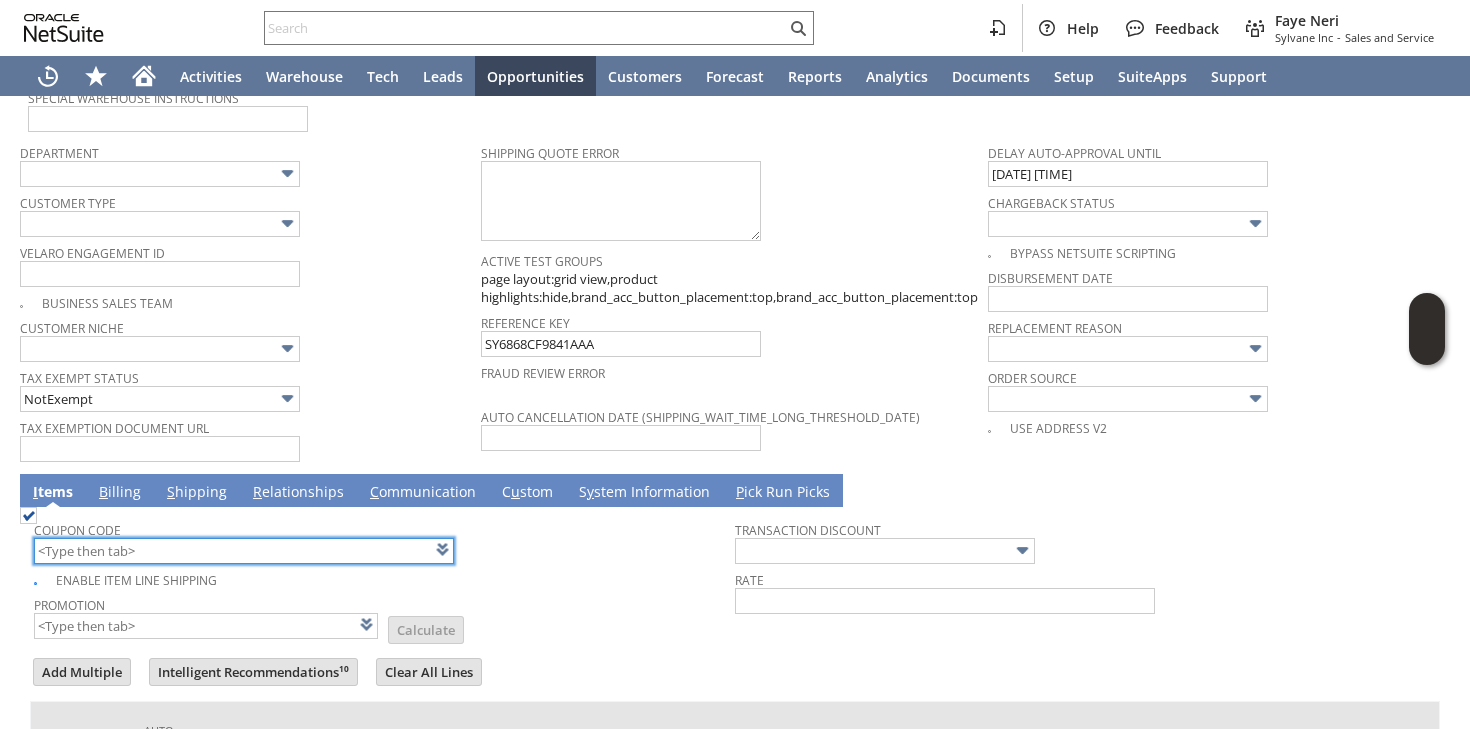 scroll, scrollTop: 0, scrollLeft: 3401, axis: horizontal 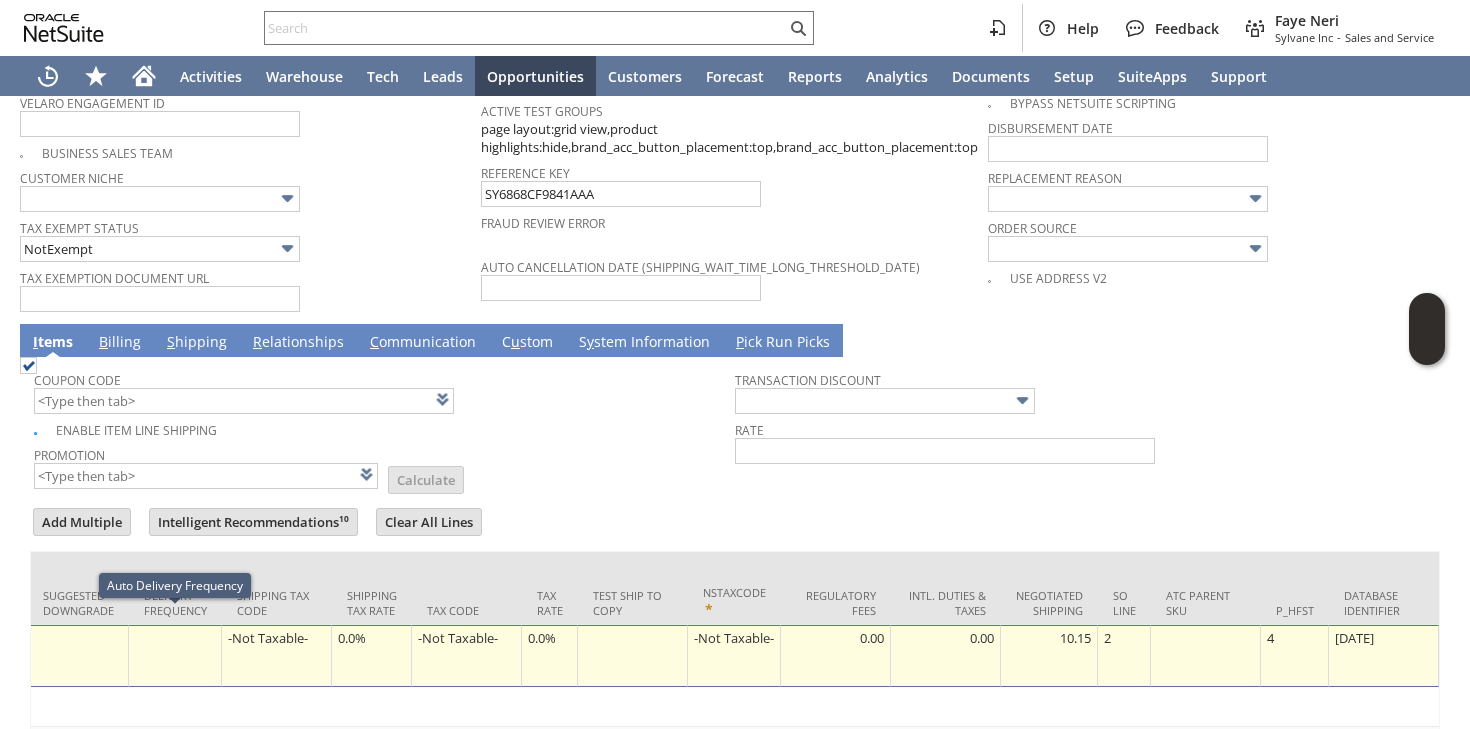 click at bounding box center [78, 638] 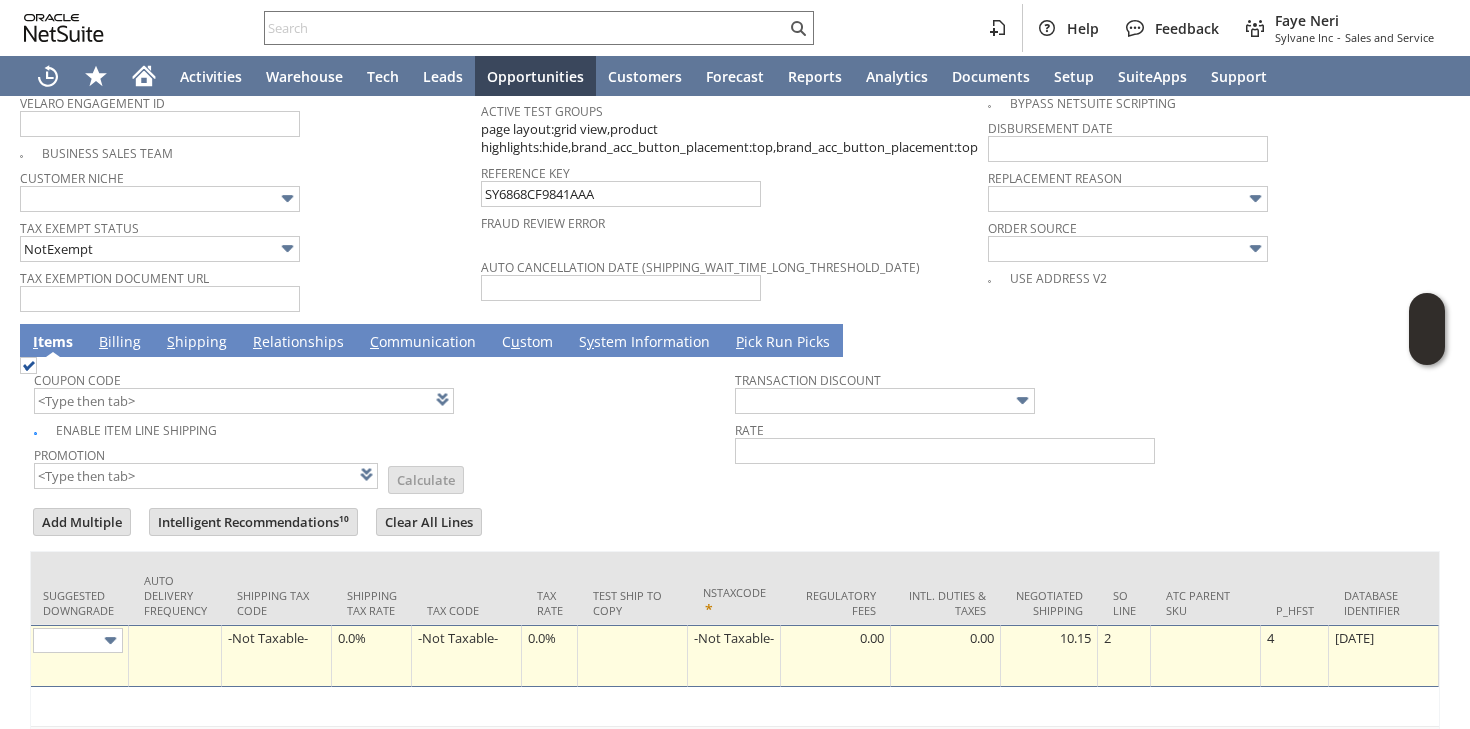 scroll, scrollTop: 0, scrollLeft: 3327, axis: horizontal 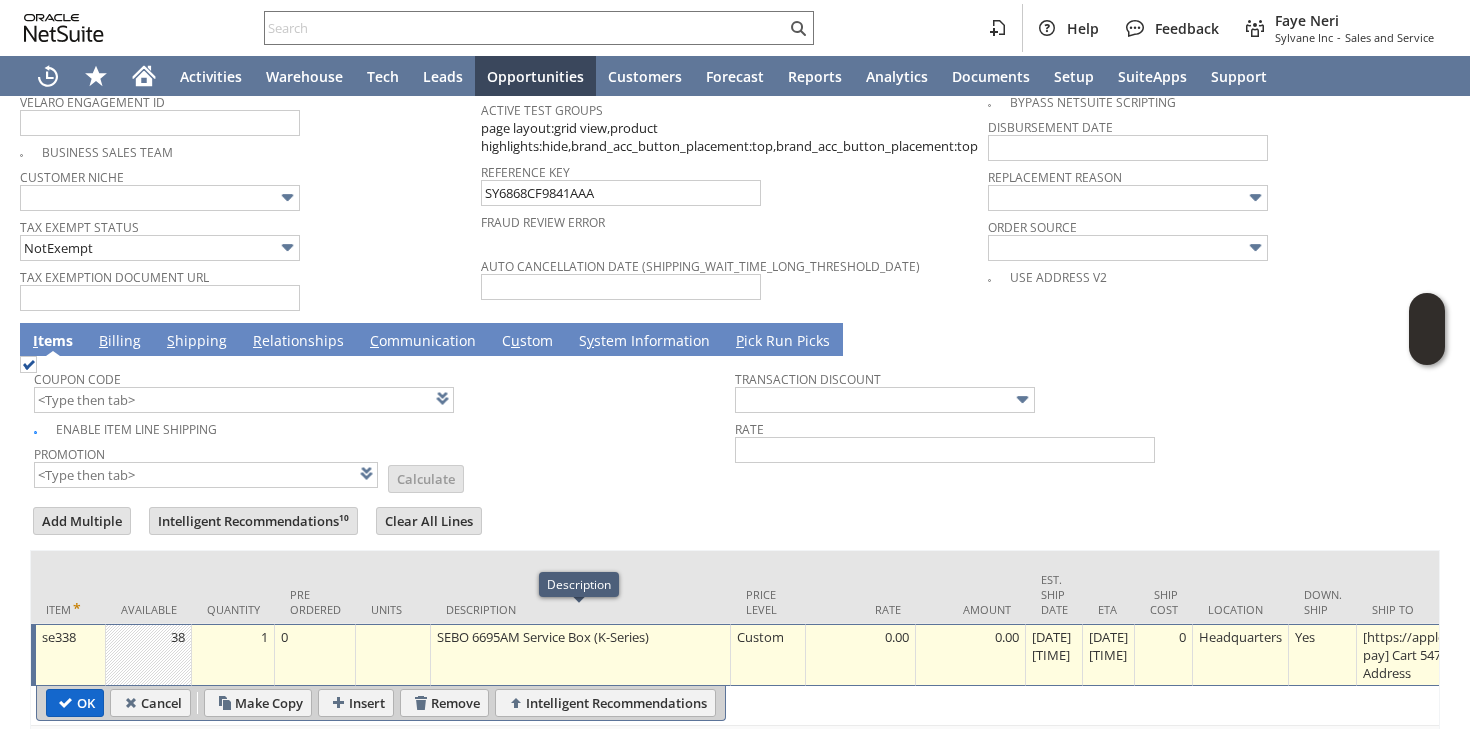 click on "OK" at bounding box center [75, 703] 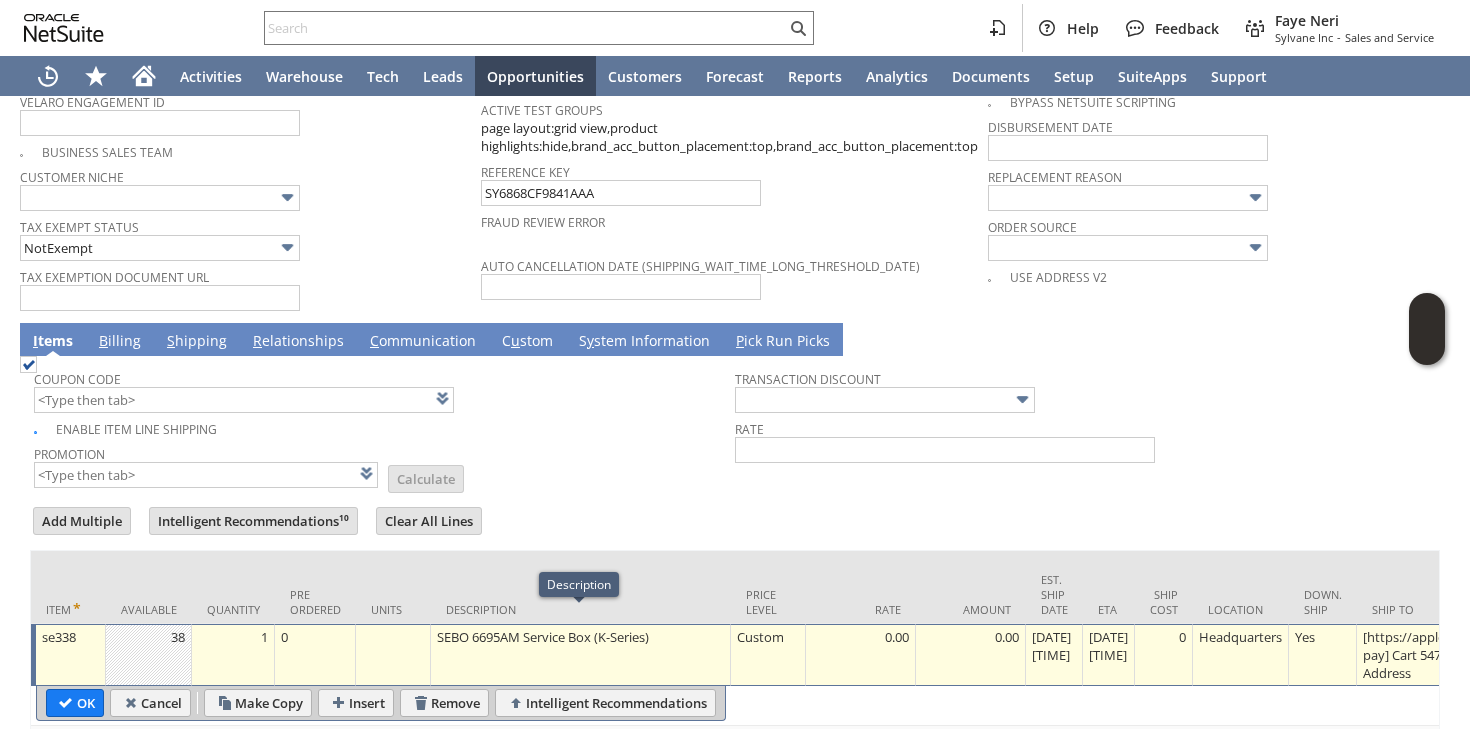 type 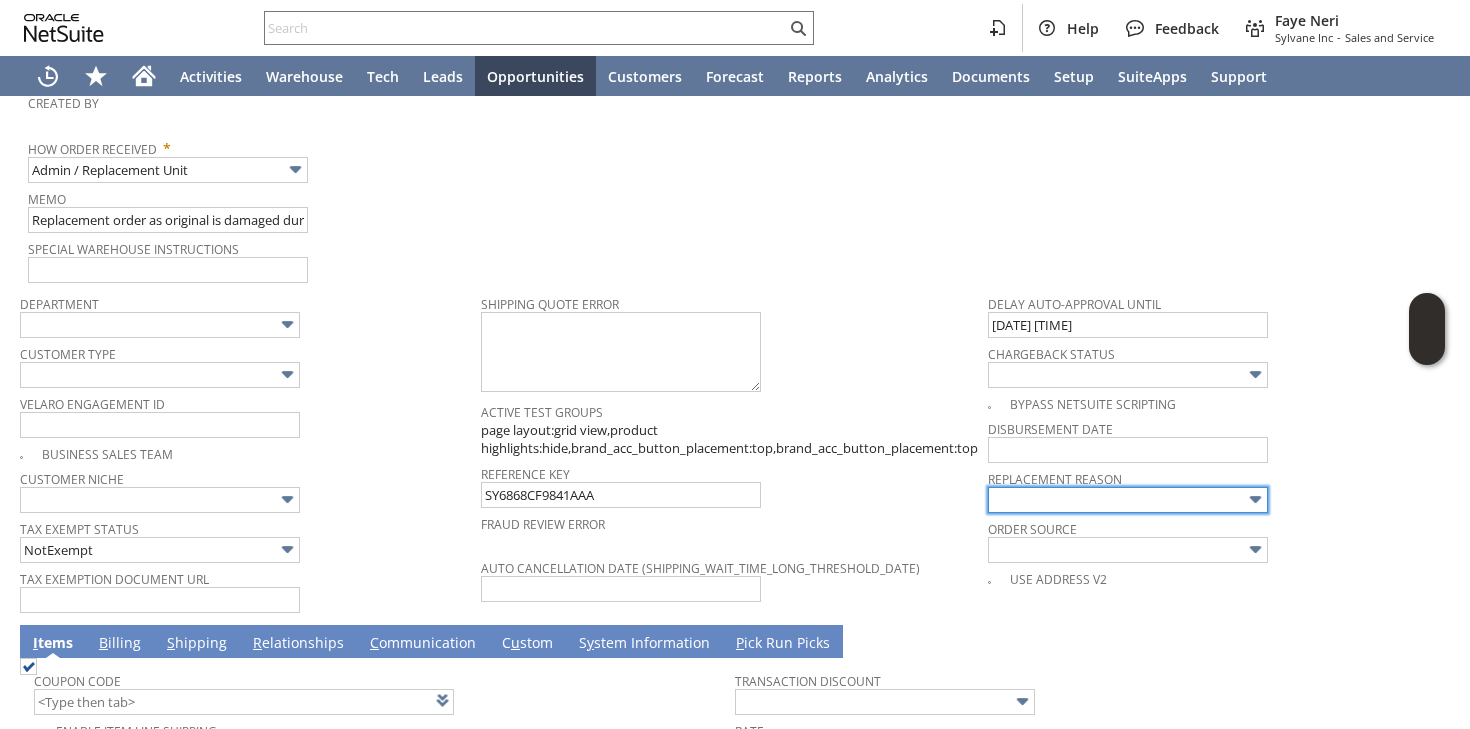 click at bounding box center (1128, 500) 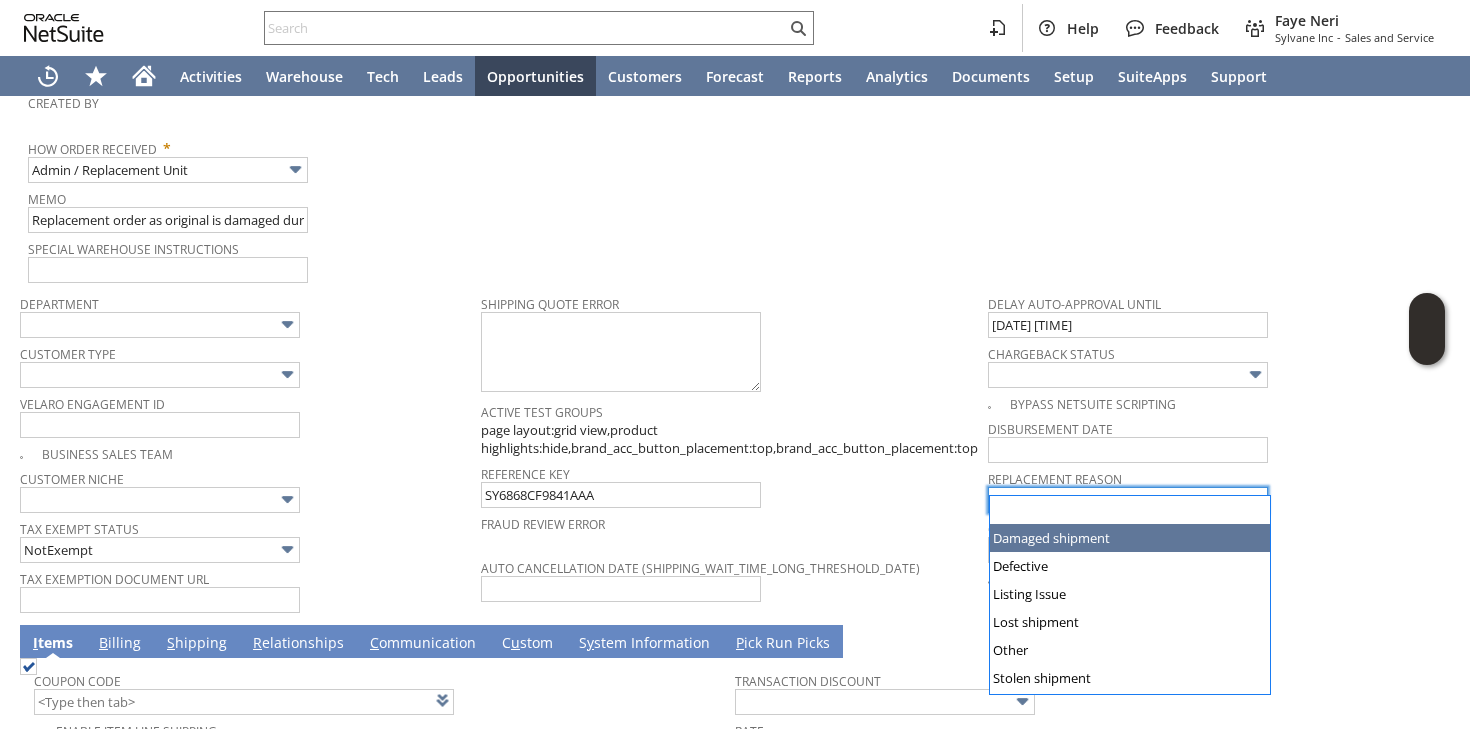 type on "Damaged shipment" 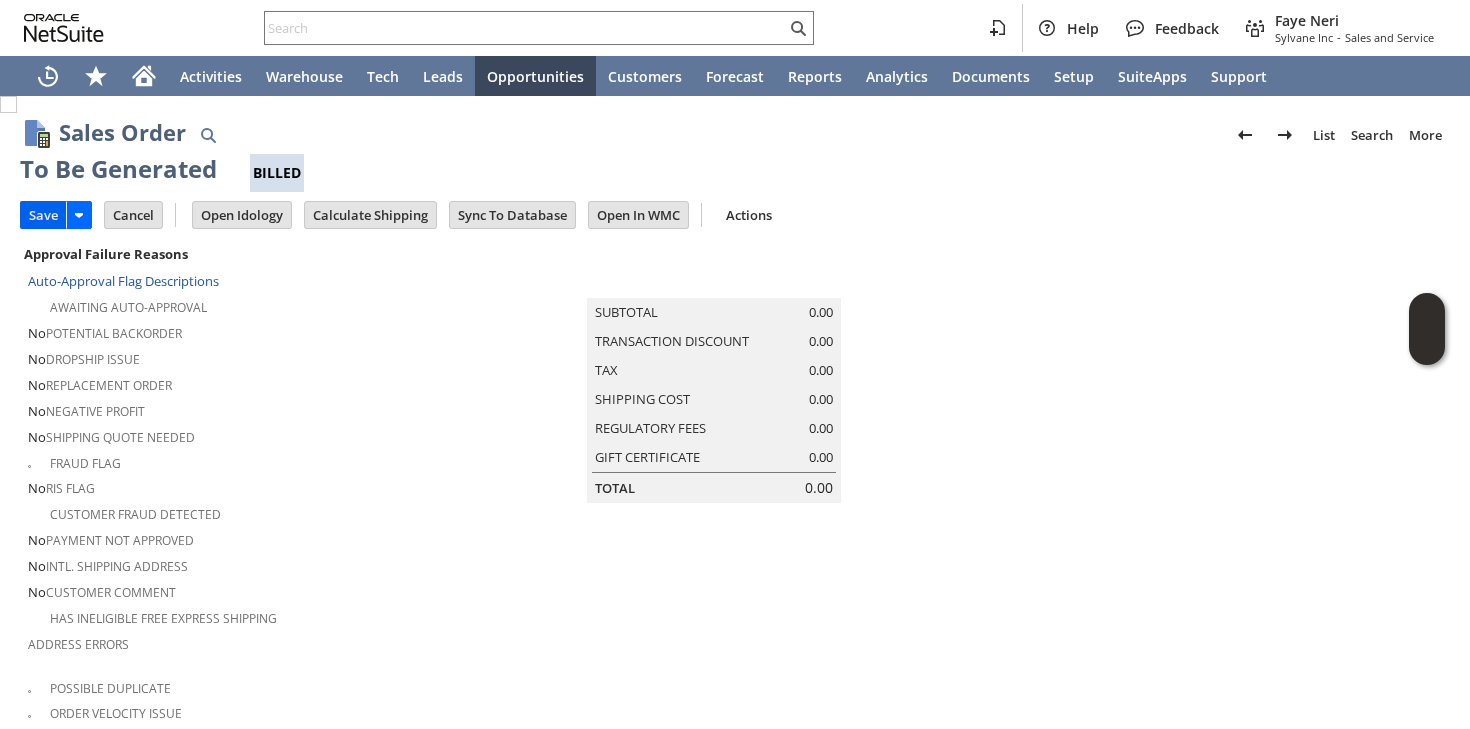 click on "Save" at bounding box center [43, 215] 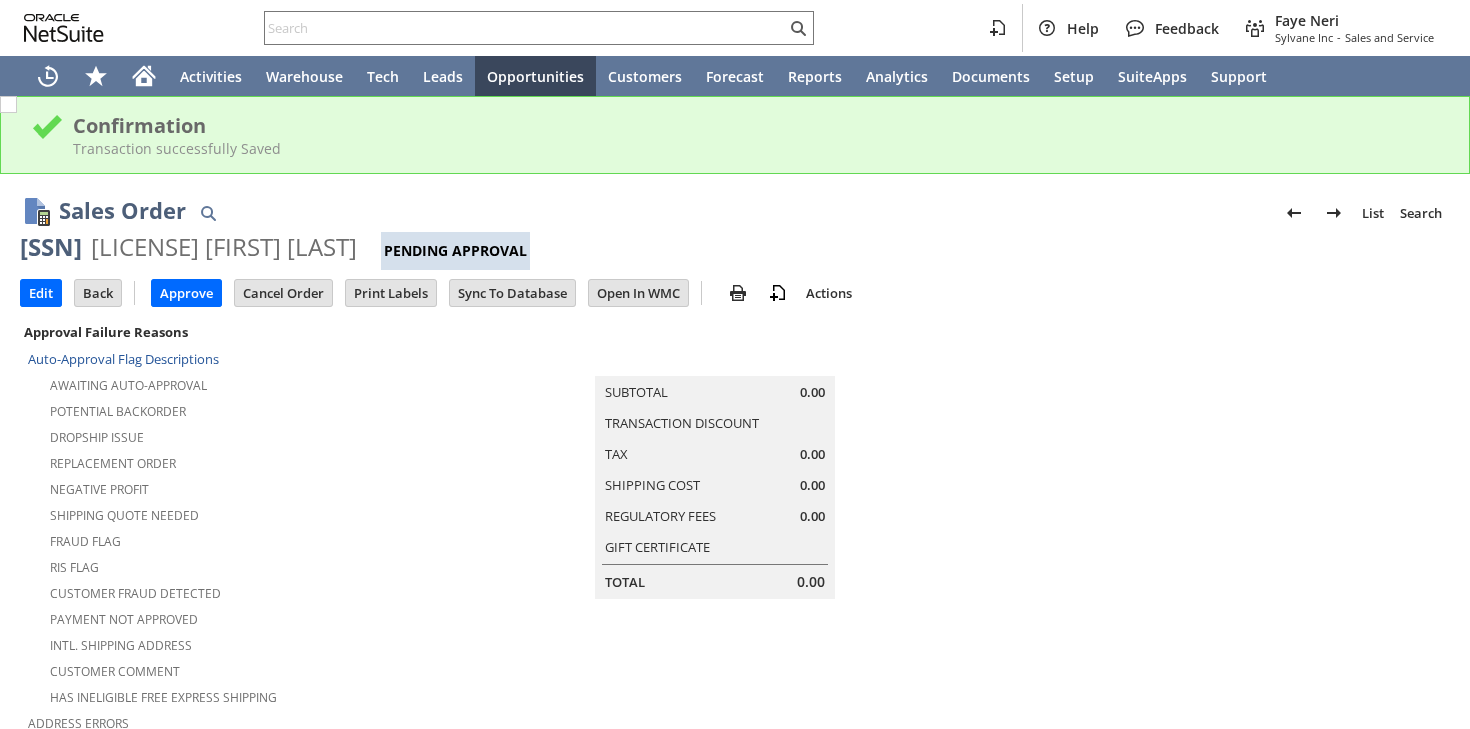 scroll, scrollTop: 0, scrollLeft: 0, axis: both 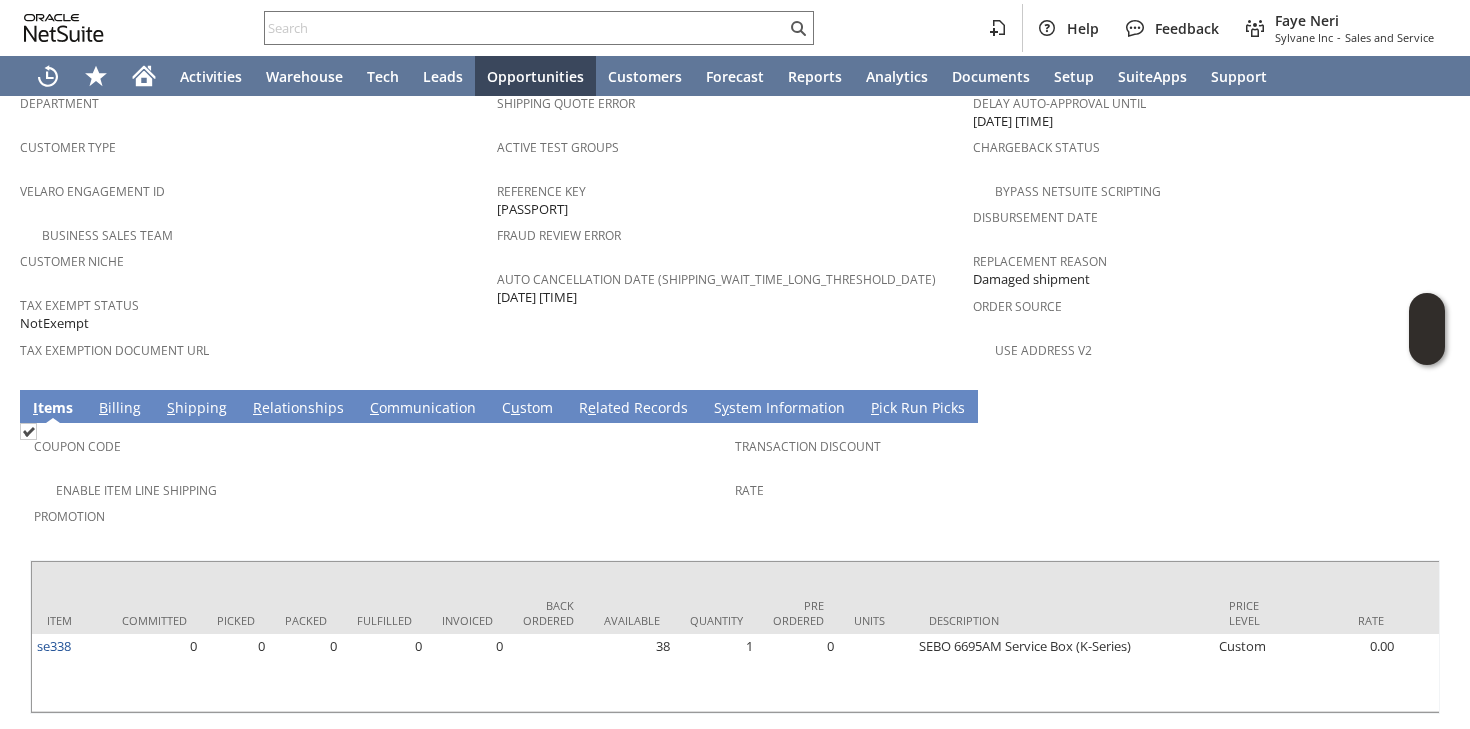 click on "Tax Exempt Status
NotExempt" at bounding box center [253, 312] 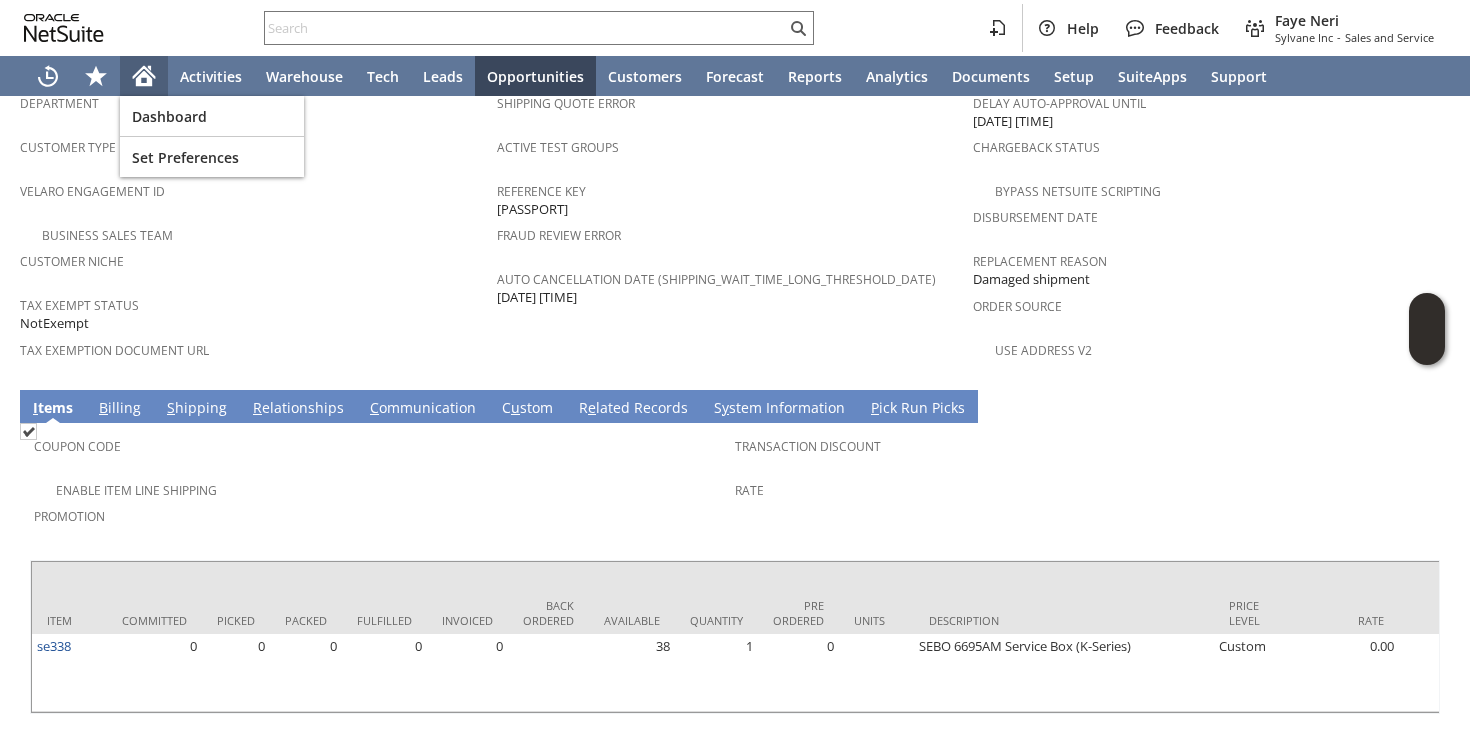 click at bounding box center [144, 76] 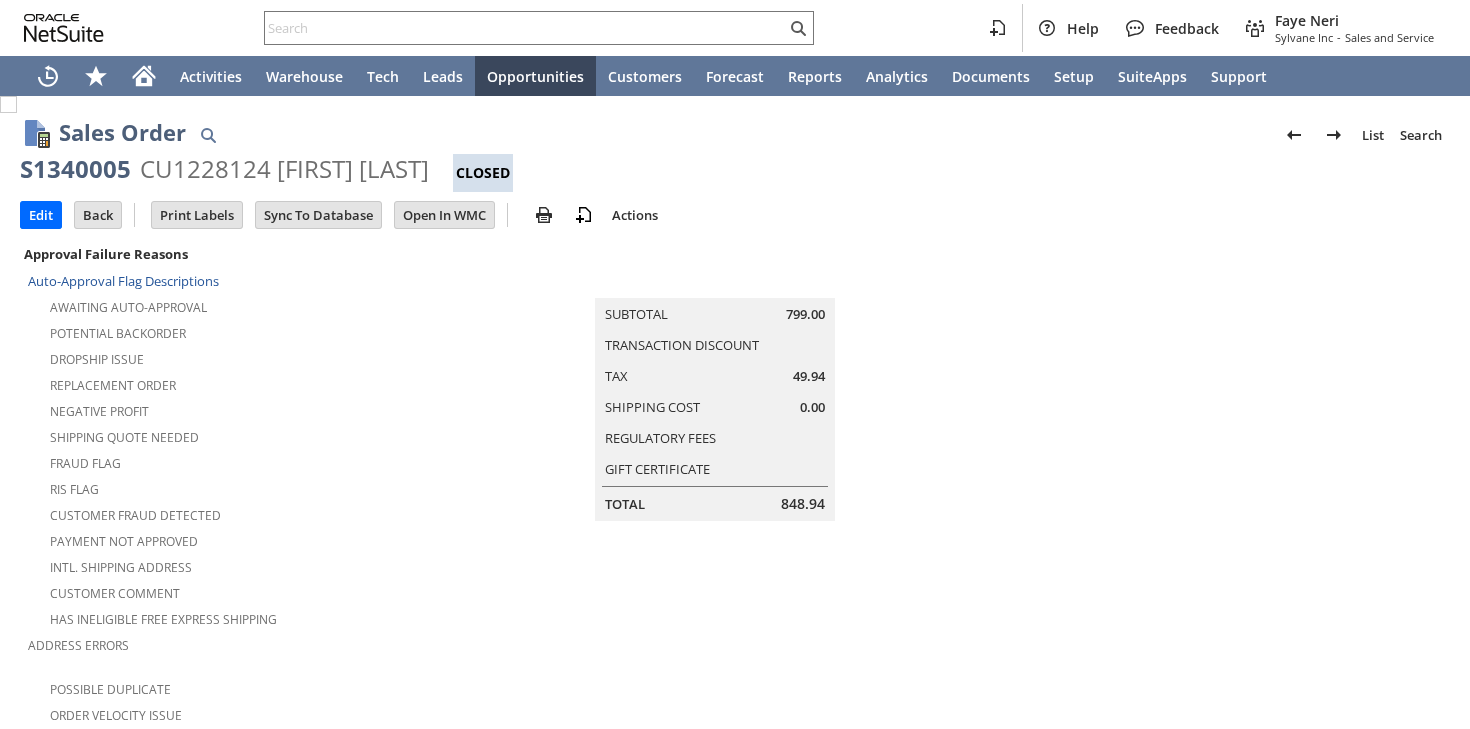 scroll, scrollTop: 0, scrollLeft: 0, axis: both 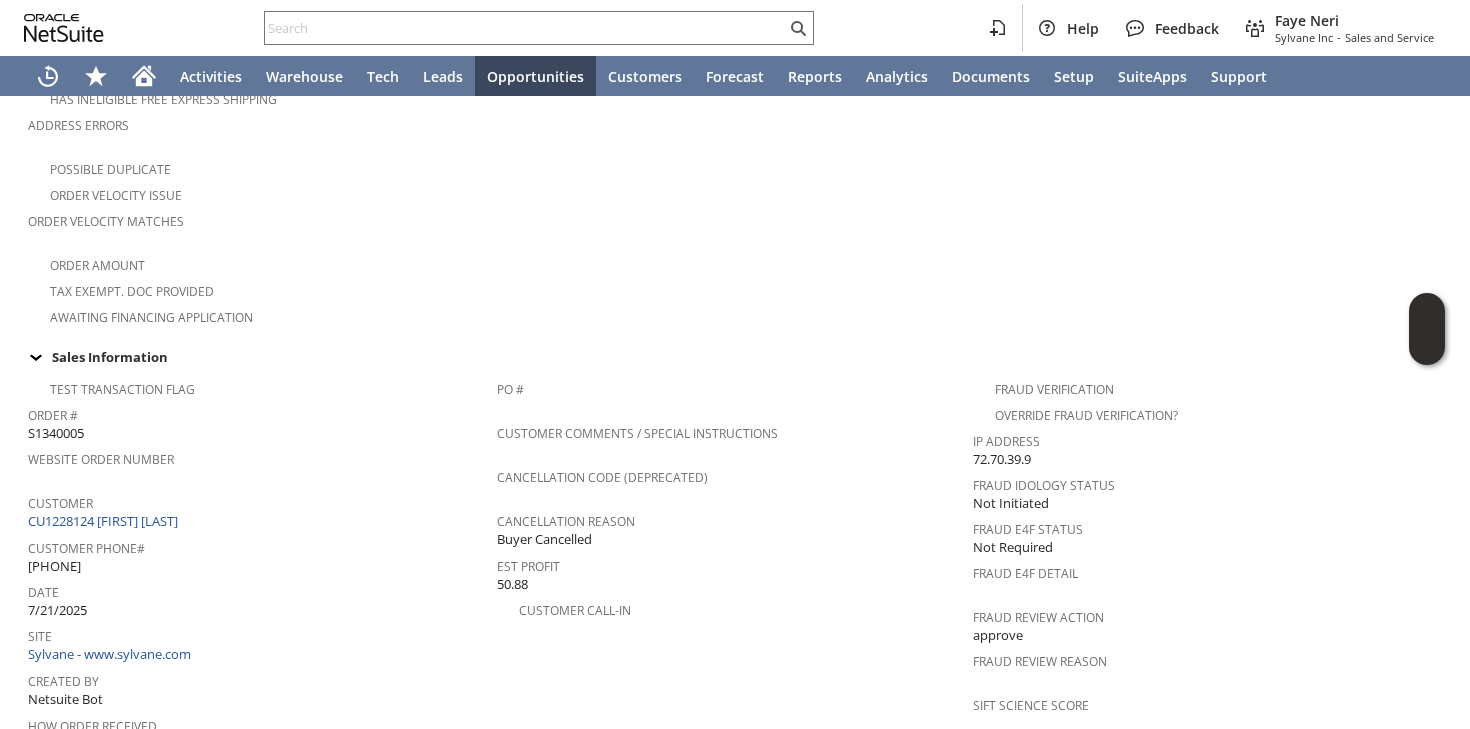 click on "Customer Phone#" at bounding box center [257, 545] 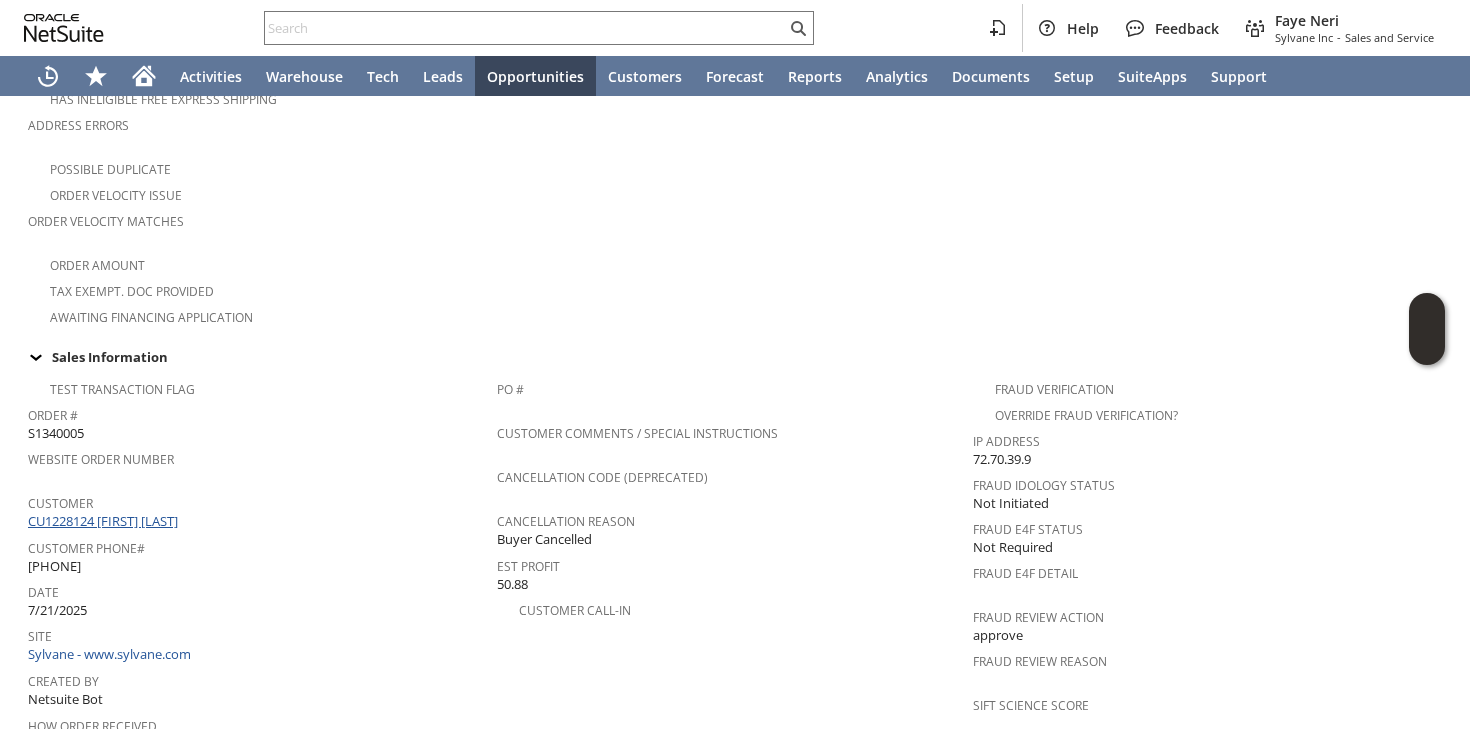 click on "CU1228124 Matt Sciascia" at bounding box center [105, 521] 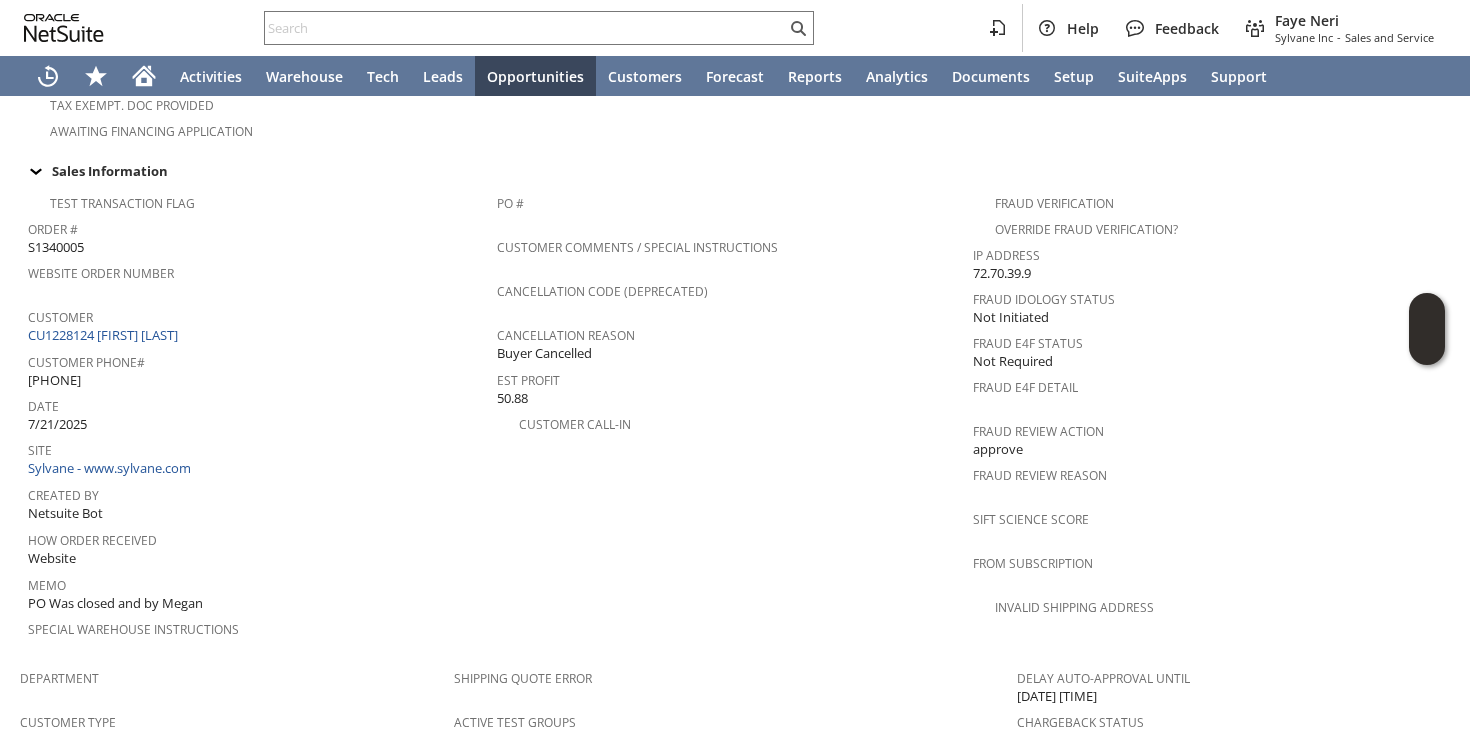 scroll, scrollTop: 707, scrollLeft: 0, axis: vertical 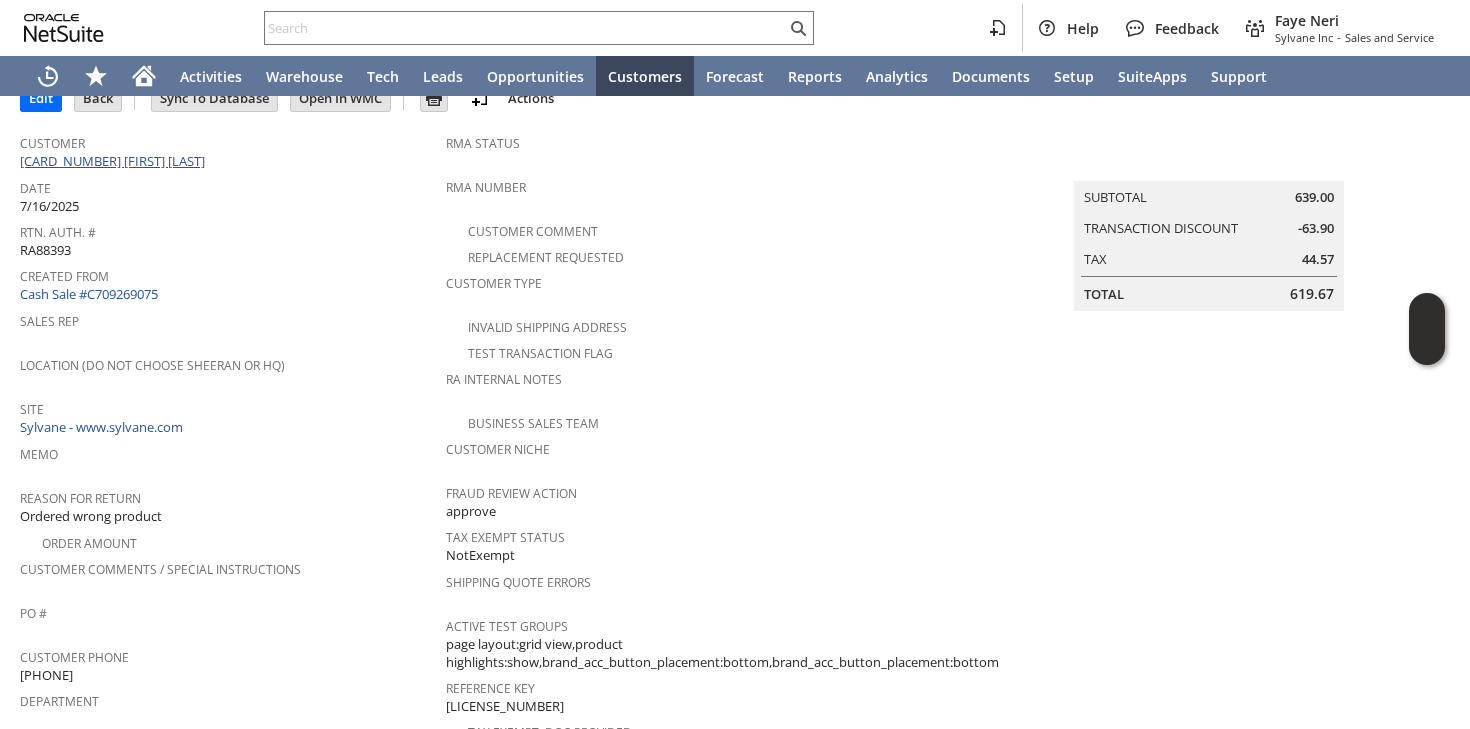 click on "[CARD_NUMBER] [FIRST] [LAST]" at bounding box center (115, 161) 